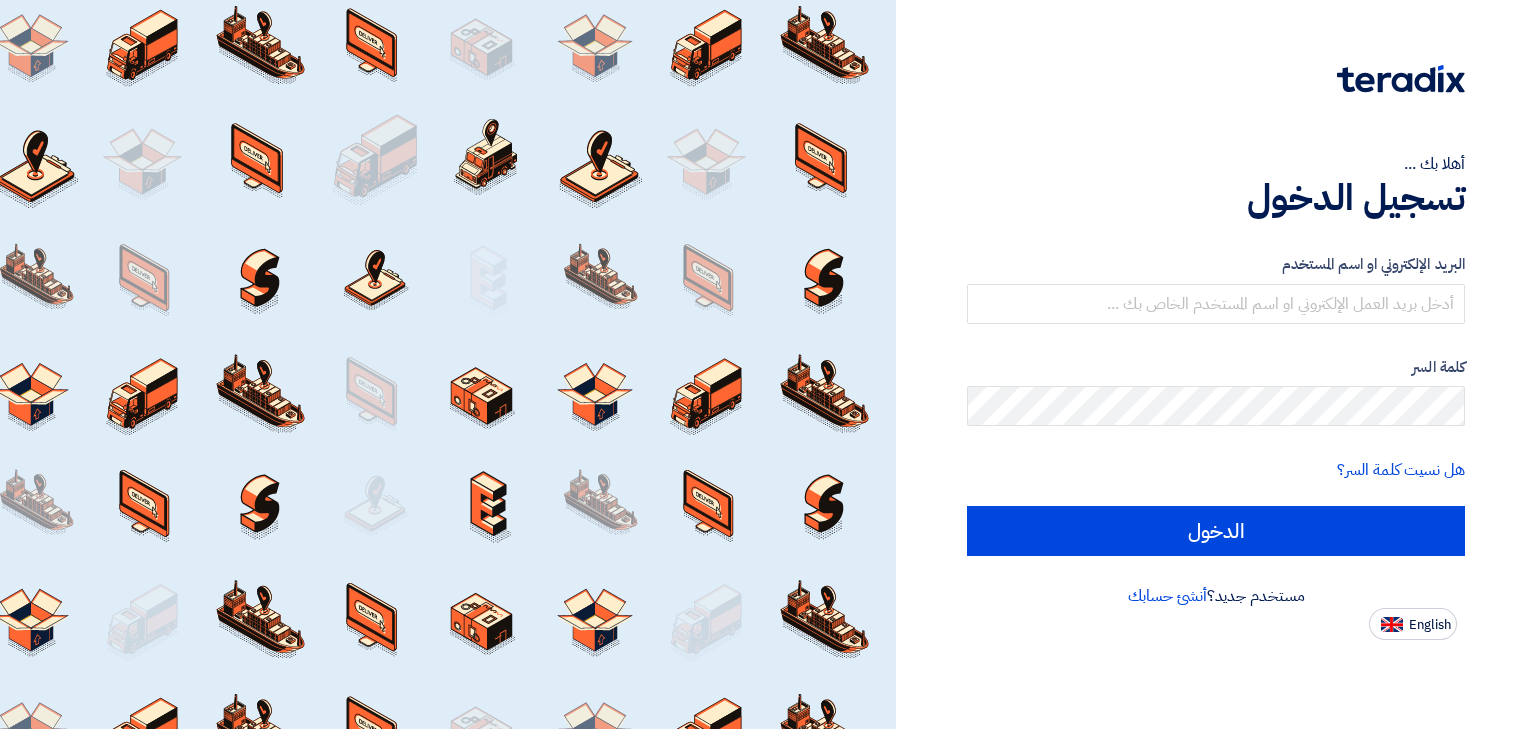 scroll, scrollTop: 0, scrollLeft: 0, axis: both 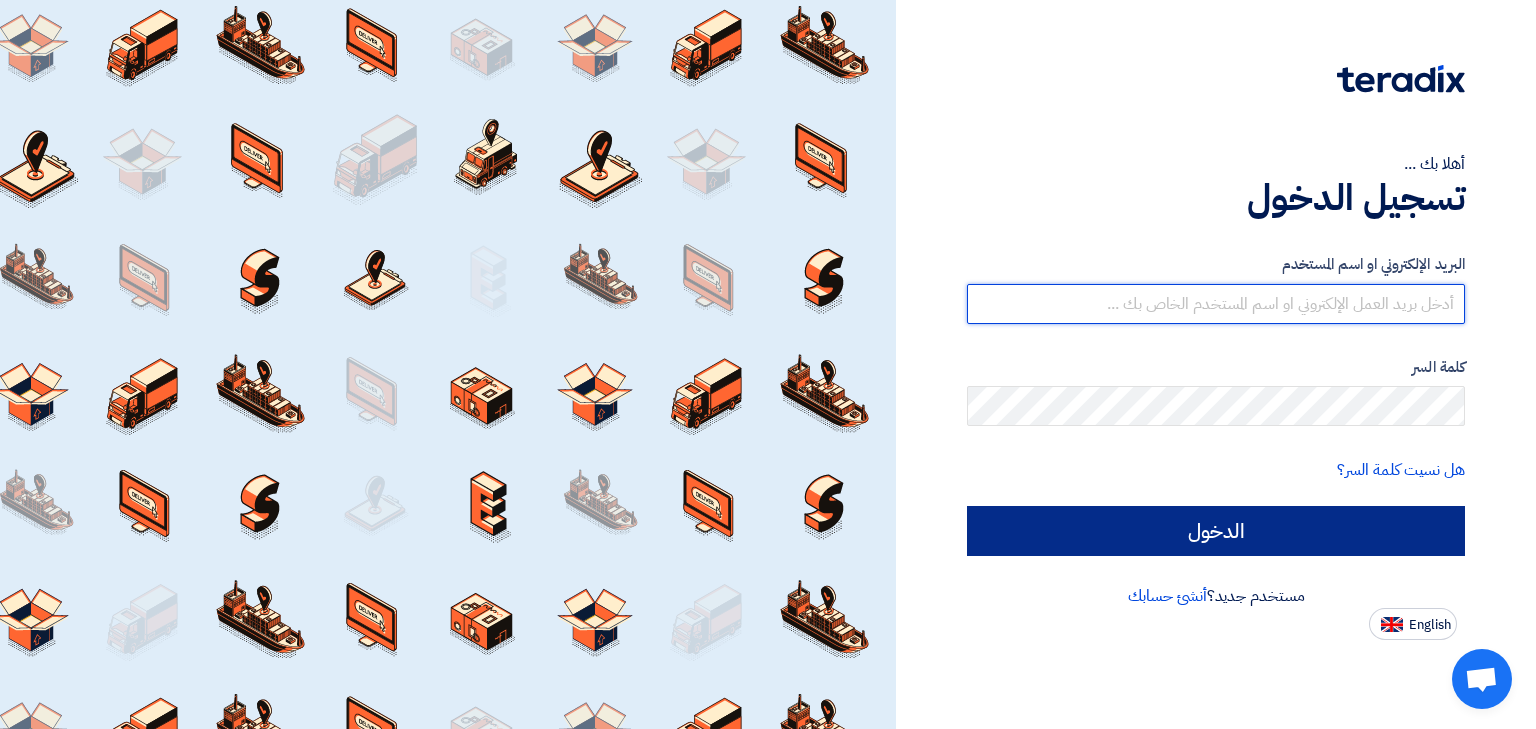 type on "[EMAIL]" 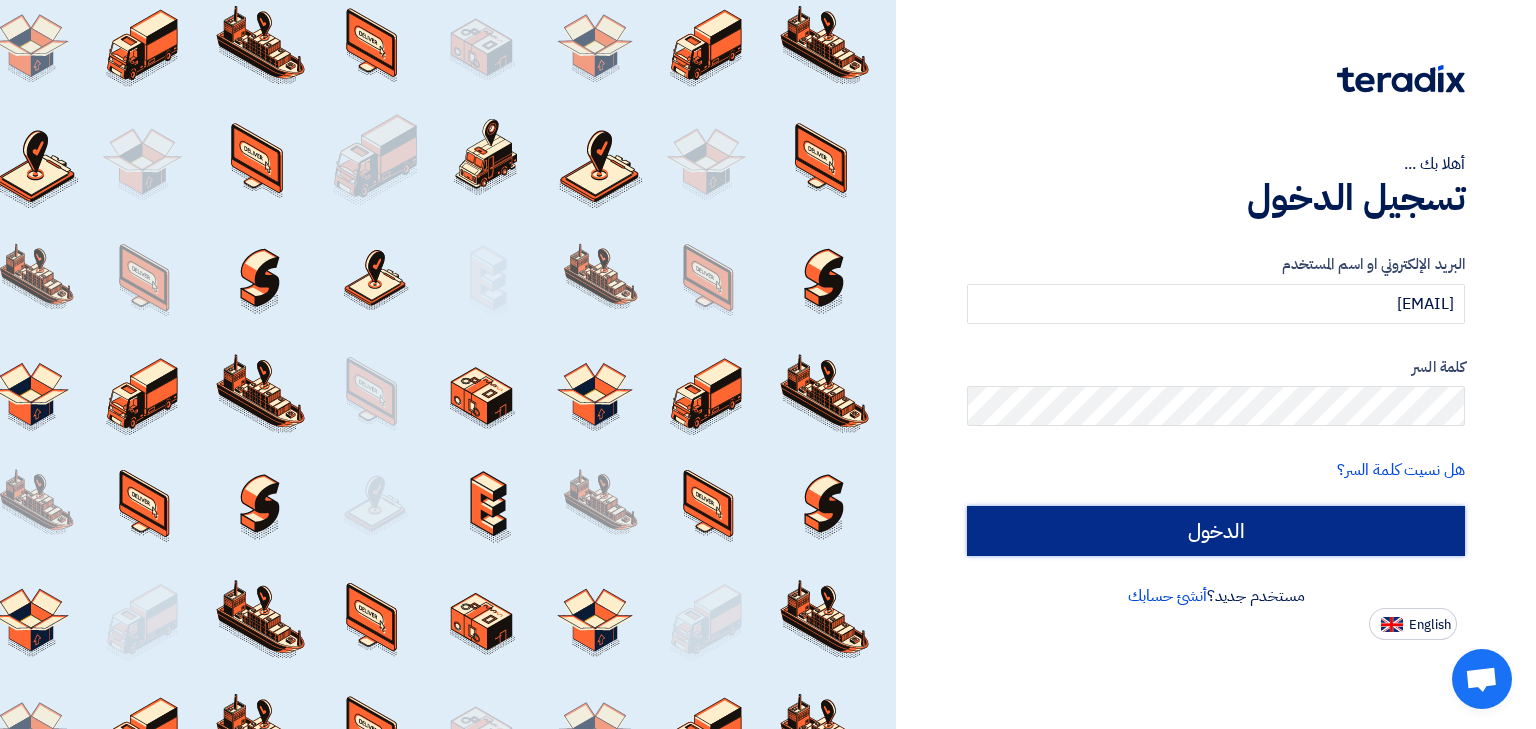 click on "الدخول" 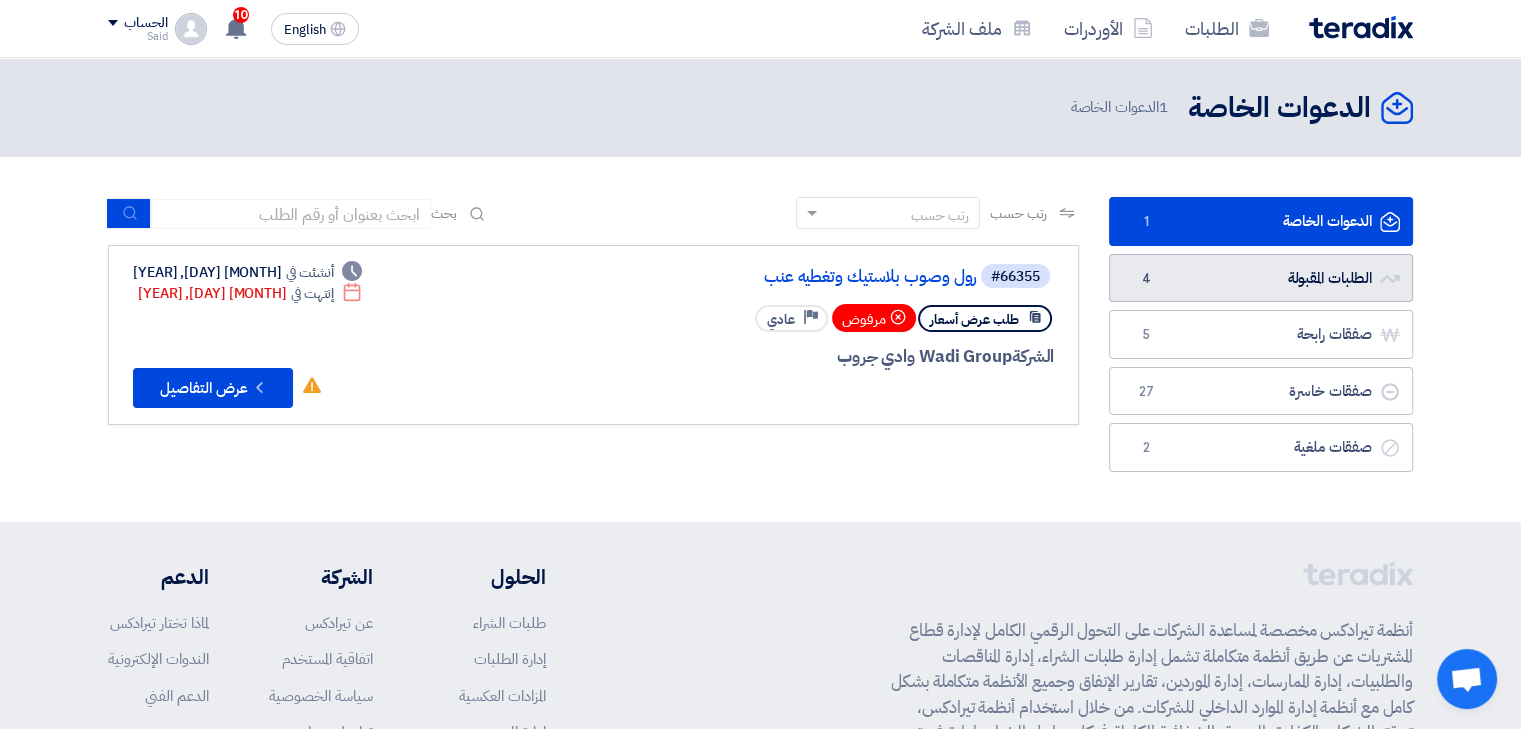 click on "الطلبات المقبولة
الطلبات المقبولة
4" 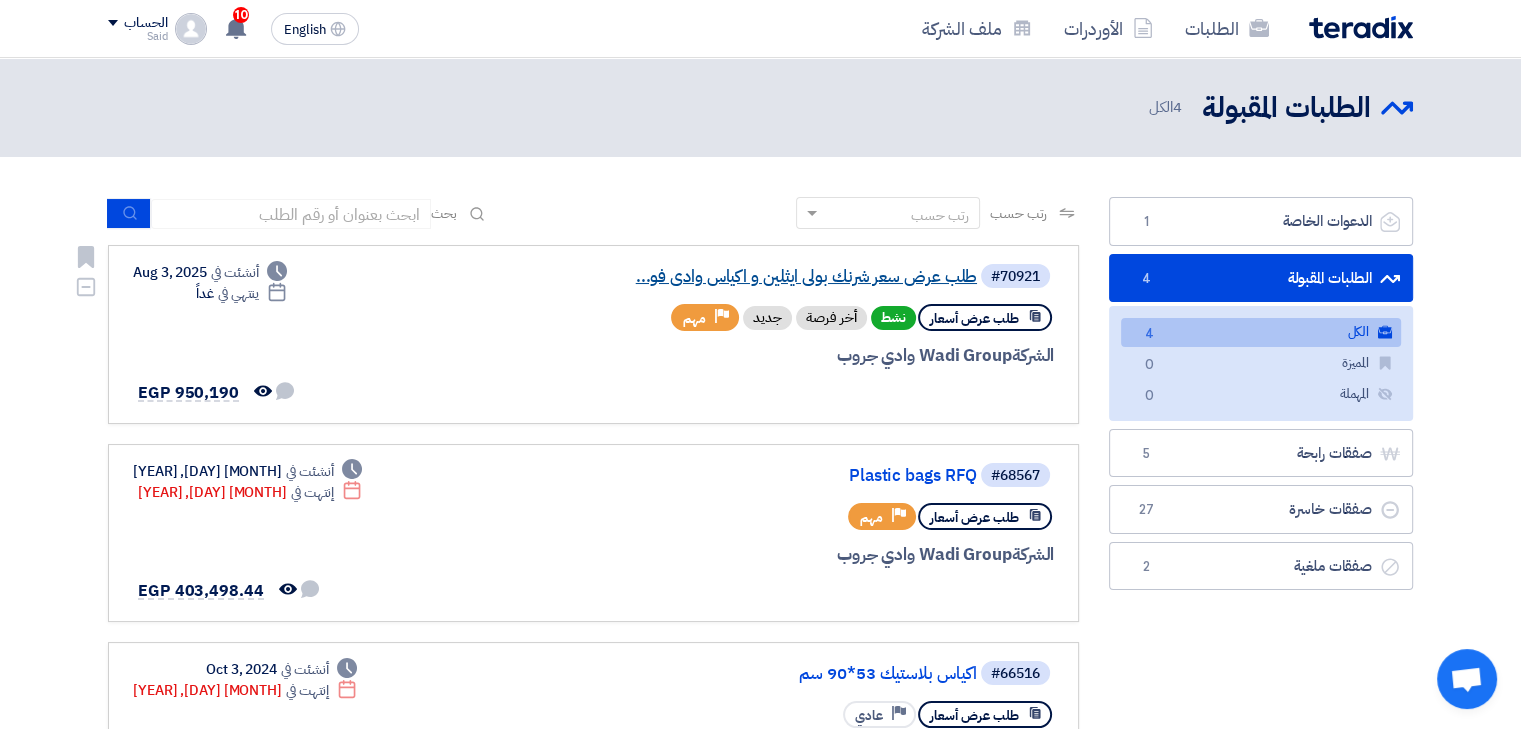 click on "طلب عرض سعر شرنك بولى ايثلين و اكياس  وادى فو..." 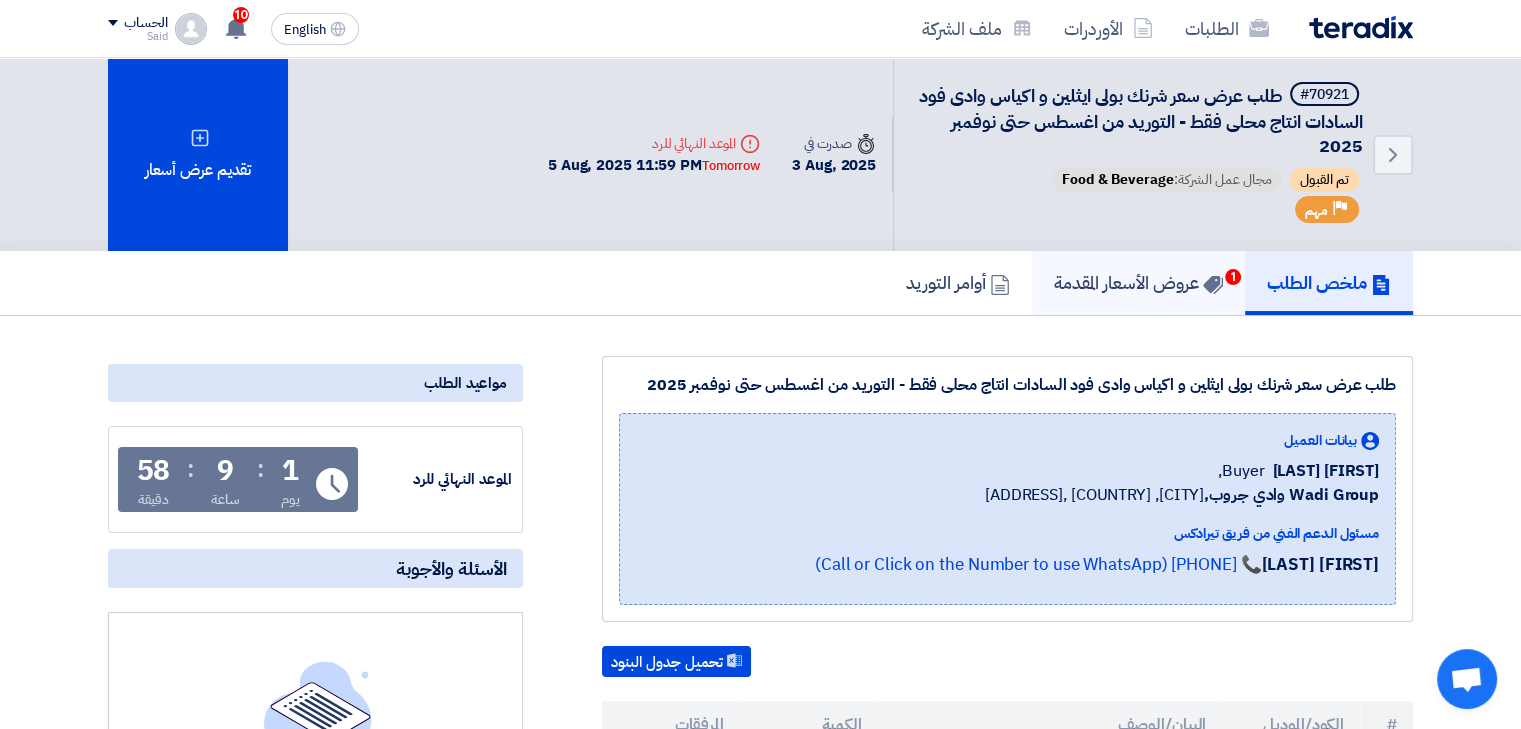 click on "عروض الأسعار المقدمة
1" 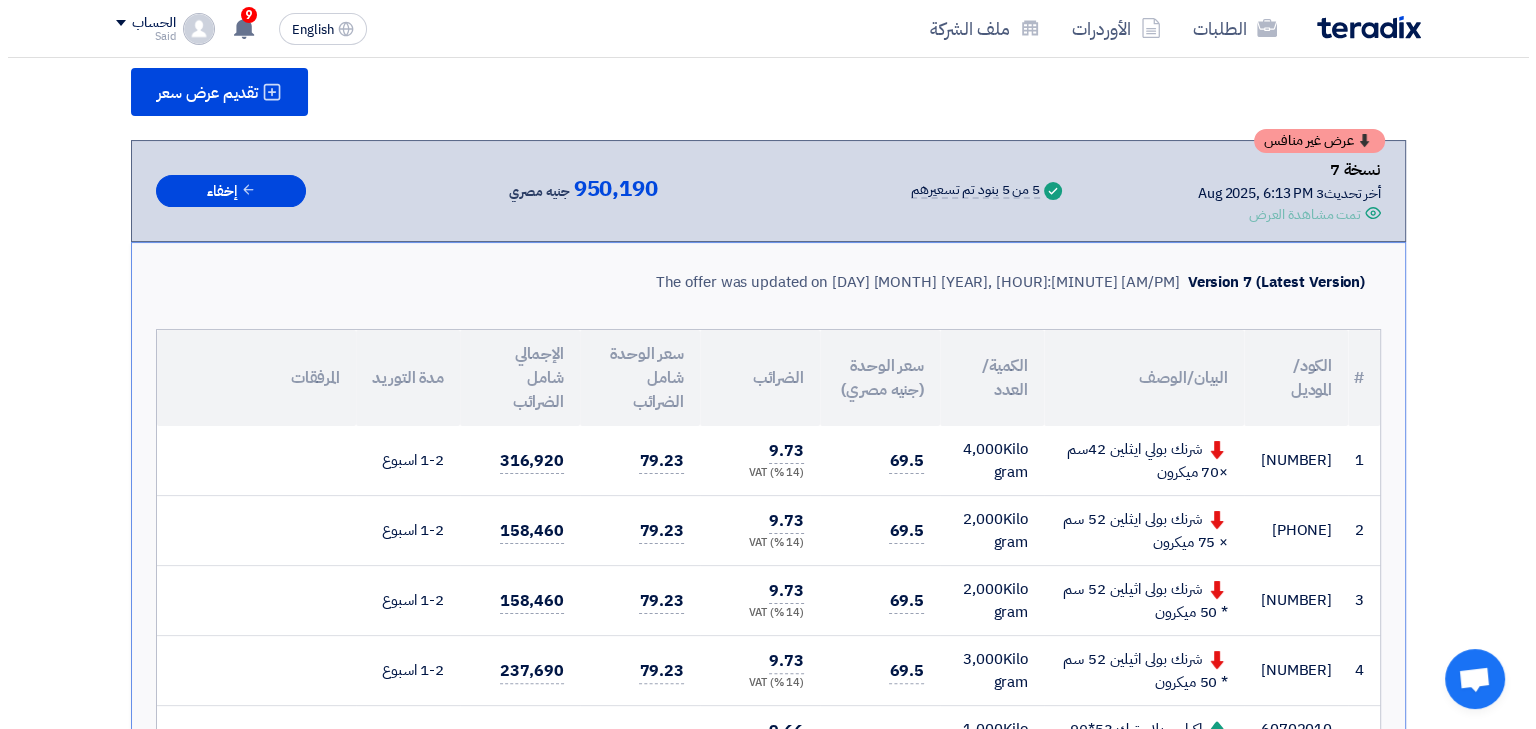 scroll, scrollTop: 331, scrollLeft: 0, axis: vertical 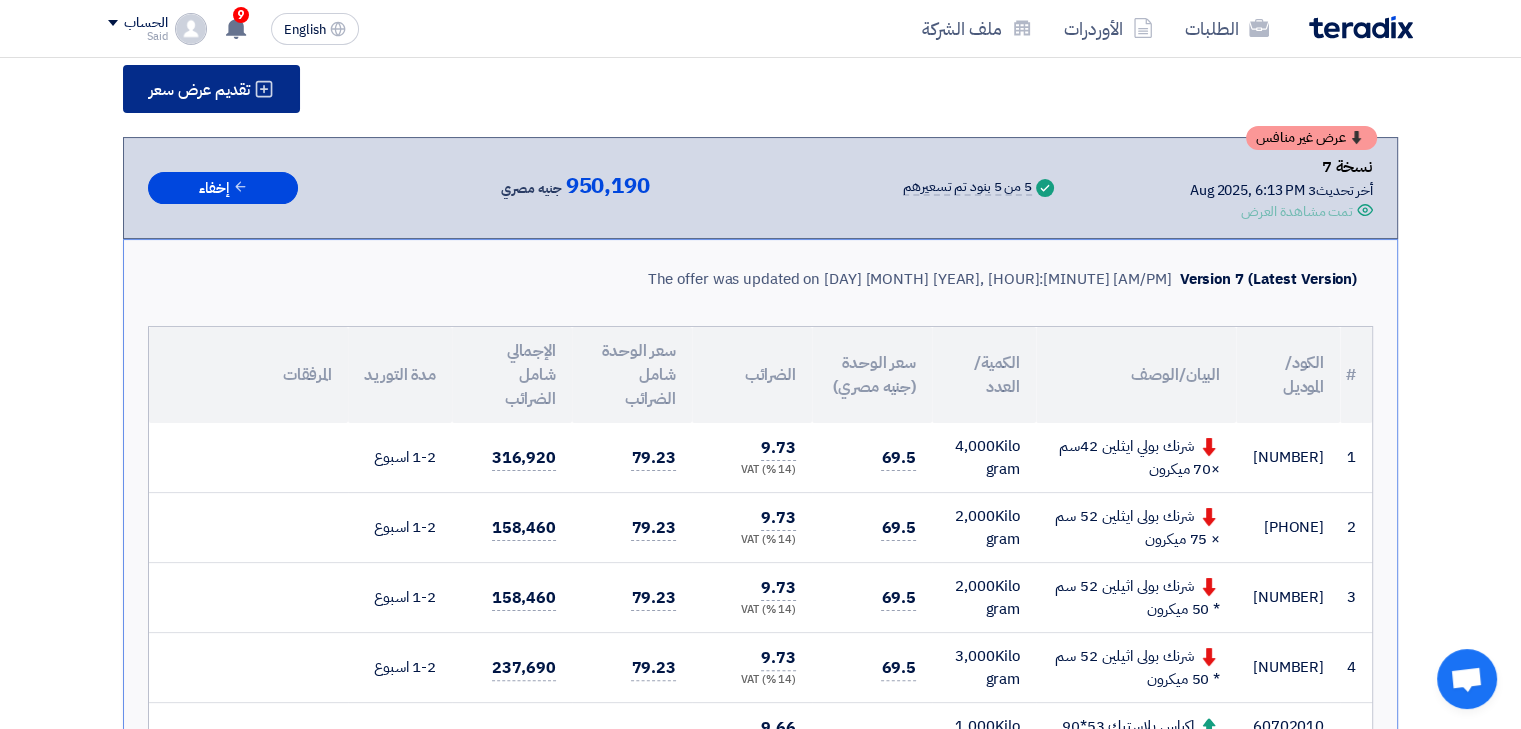 click on "تقديم عرض سعر" 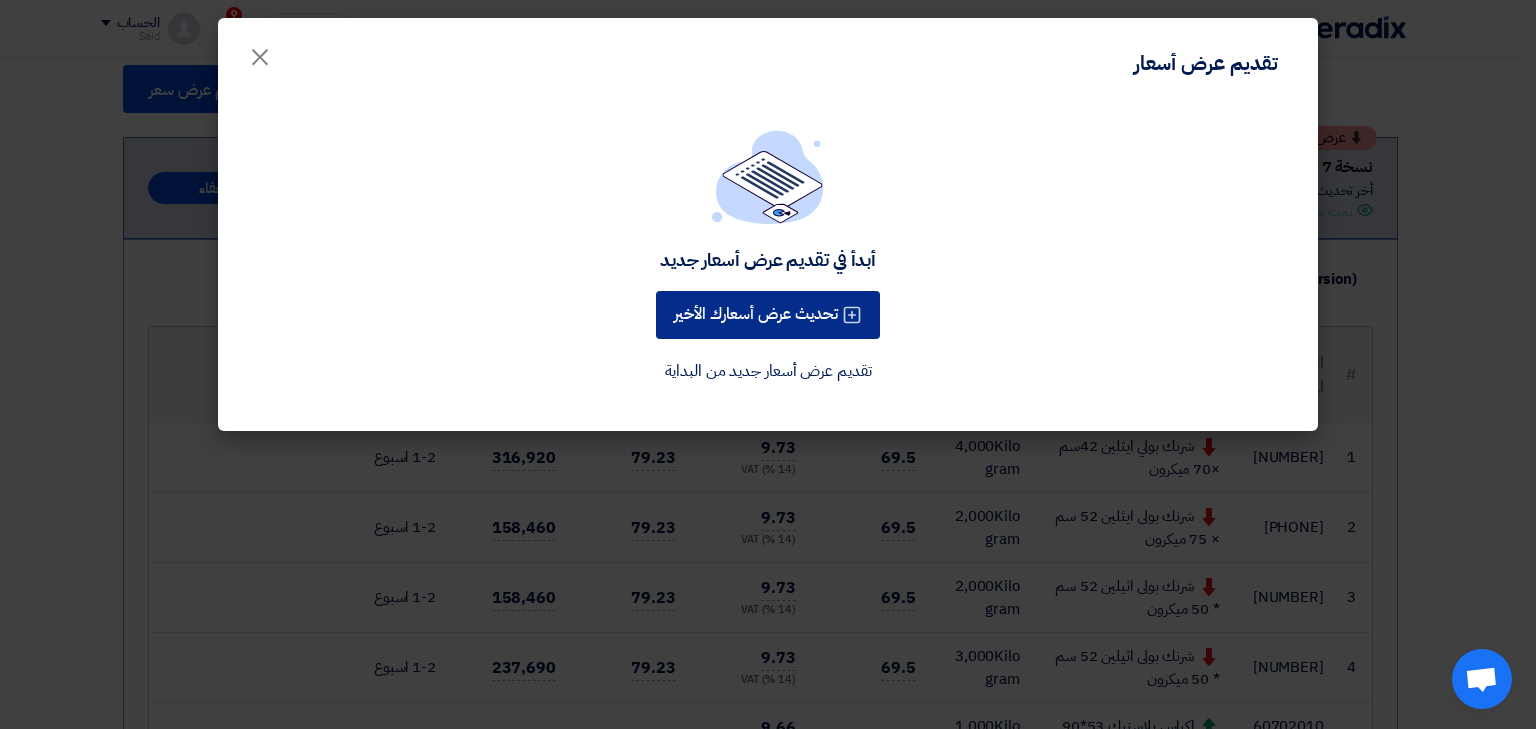 click on "تحديث عرض أسعارك الأخير" 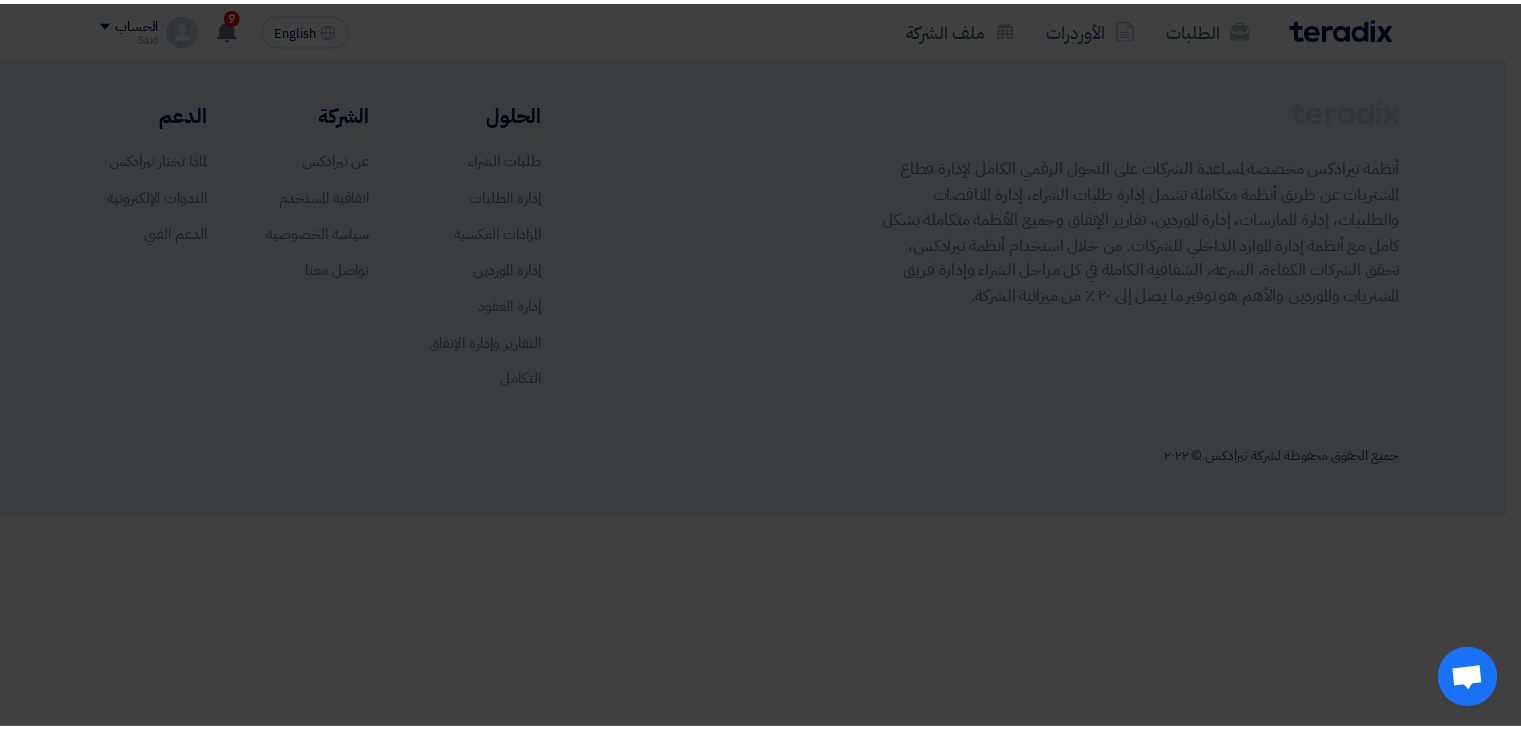 scroll, scrollTop: 0, scrollLeft: 0, axis: both 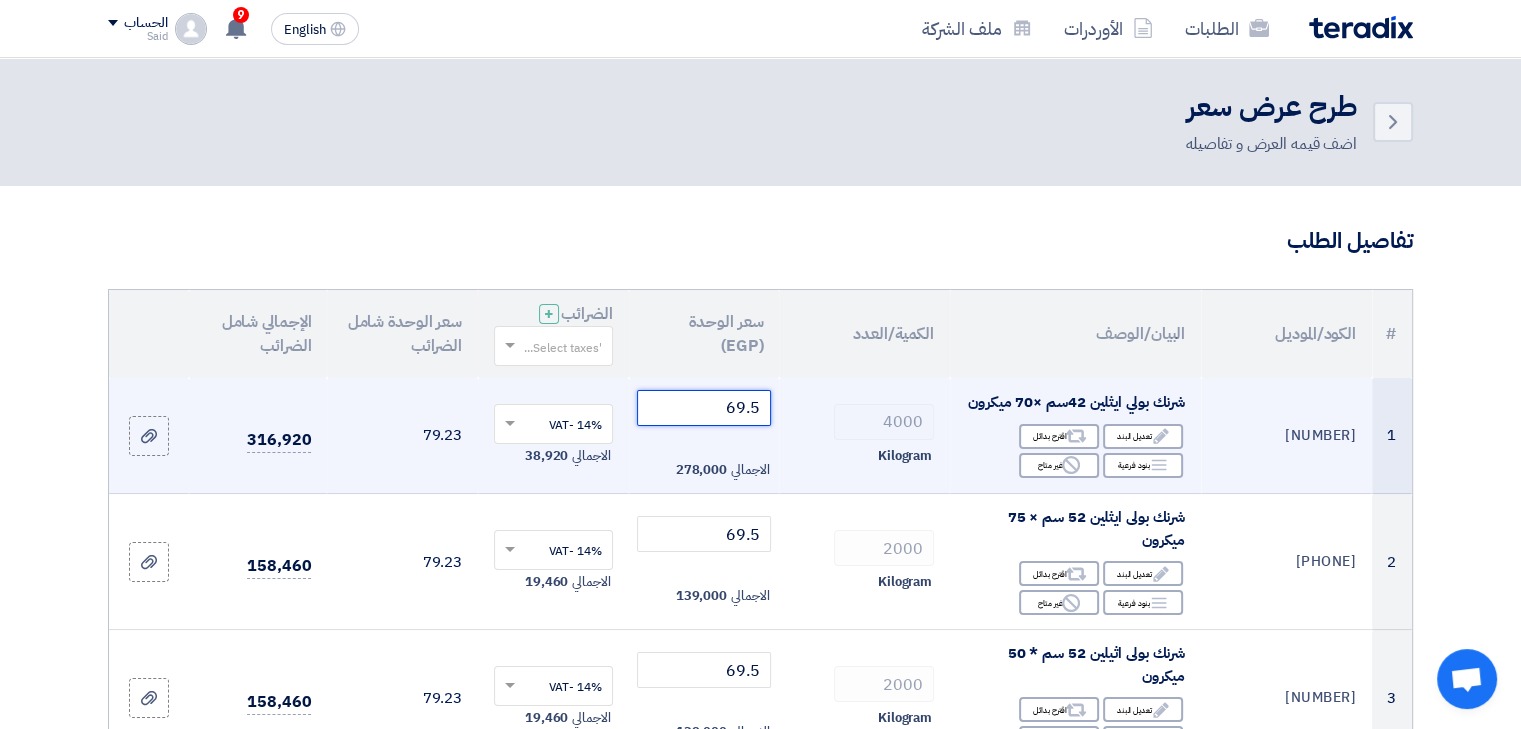 click on "69.5" 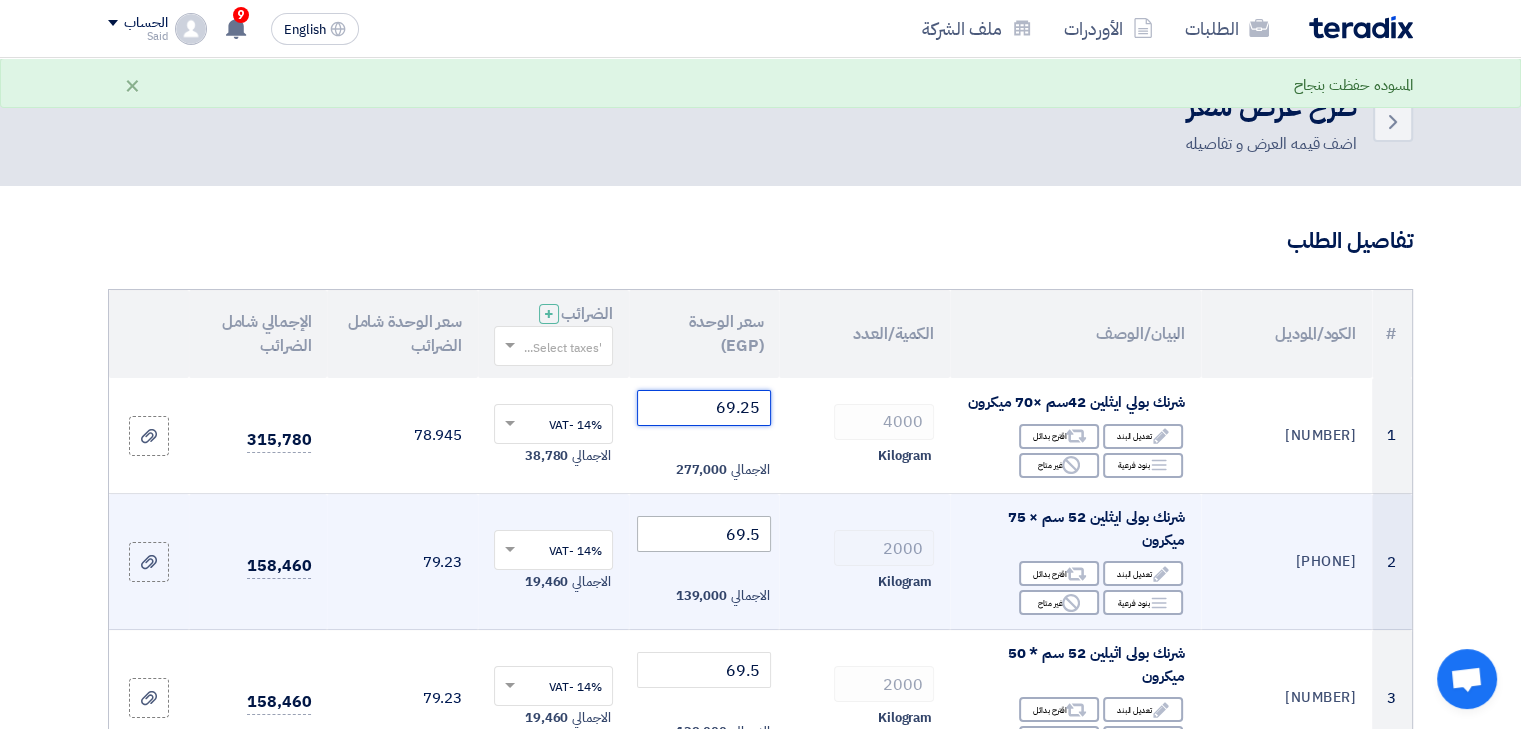 type on "69.25" 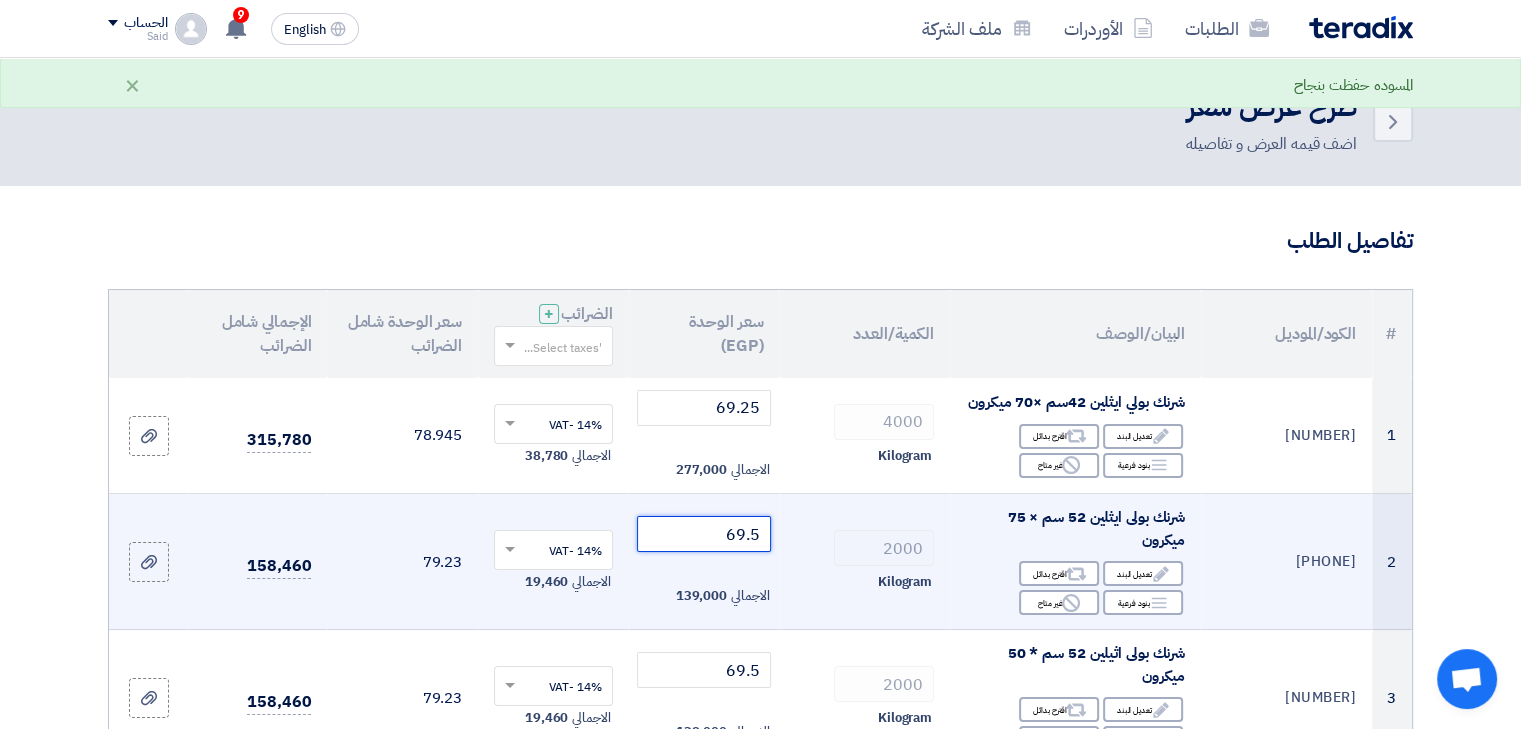 click on "69.5" 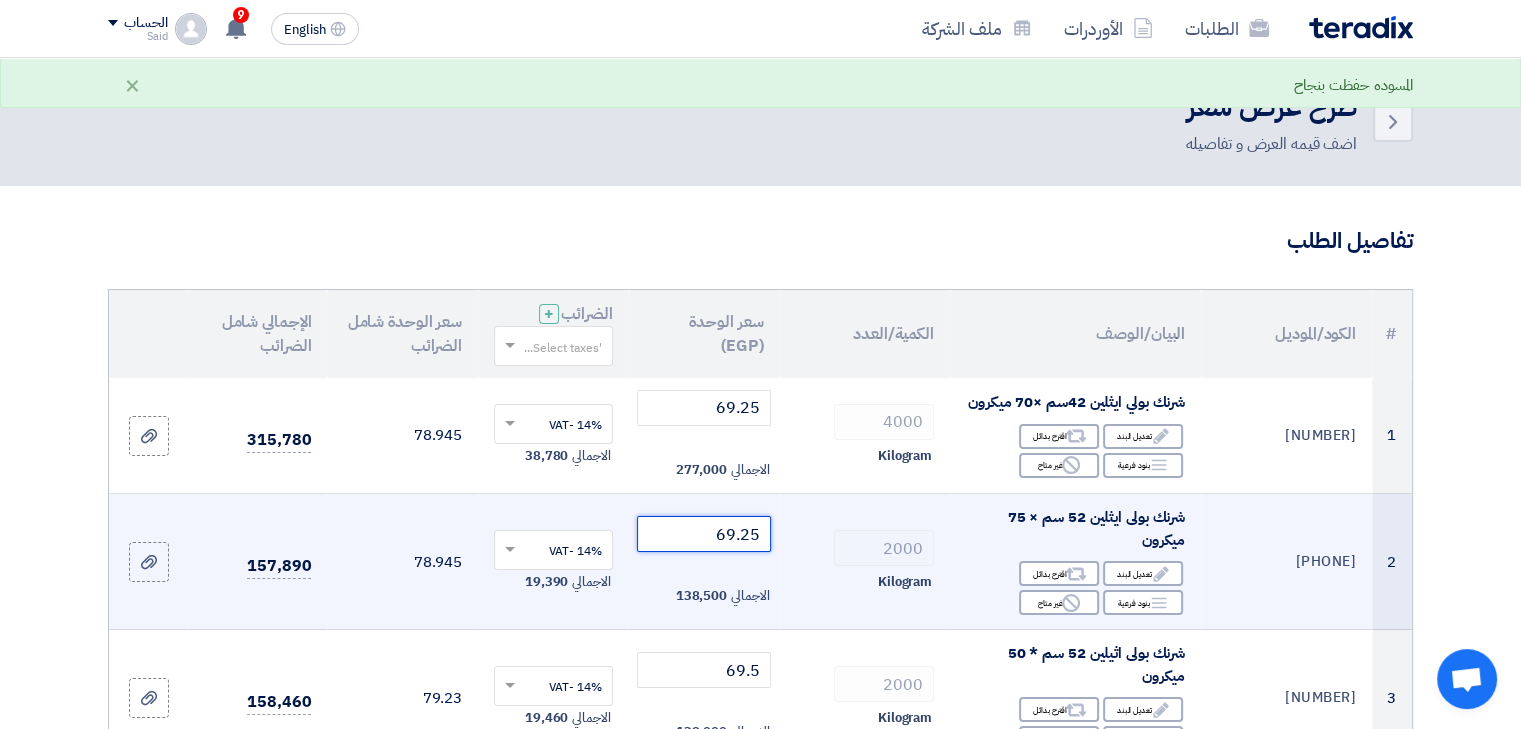 type on "69.25" 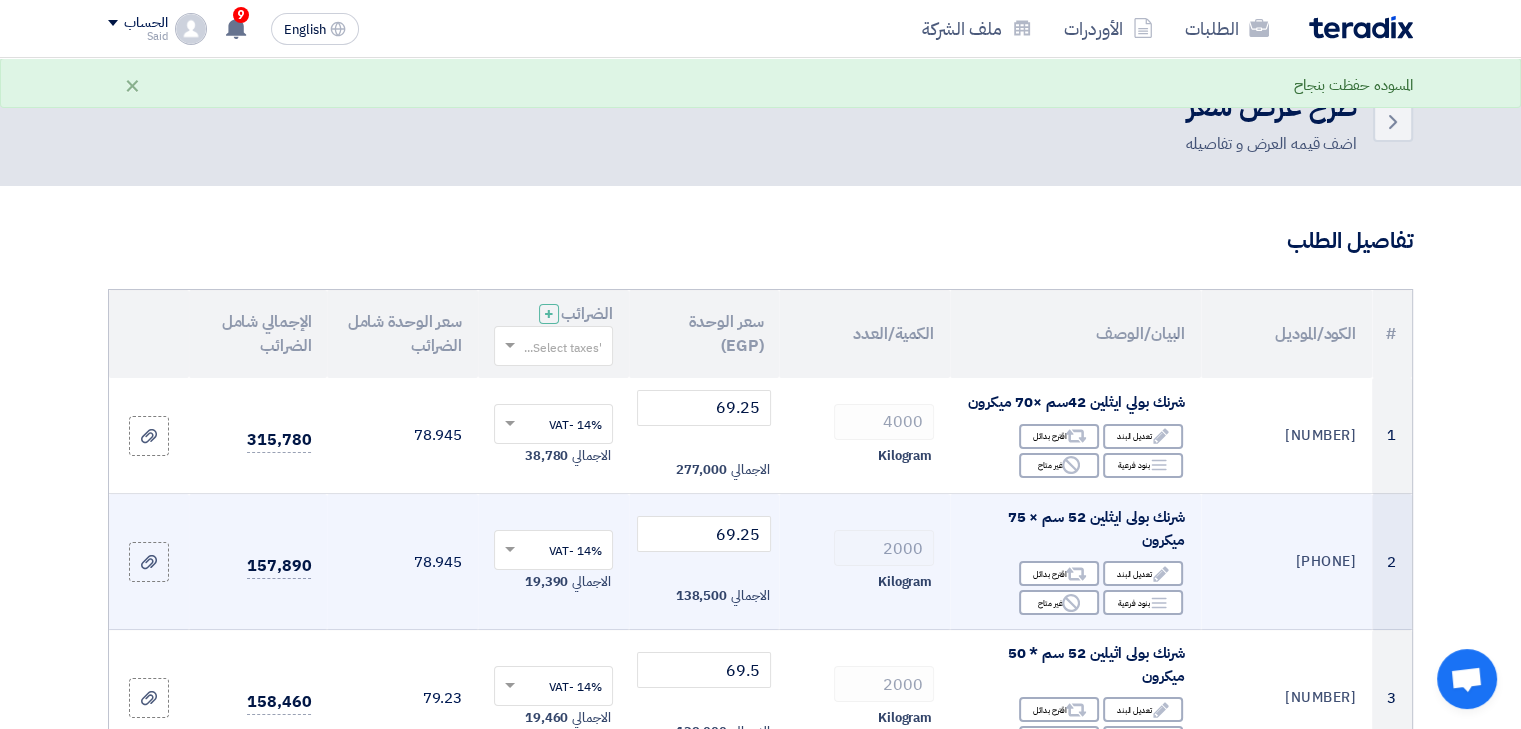 click on "2000
Kilogram" 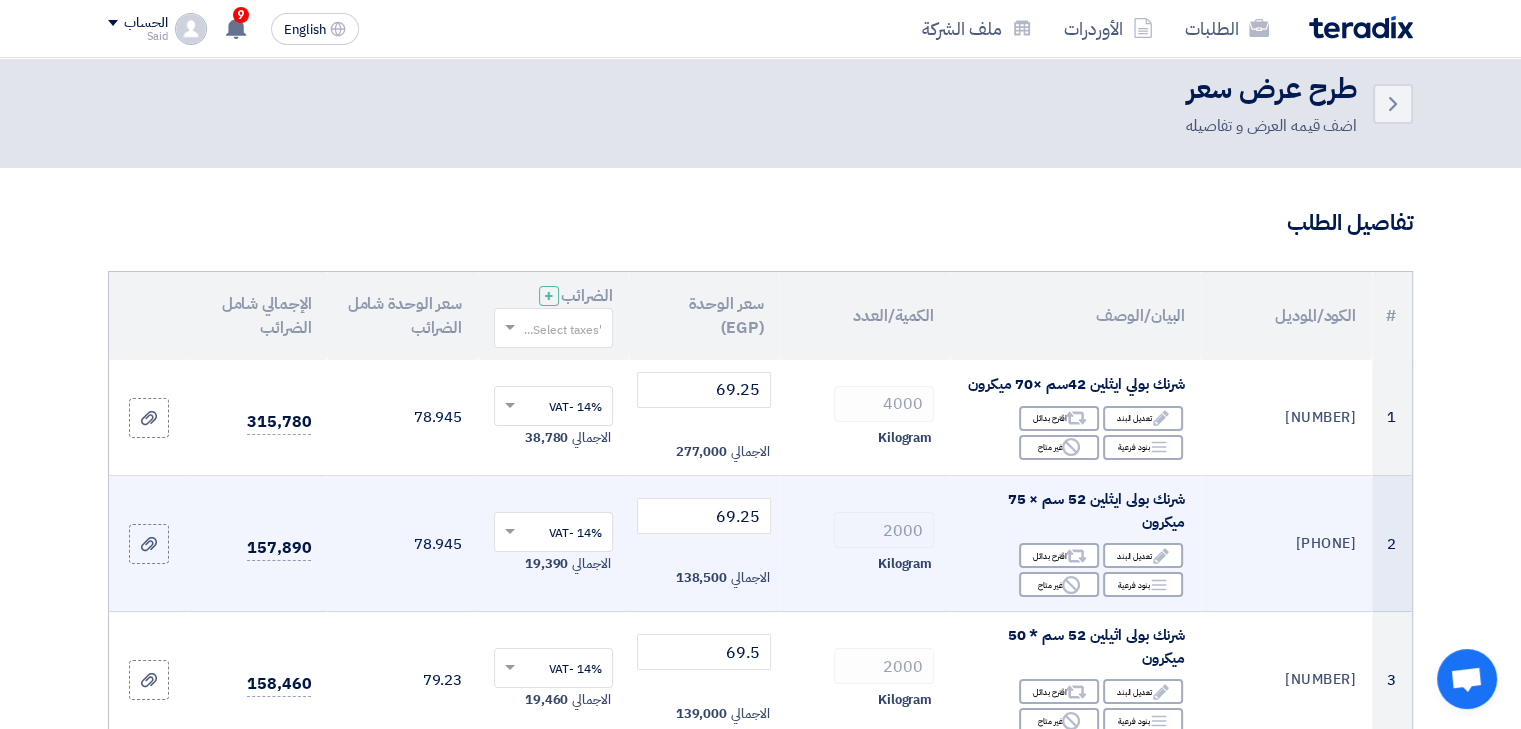 scroll, scrollTop: 139, scrollLeft: 0, axis: vertical 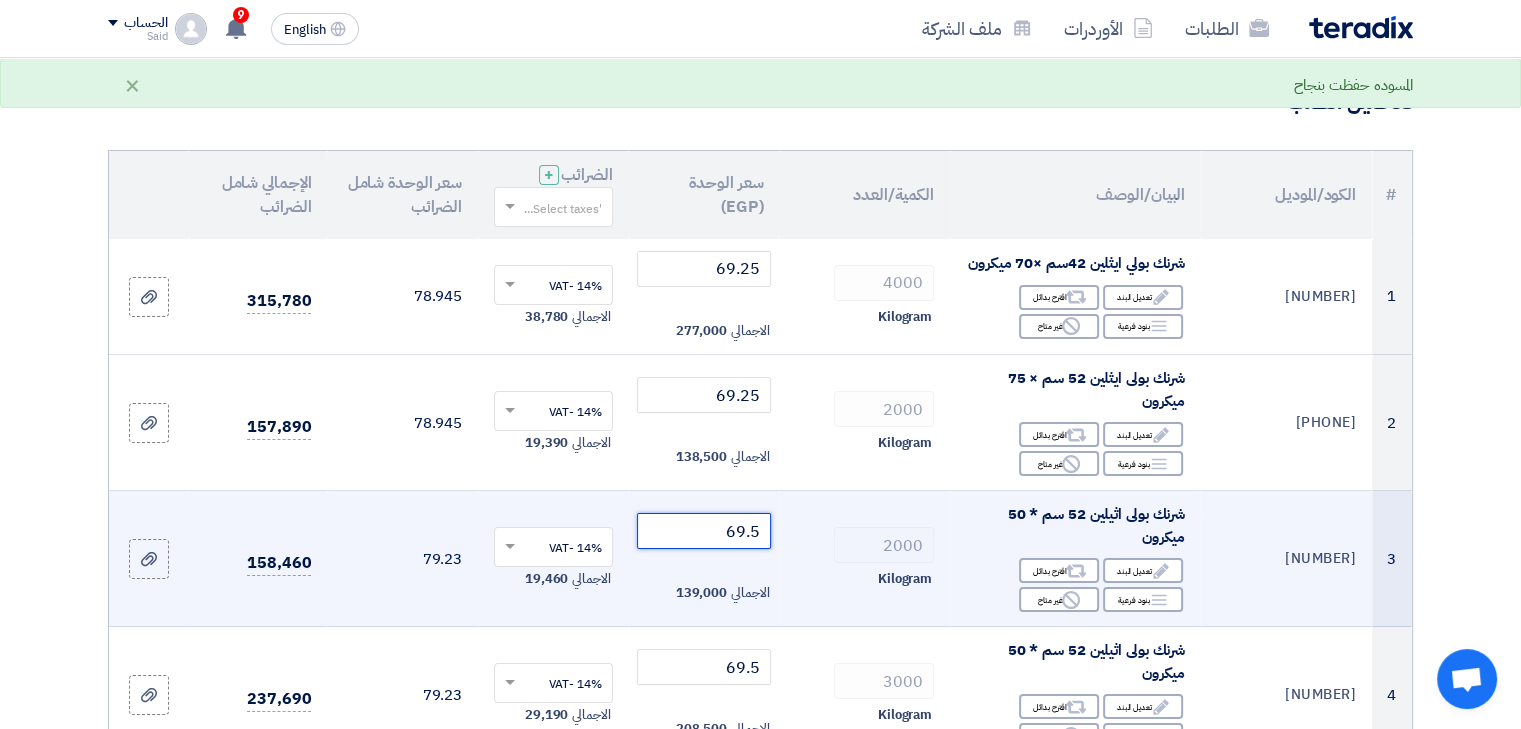 click on "69.5" 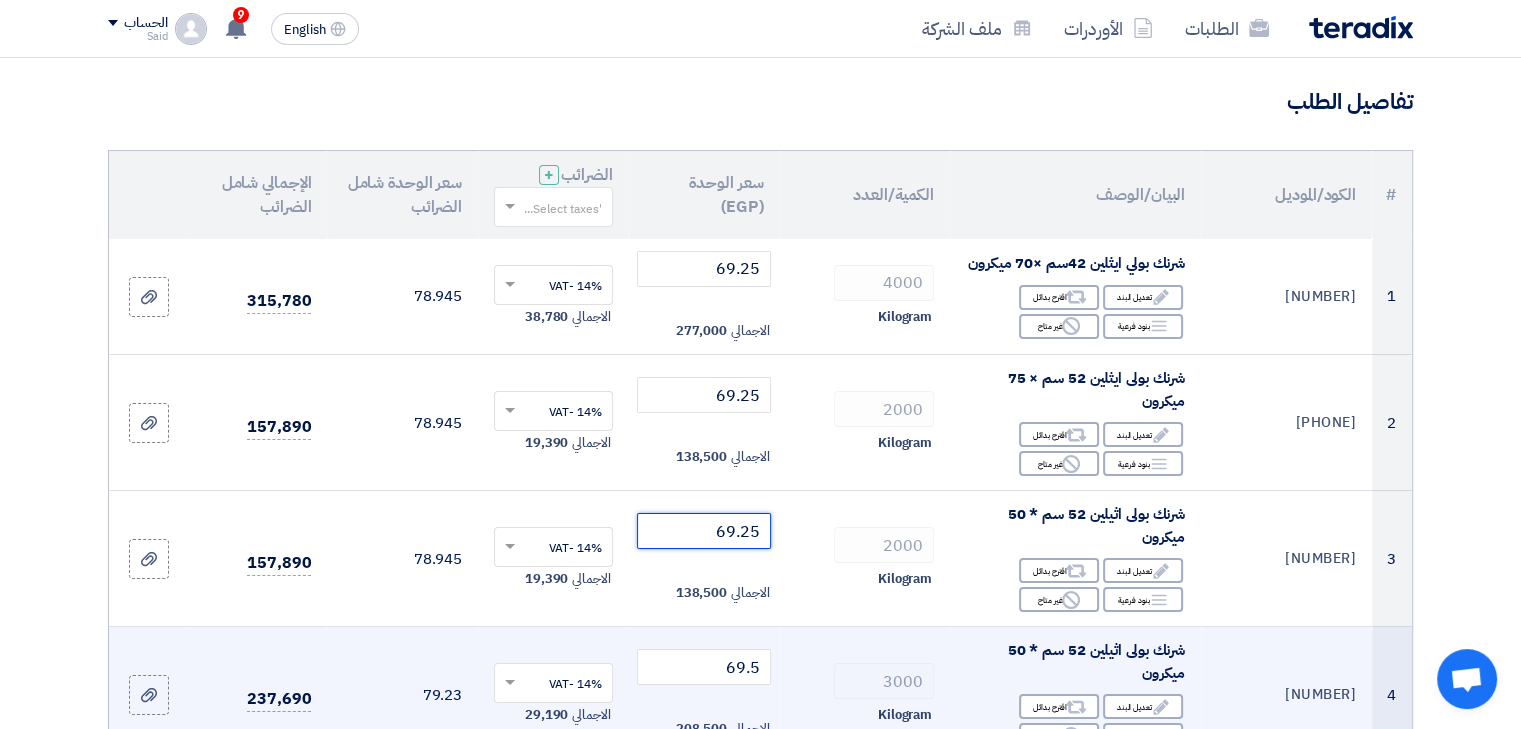 type on "69.25" 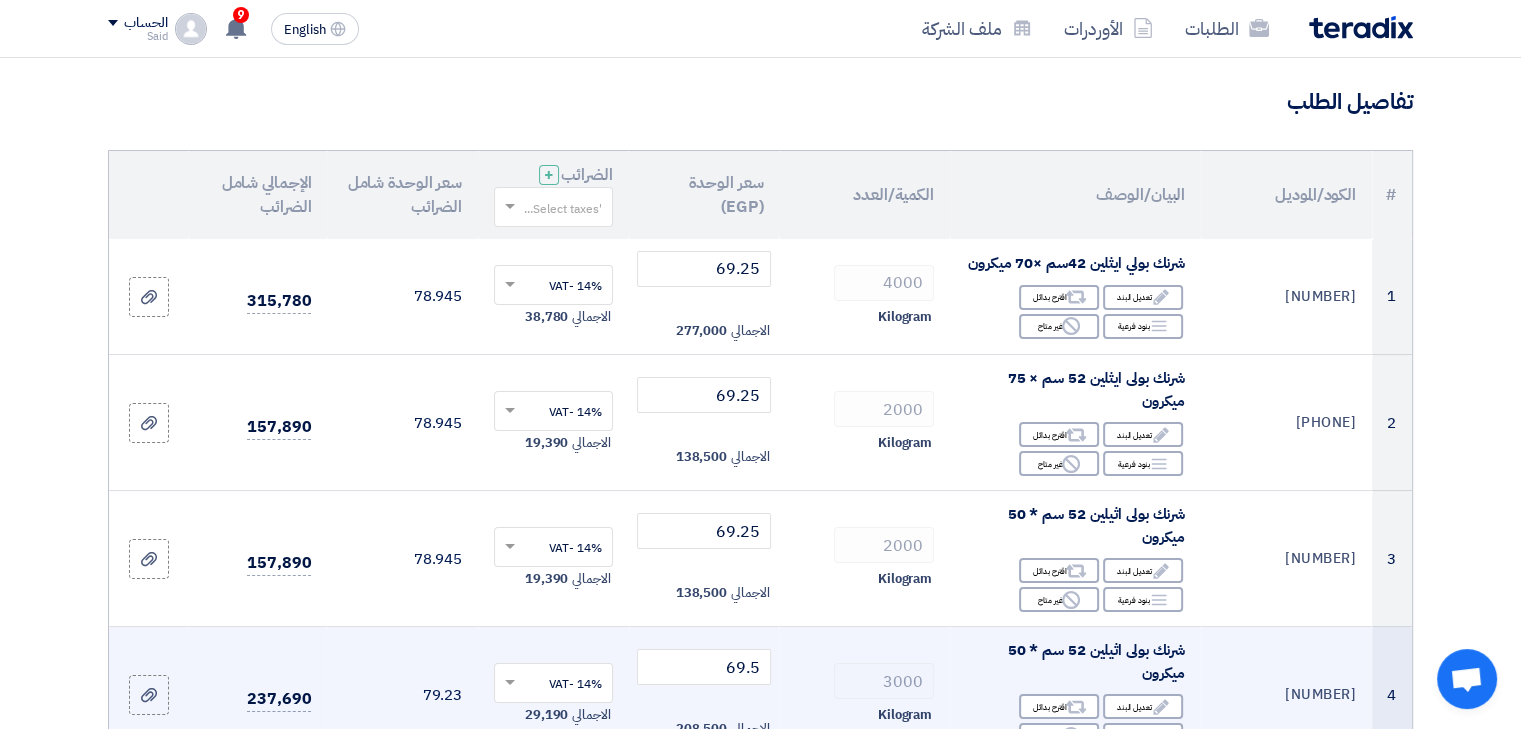 click on "3000
Kilogram" 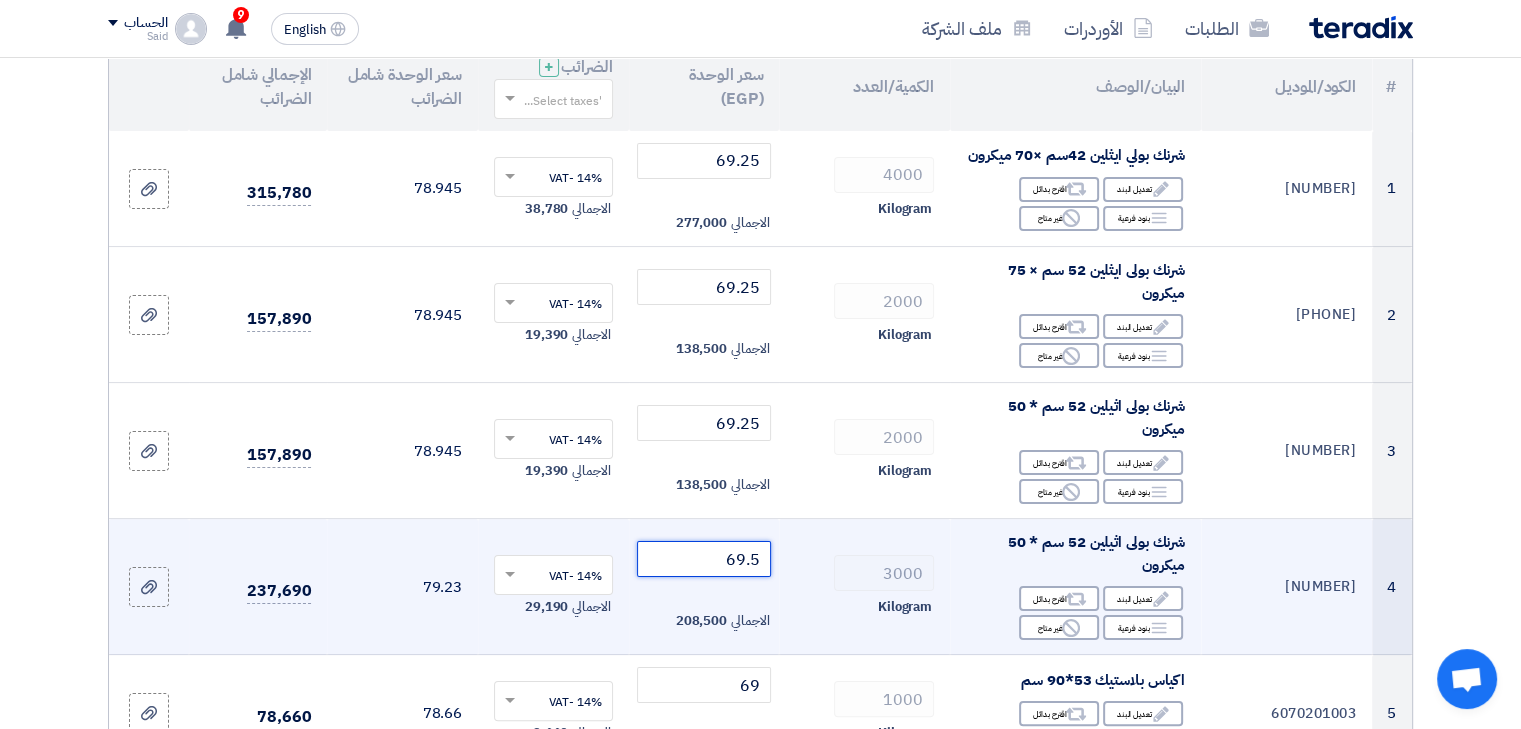 click on "69.5" 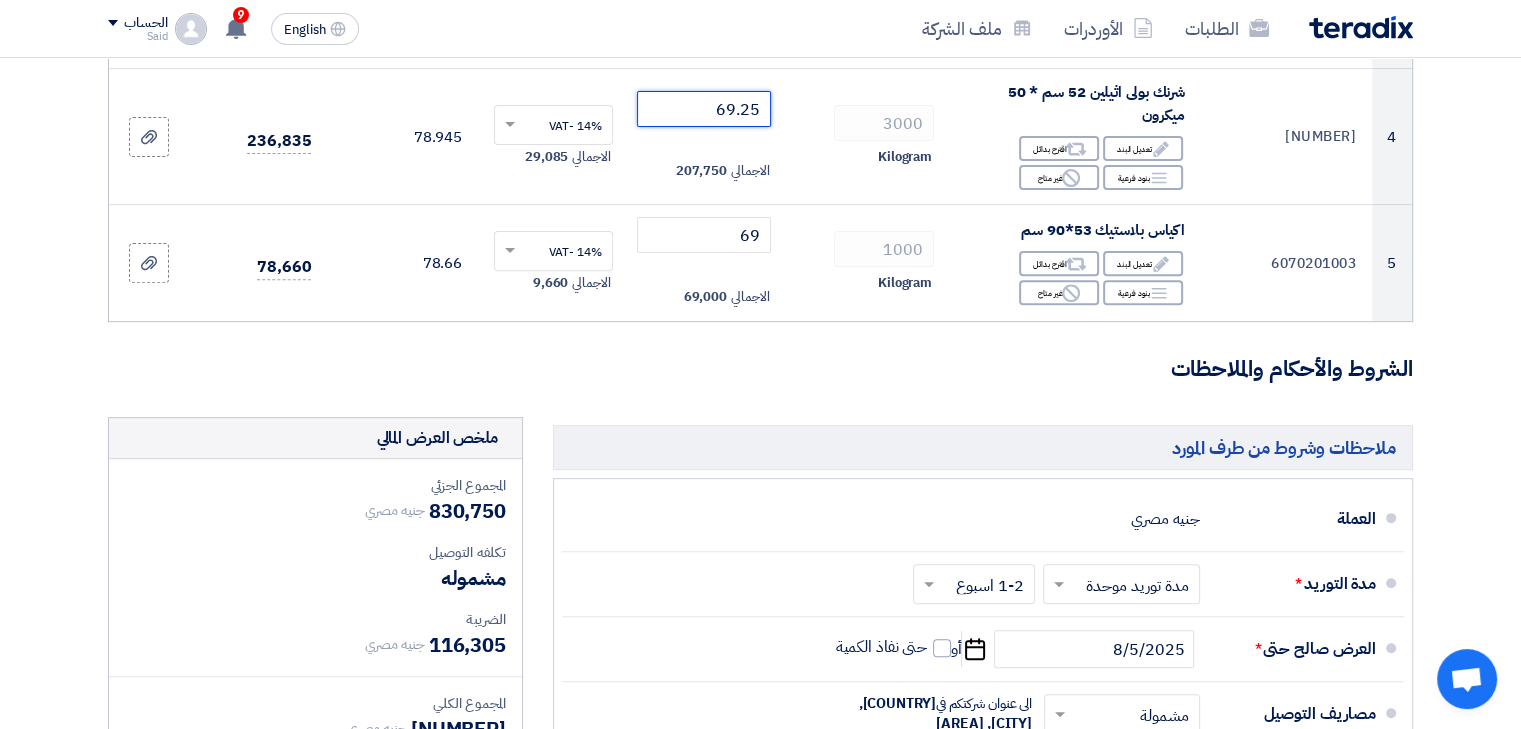 scroll, scrollTop: 699, scrollLeft: 0, axis: vertical 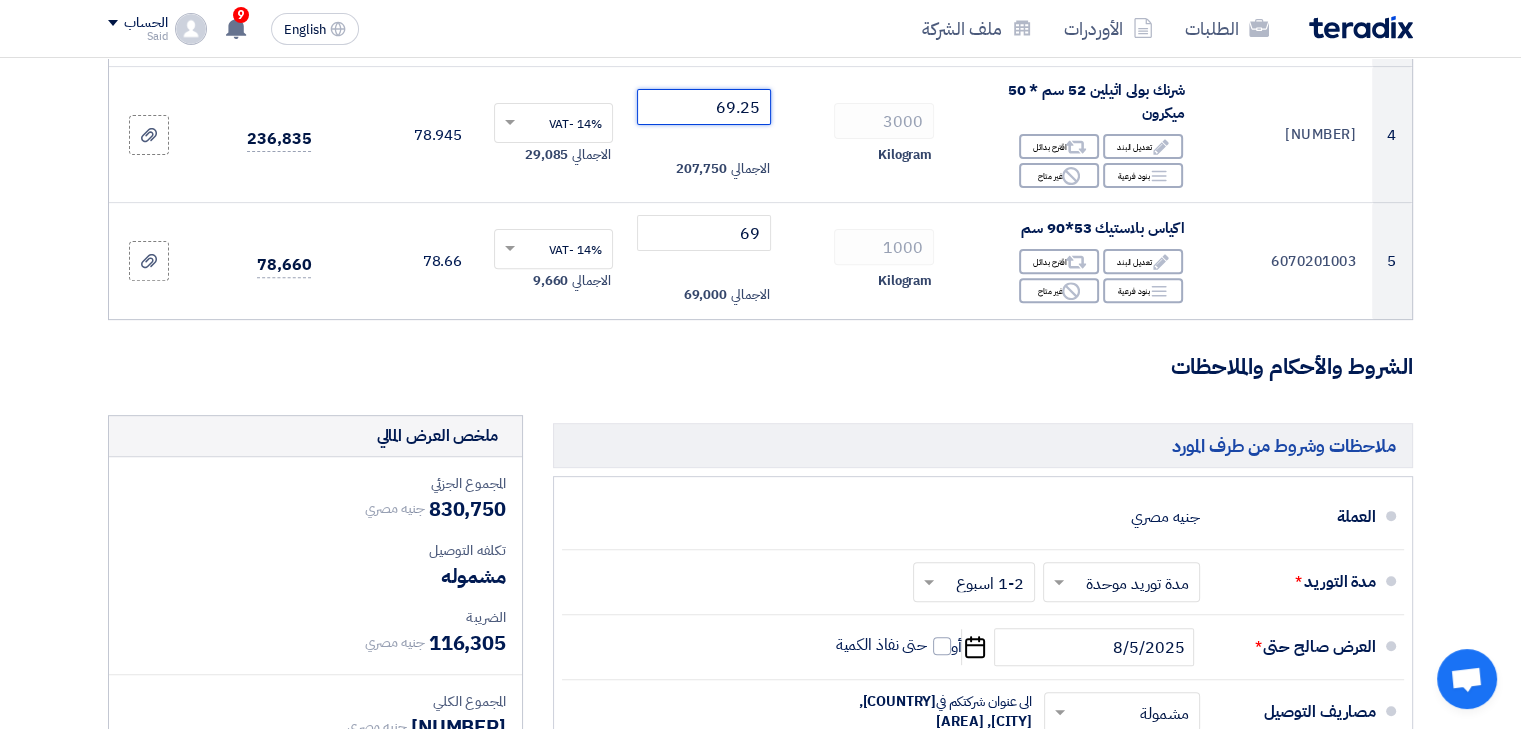 type on "69.25" 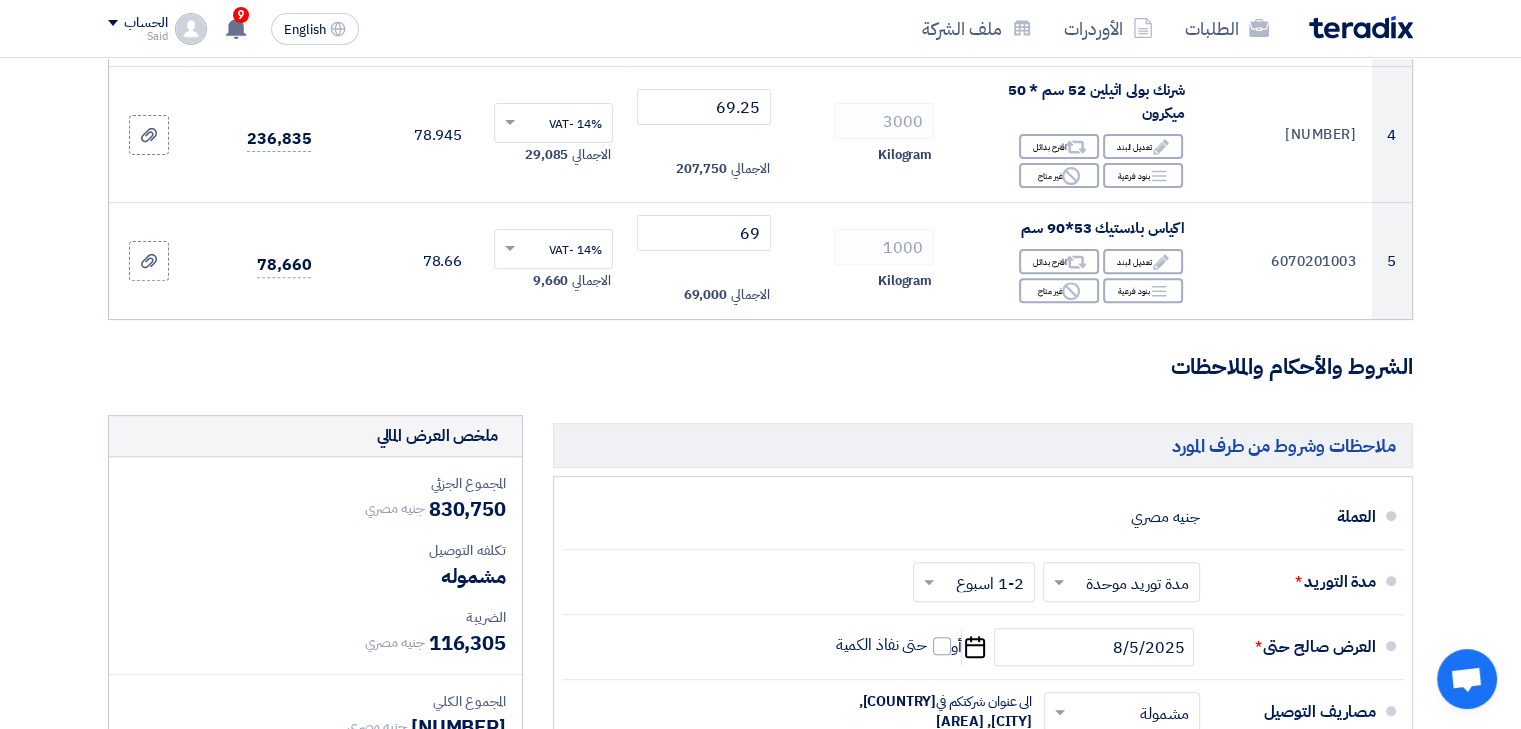 click on "تفاصيل الطلب
#
الكود/الموديل
البيان/الوصف
الكمية/العدد
سعر الوحدة (EGP)
الضرائب
+
'Select taxes...
سعر الوحدة شامل الضرائب
1 Edit Reject" 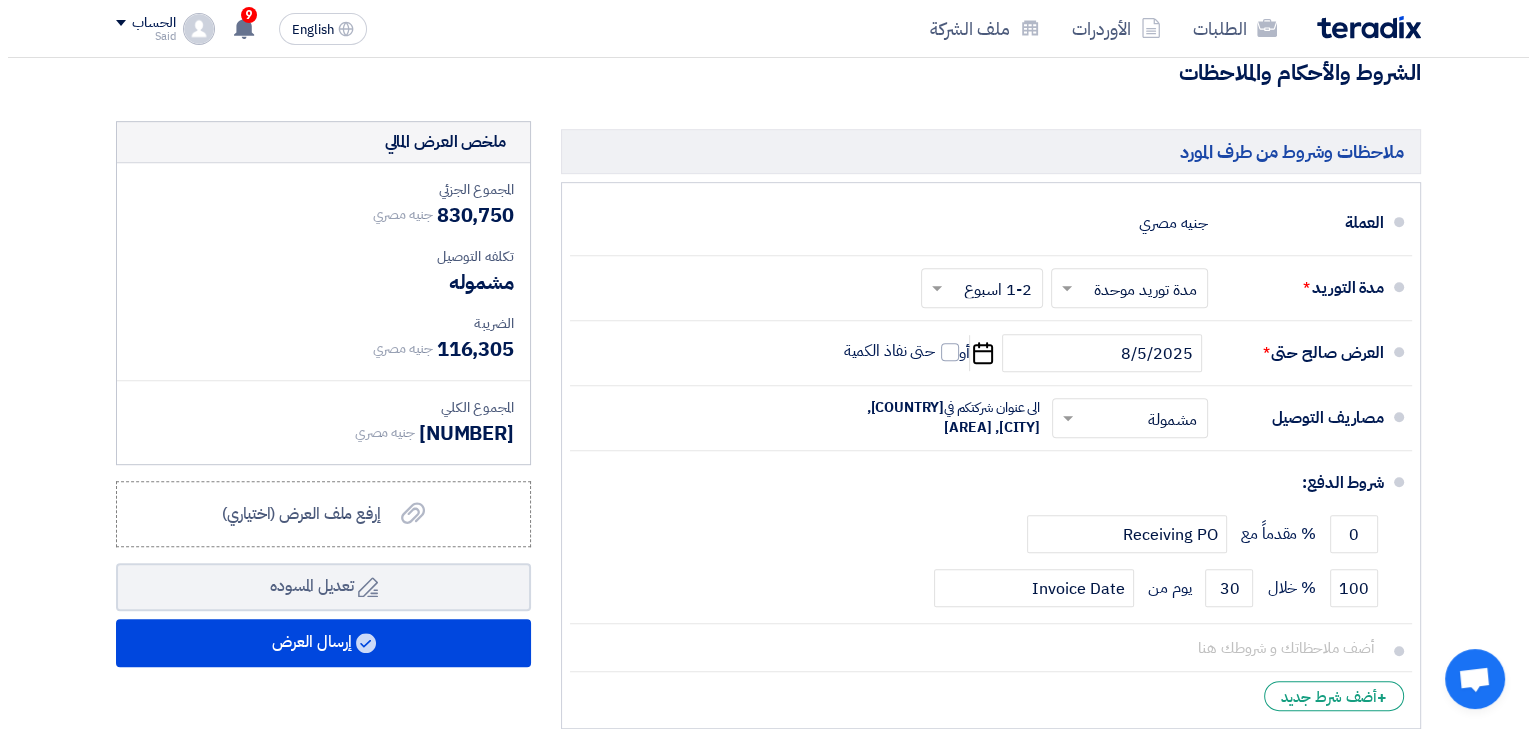 scroll, scrollTop: 987, scrollLeft: 0, axis: vertical 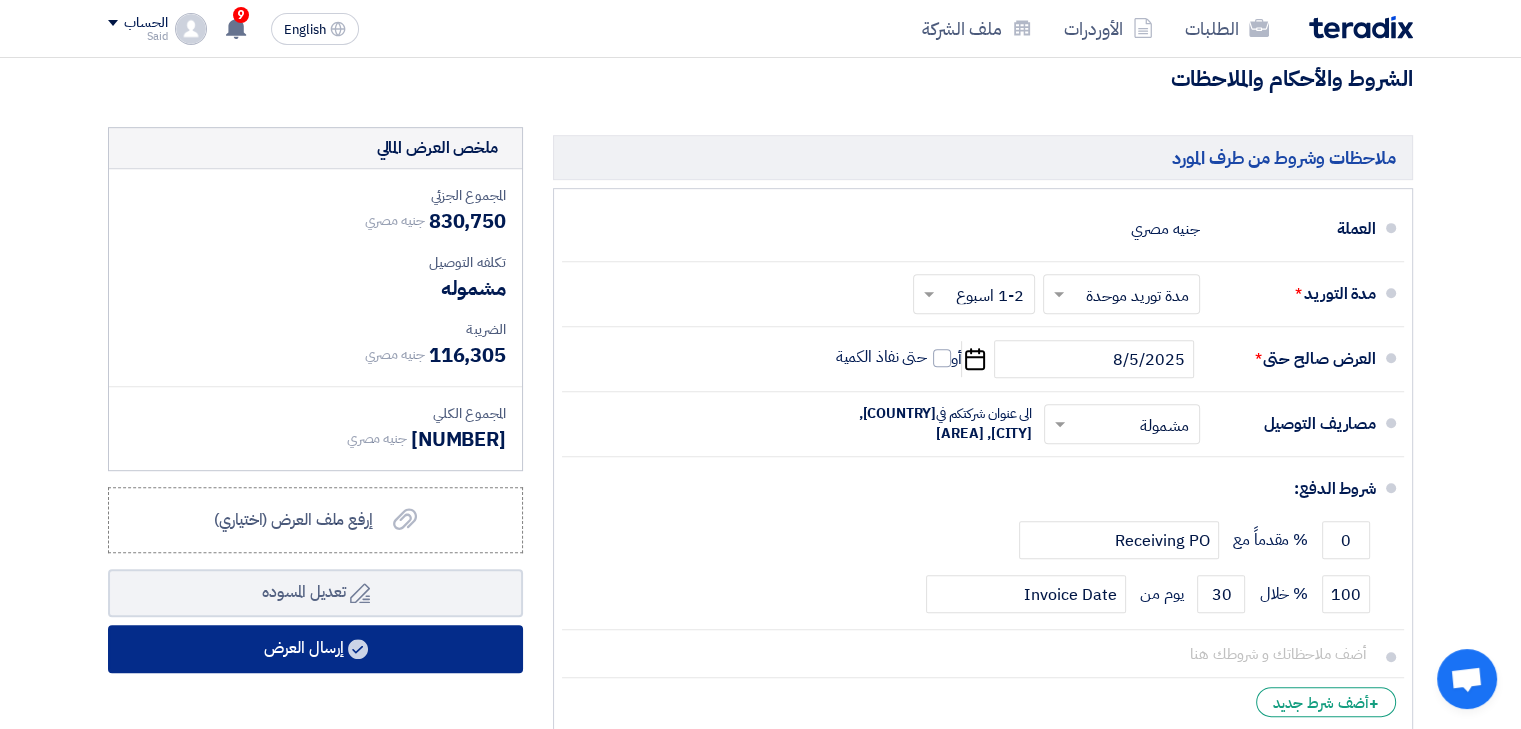 click on "إرسال العرض" 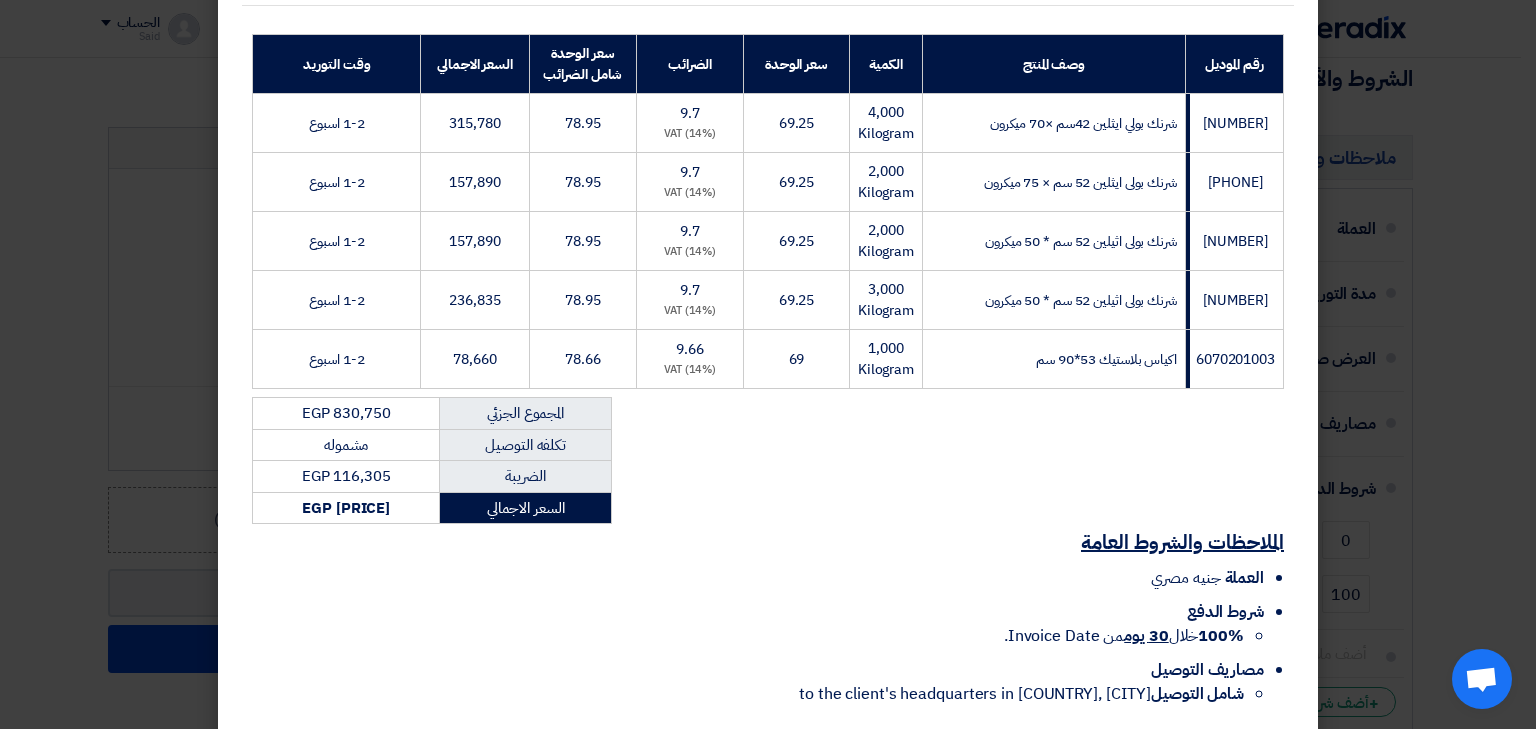 scroll, scrollTop: 387, scrollLeft: 0, axis: vertical 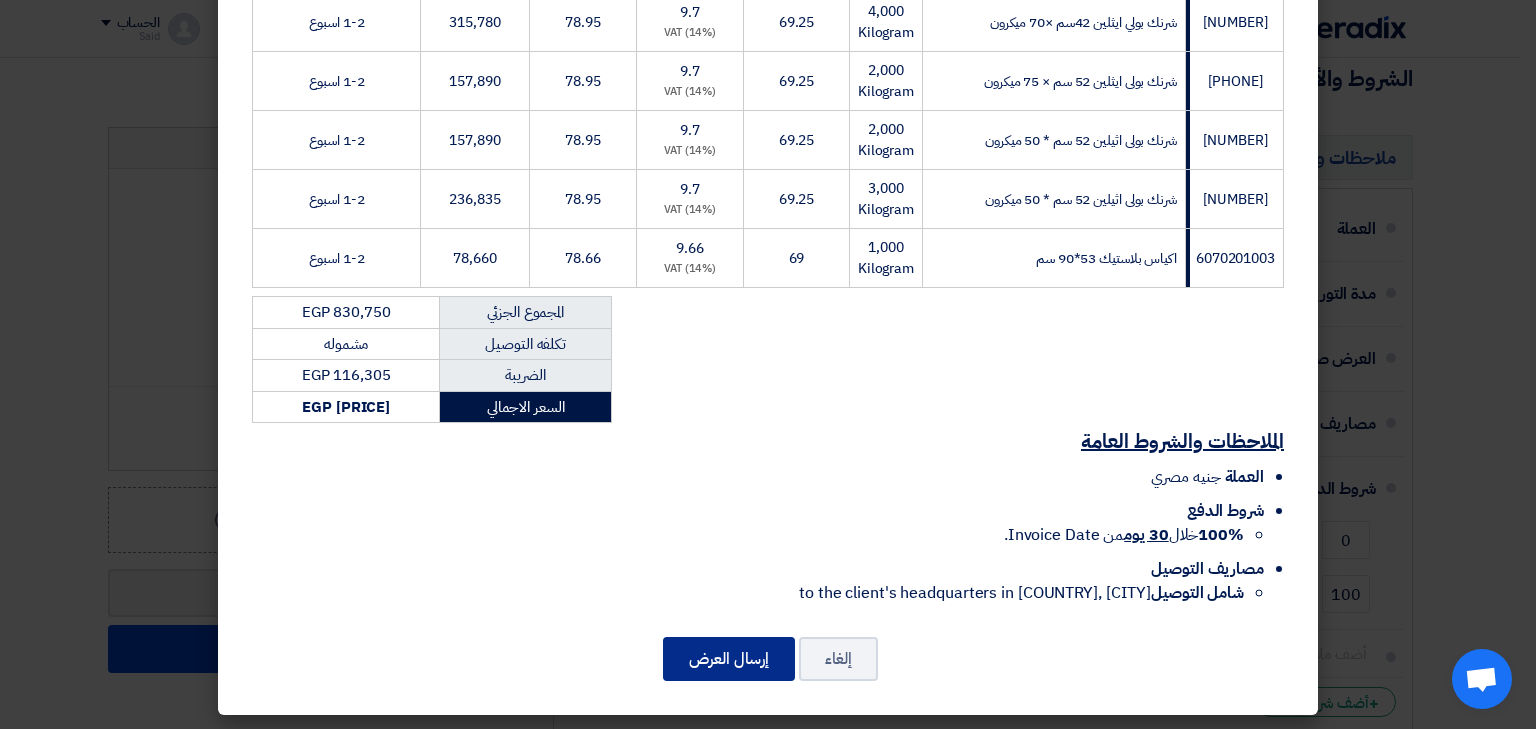 click on "إرسال العرض" 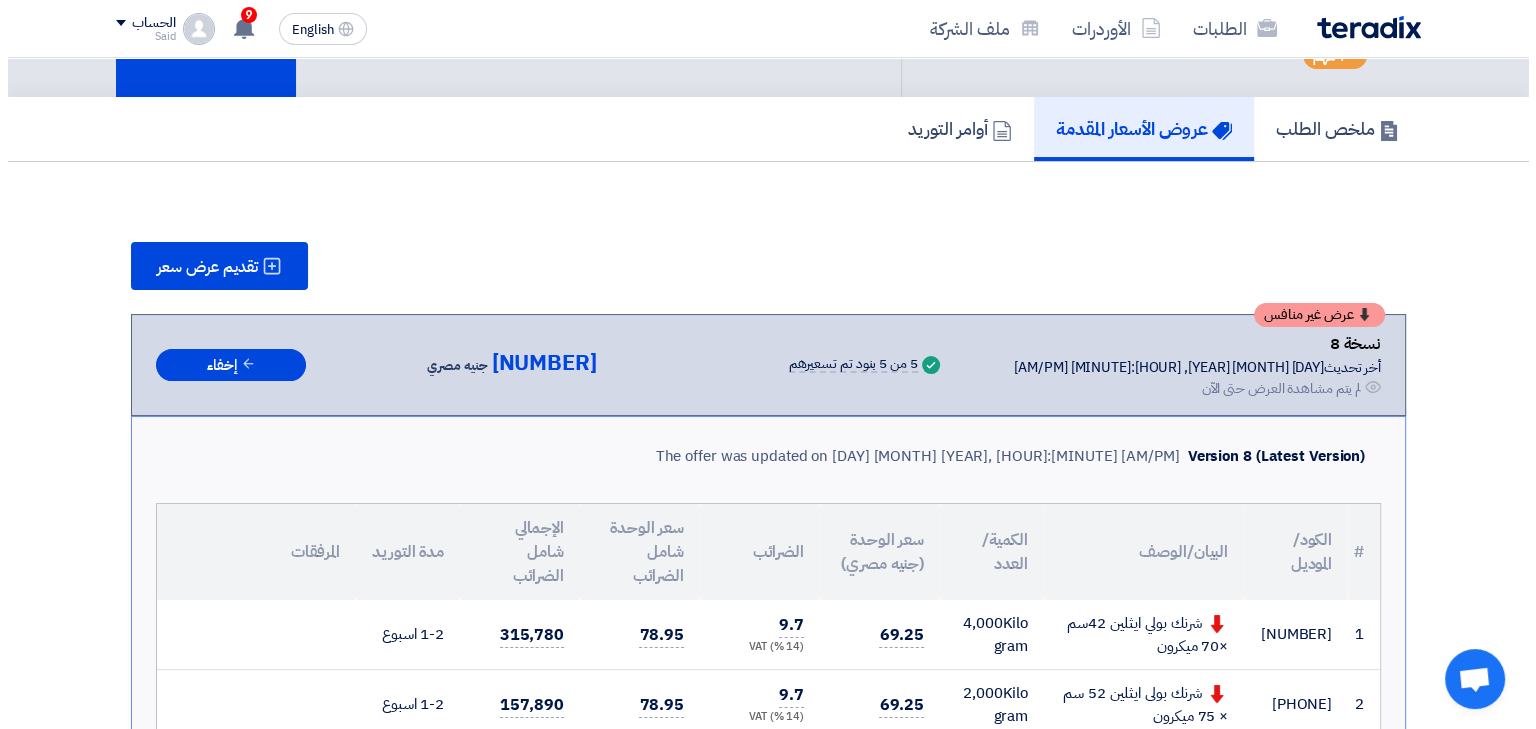 scroll, scrollTop: 148, scrollLeft: 0, axis: vertical 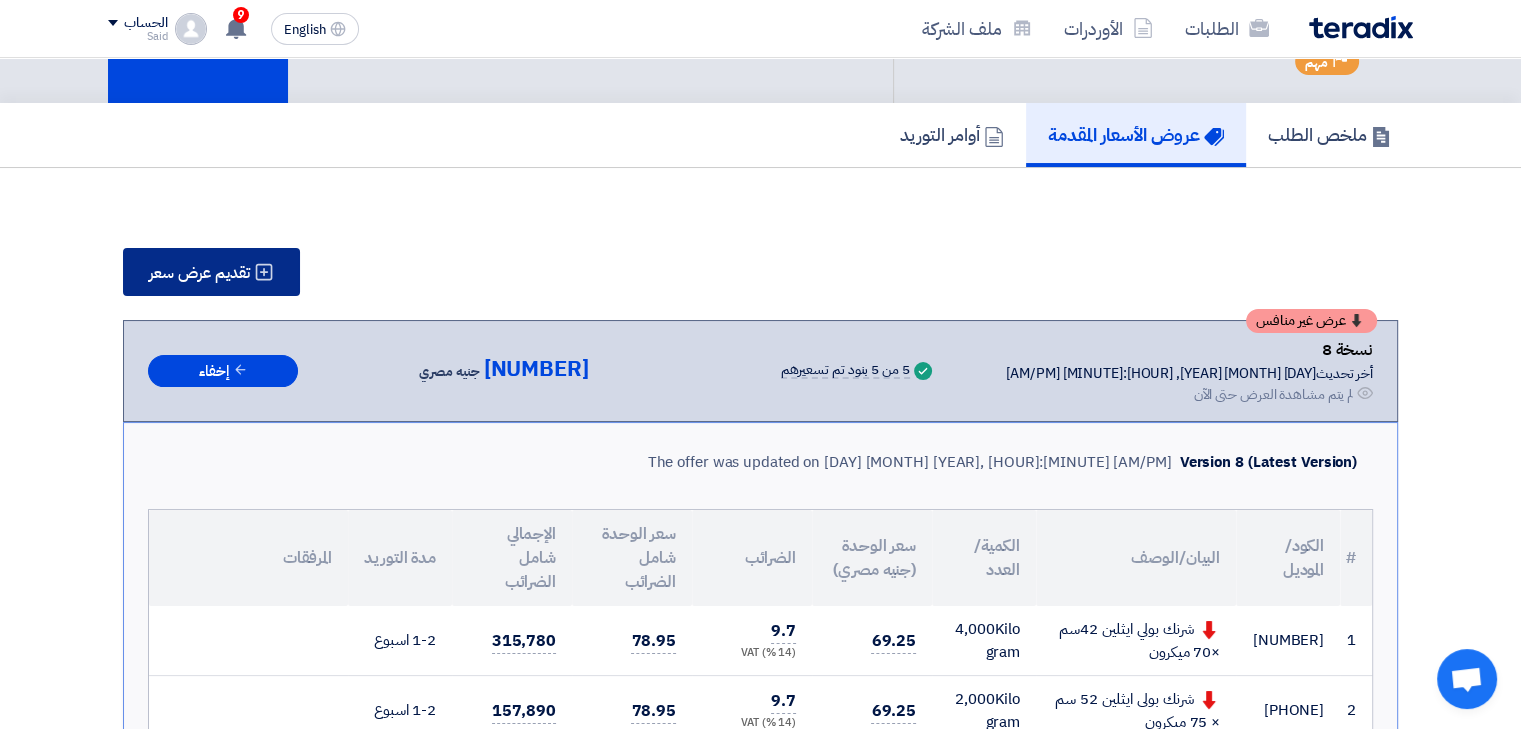 click 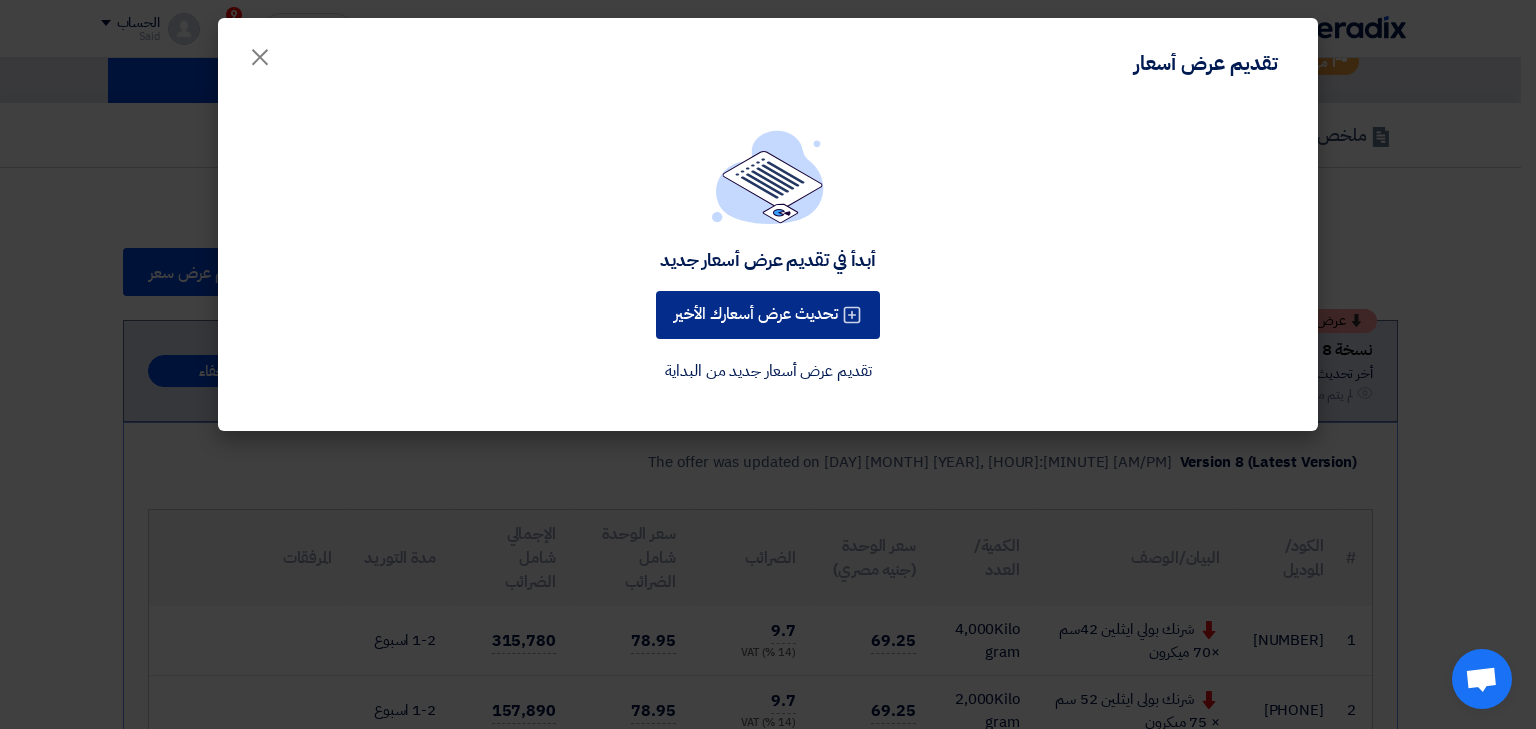 click on "تحديث عرض أسعارك الأخير" 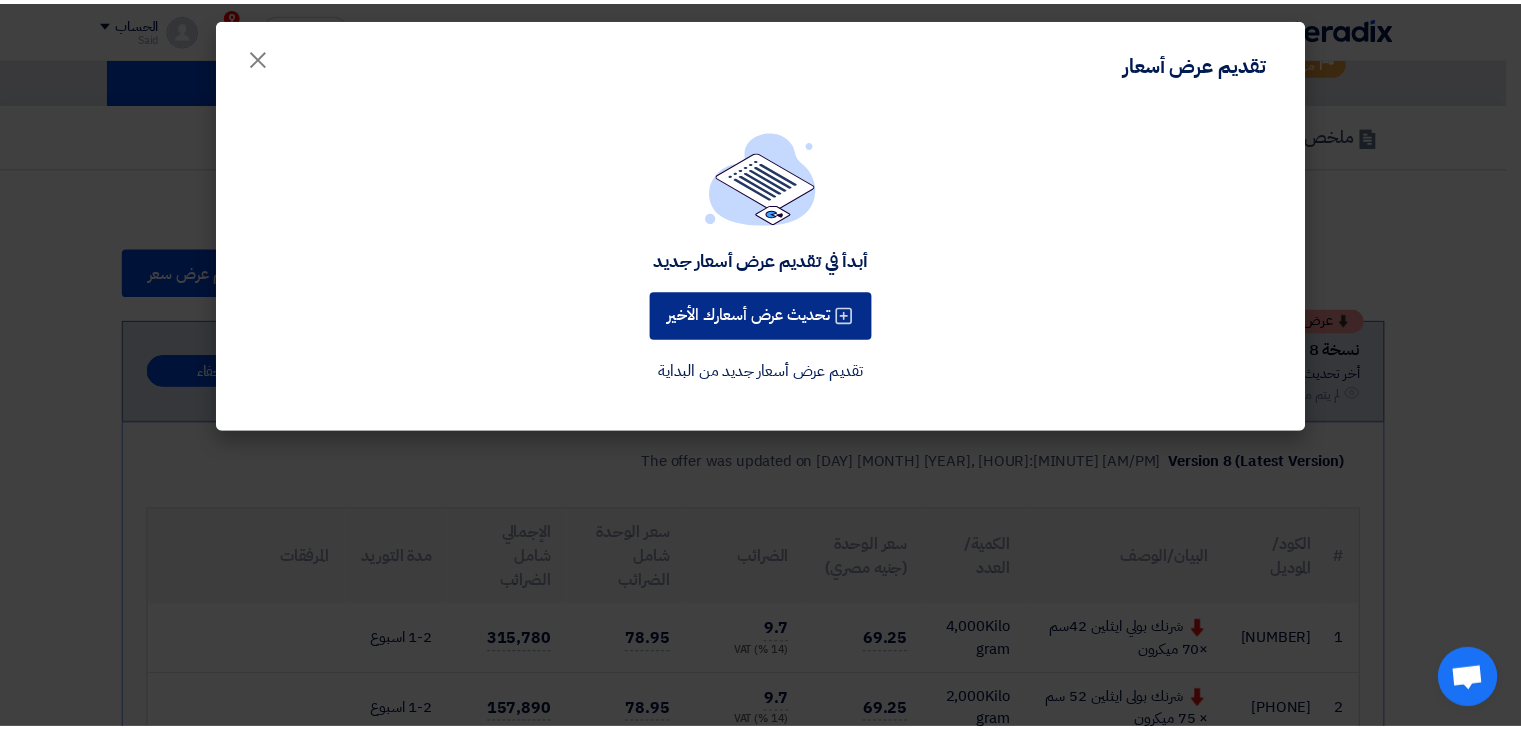 scroll, scrollTop: 0, scrollLeft: 0, axis: both 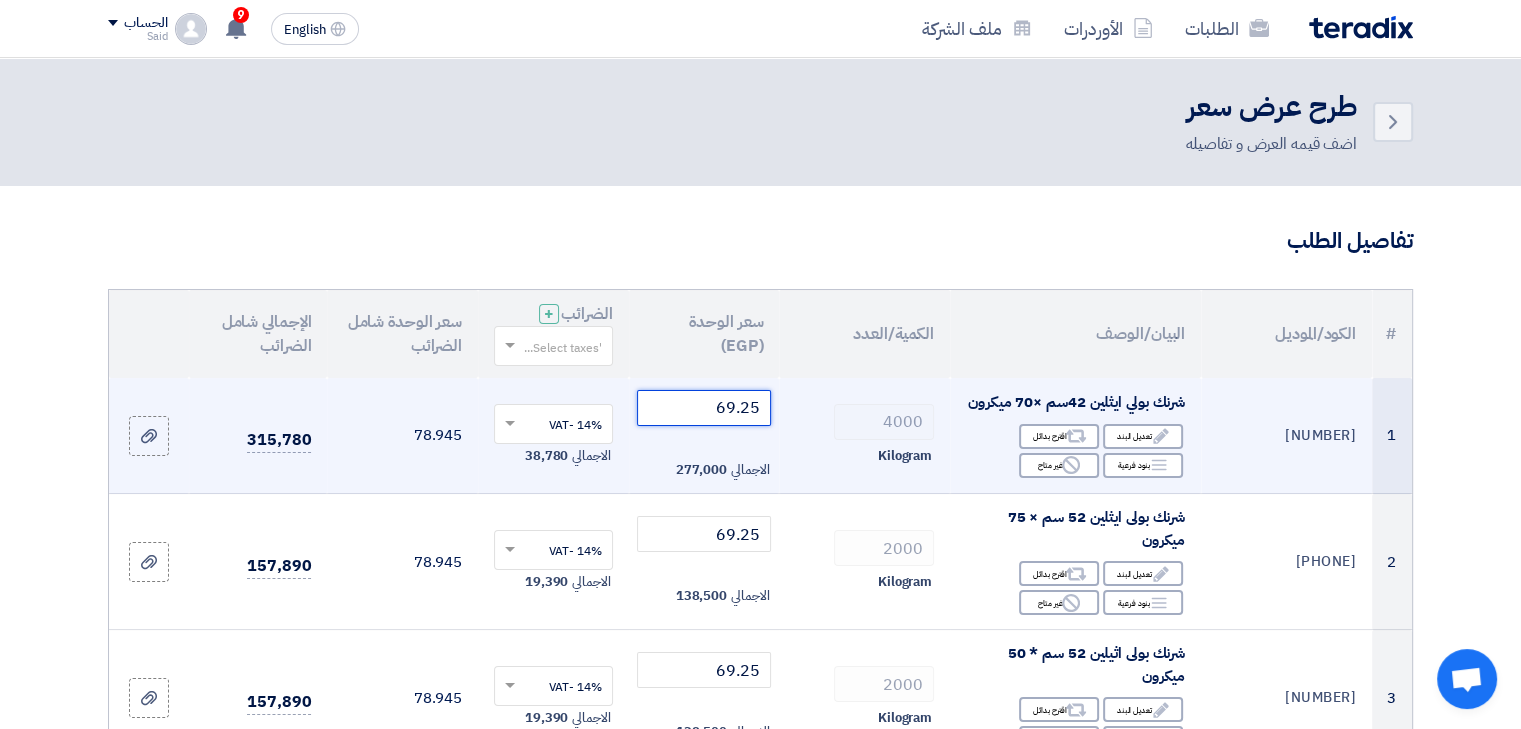 click on "69.25" 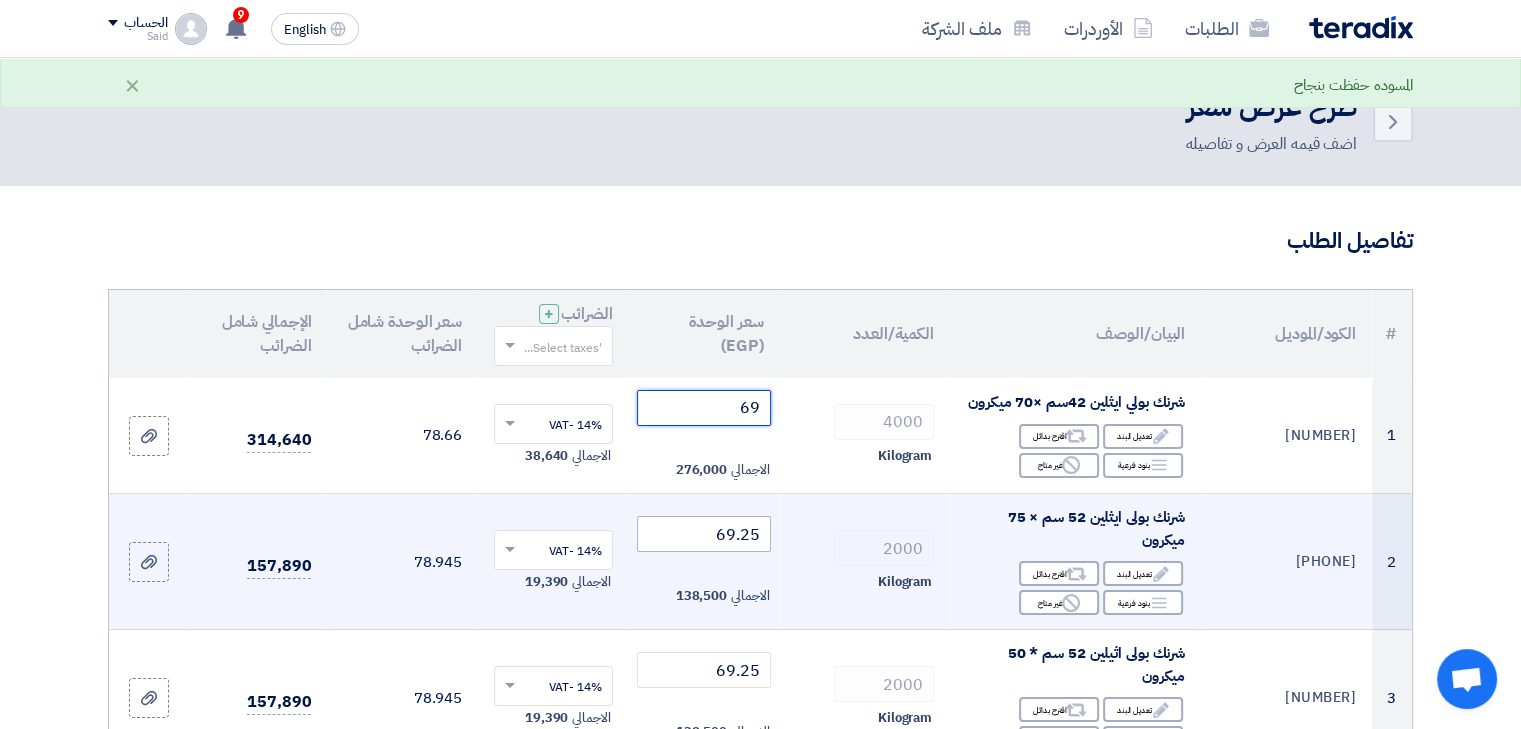 type on "69" 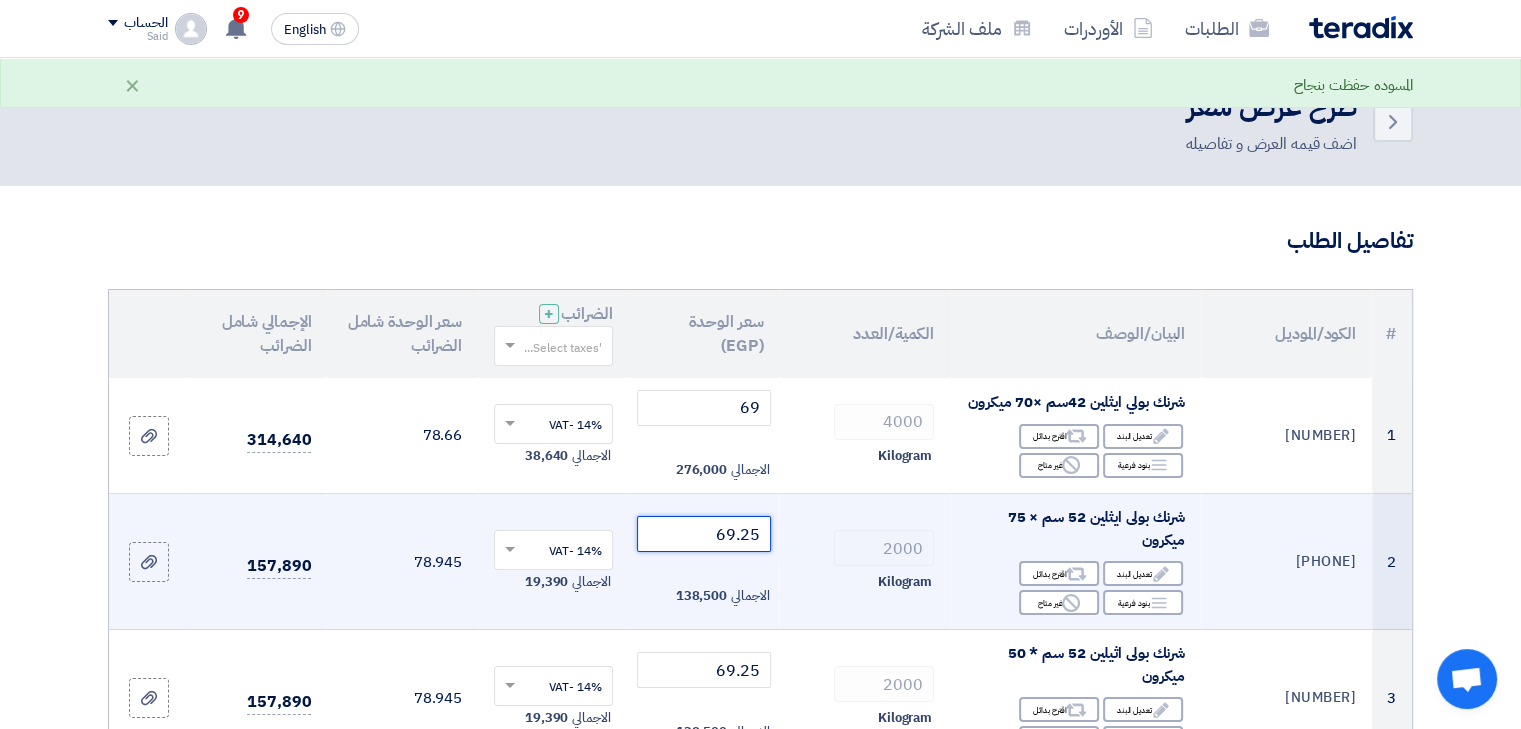 click on "69.25" 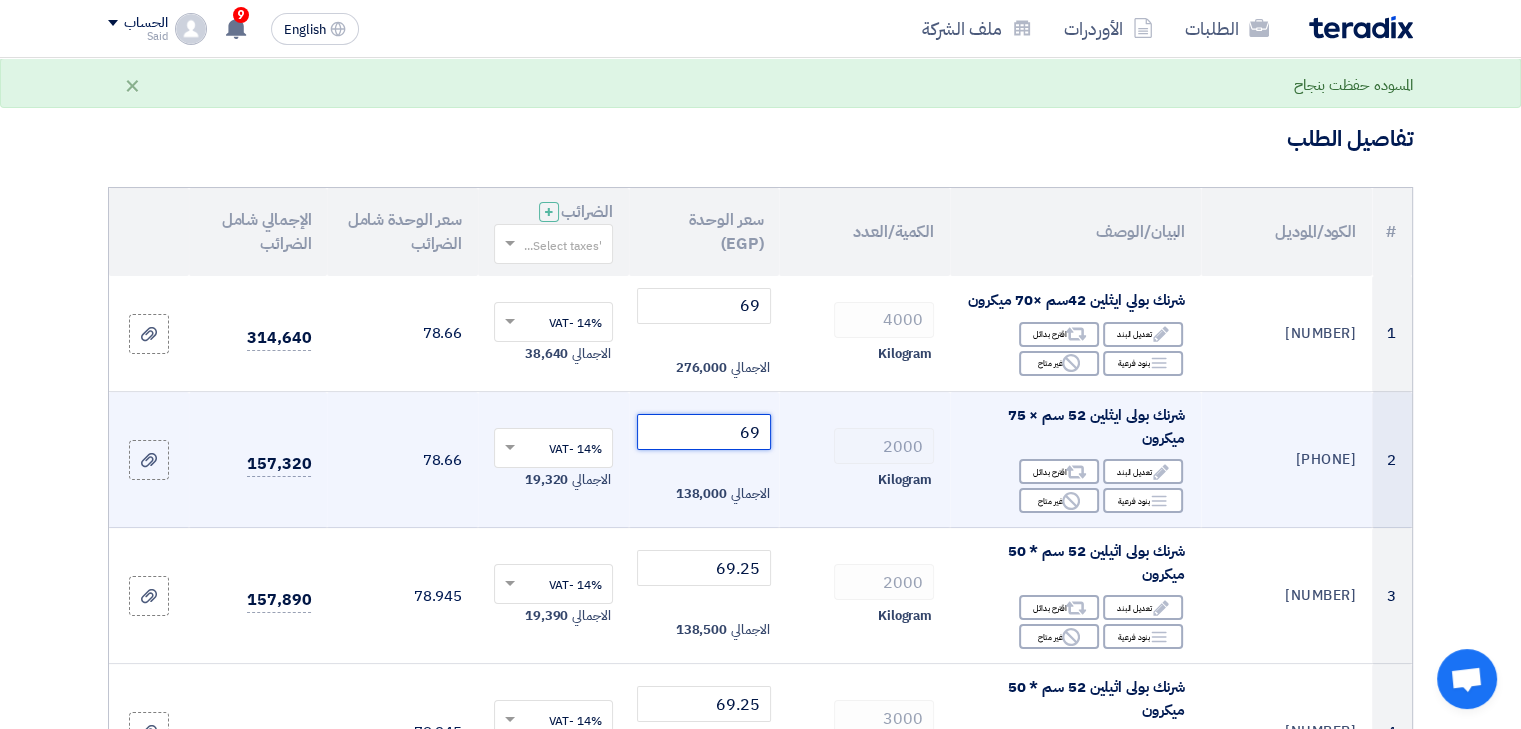 scroll, scrollTop: 163, scrollLeft: 0, axis: vertical 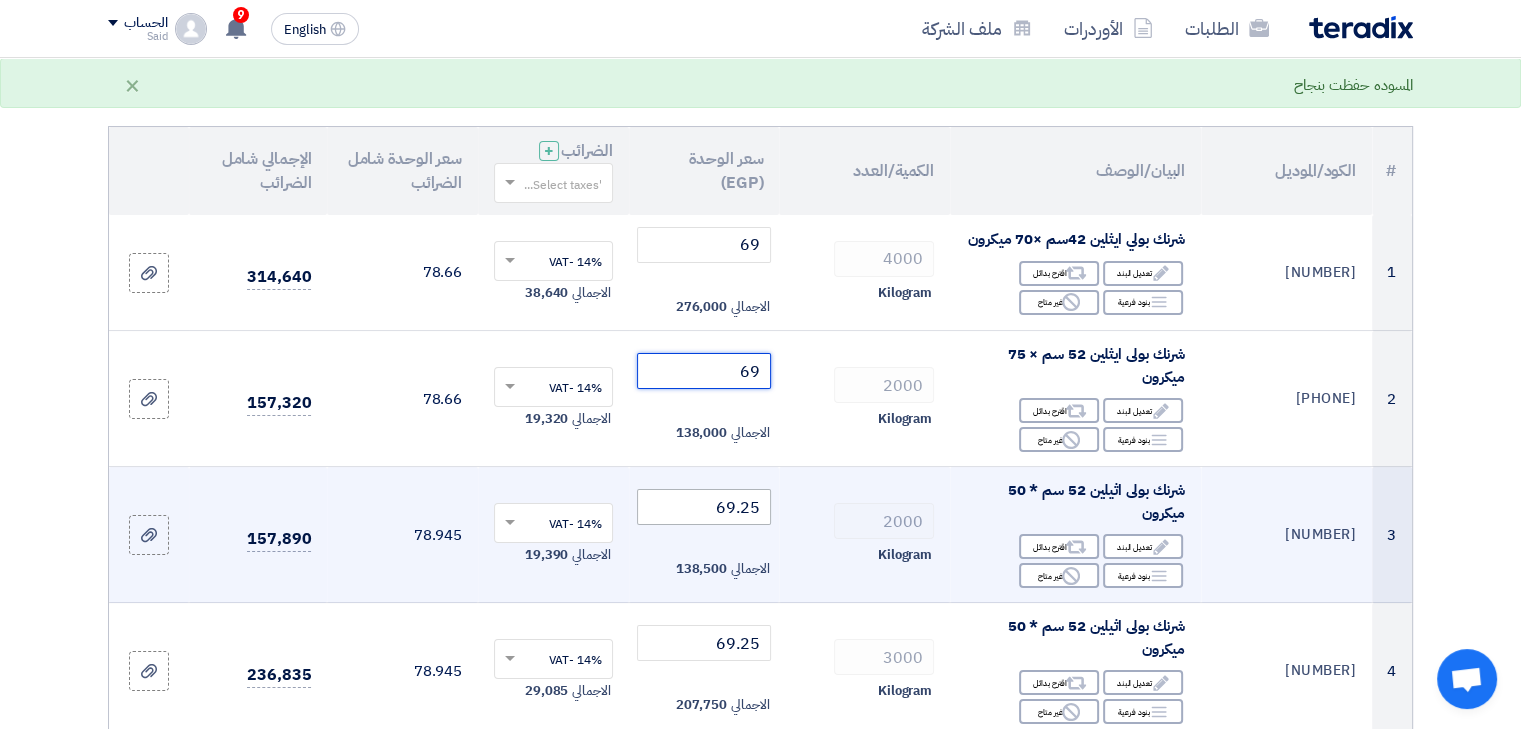 type on "69" 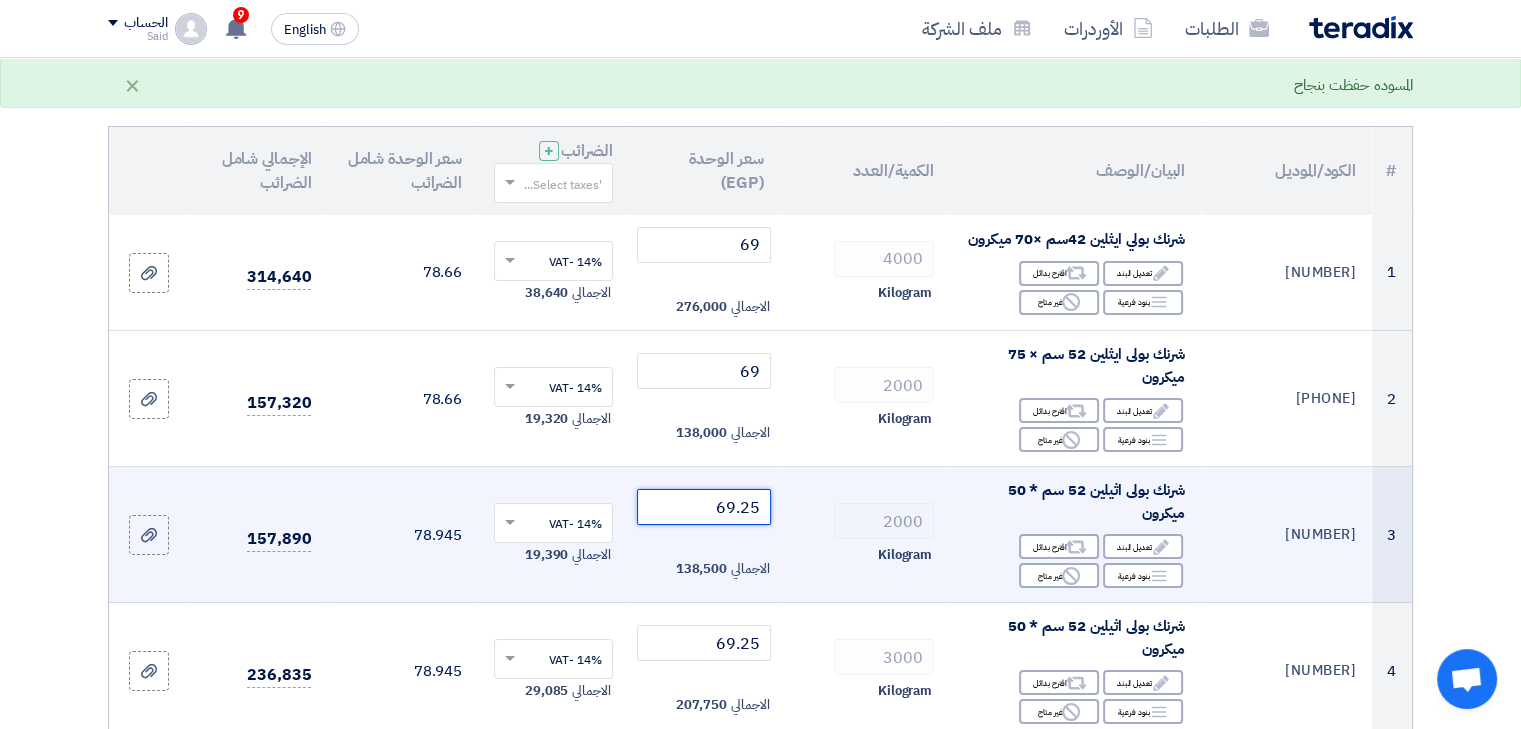 click on "69.25" 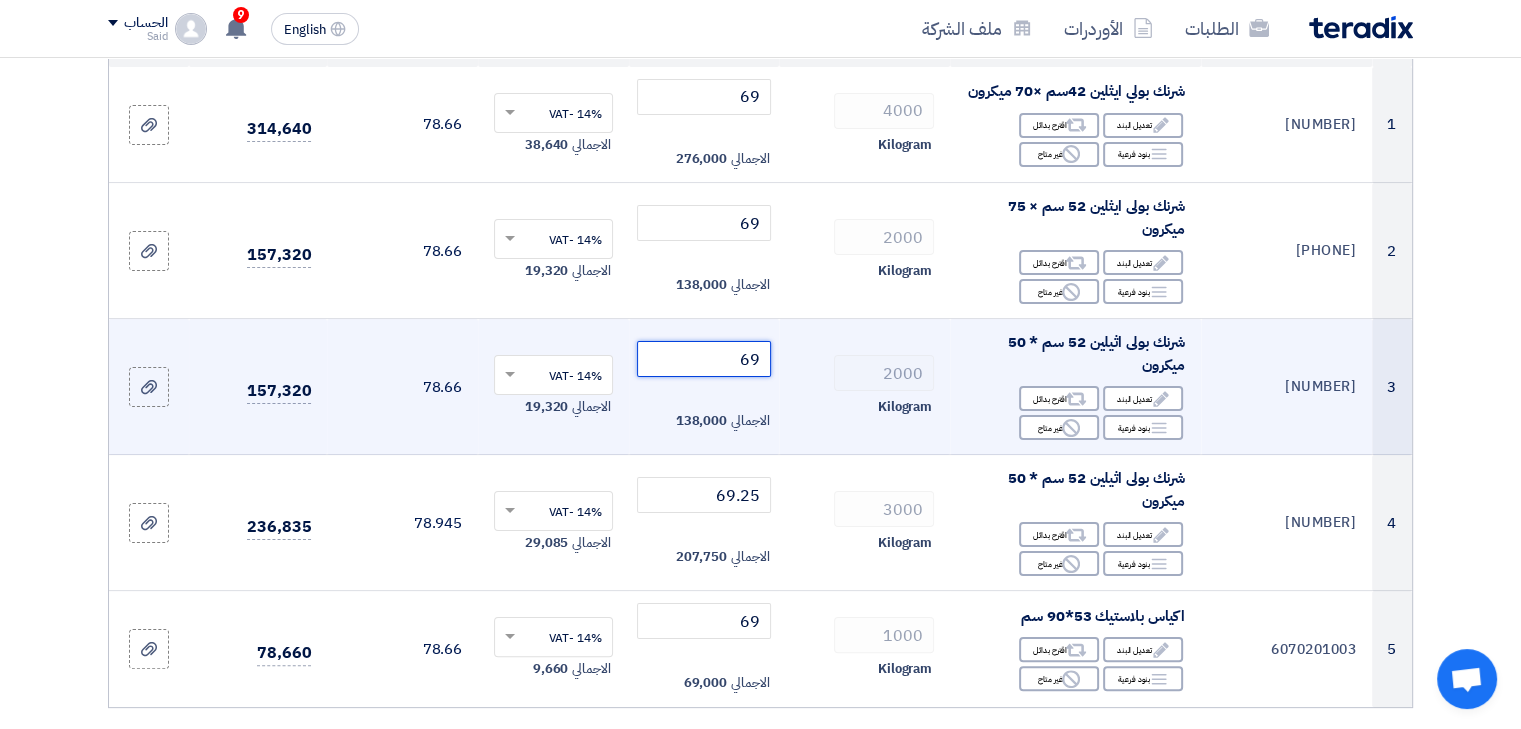 scroll, scrollTop: 316, scrollLeft: 0, axis: vertical 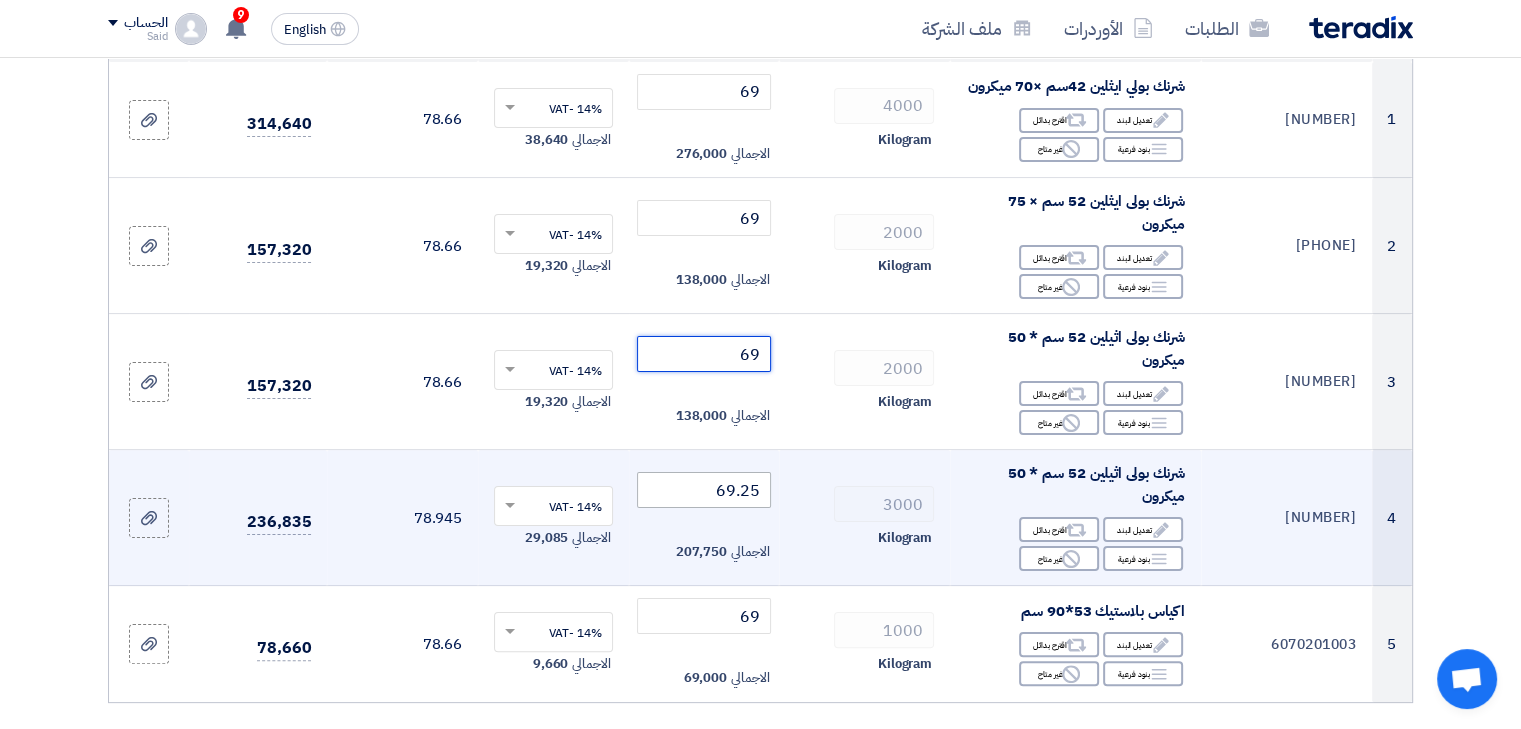 type on "69" 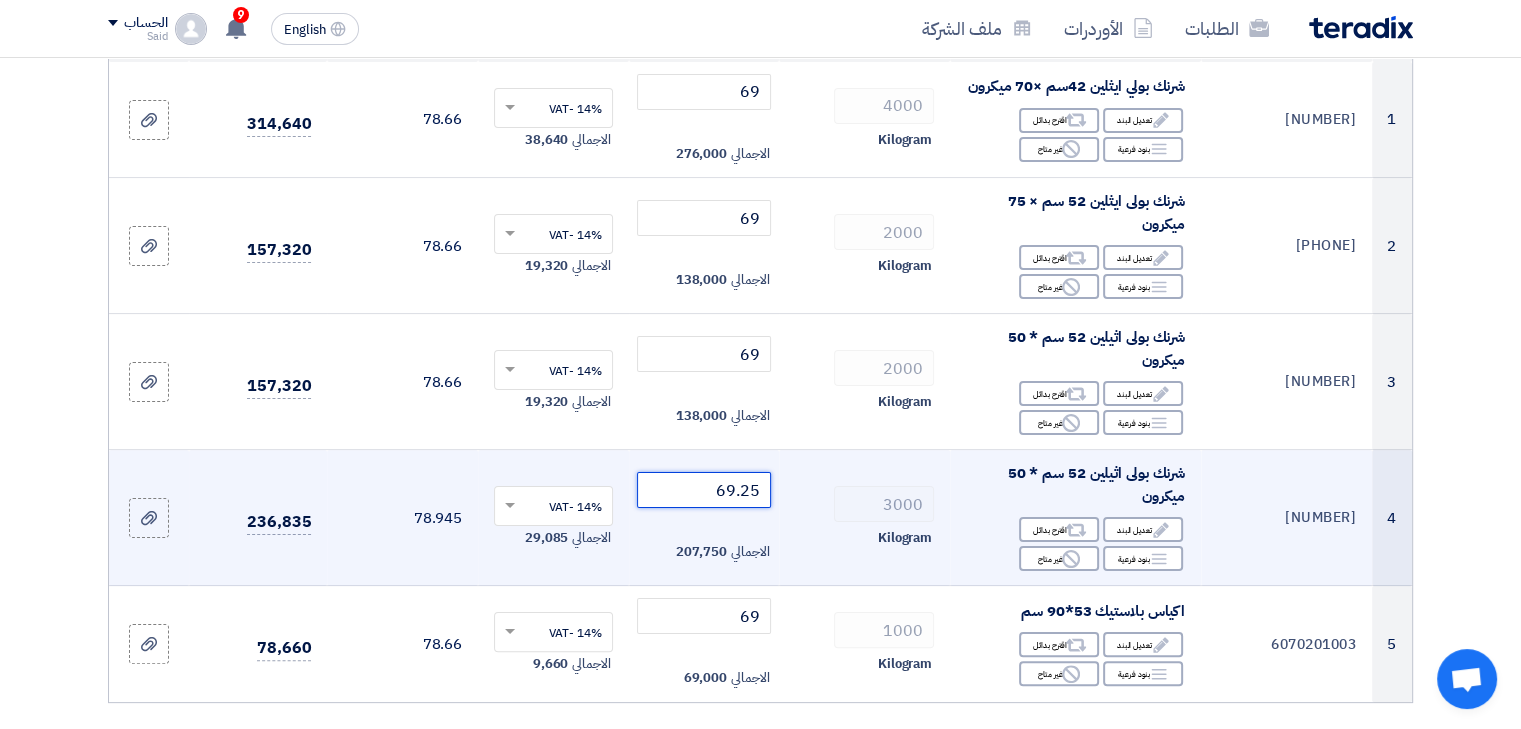 click on "69.25" 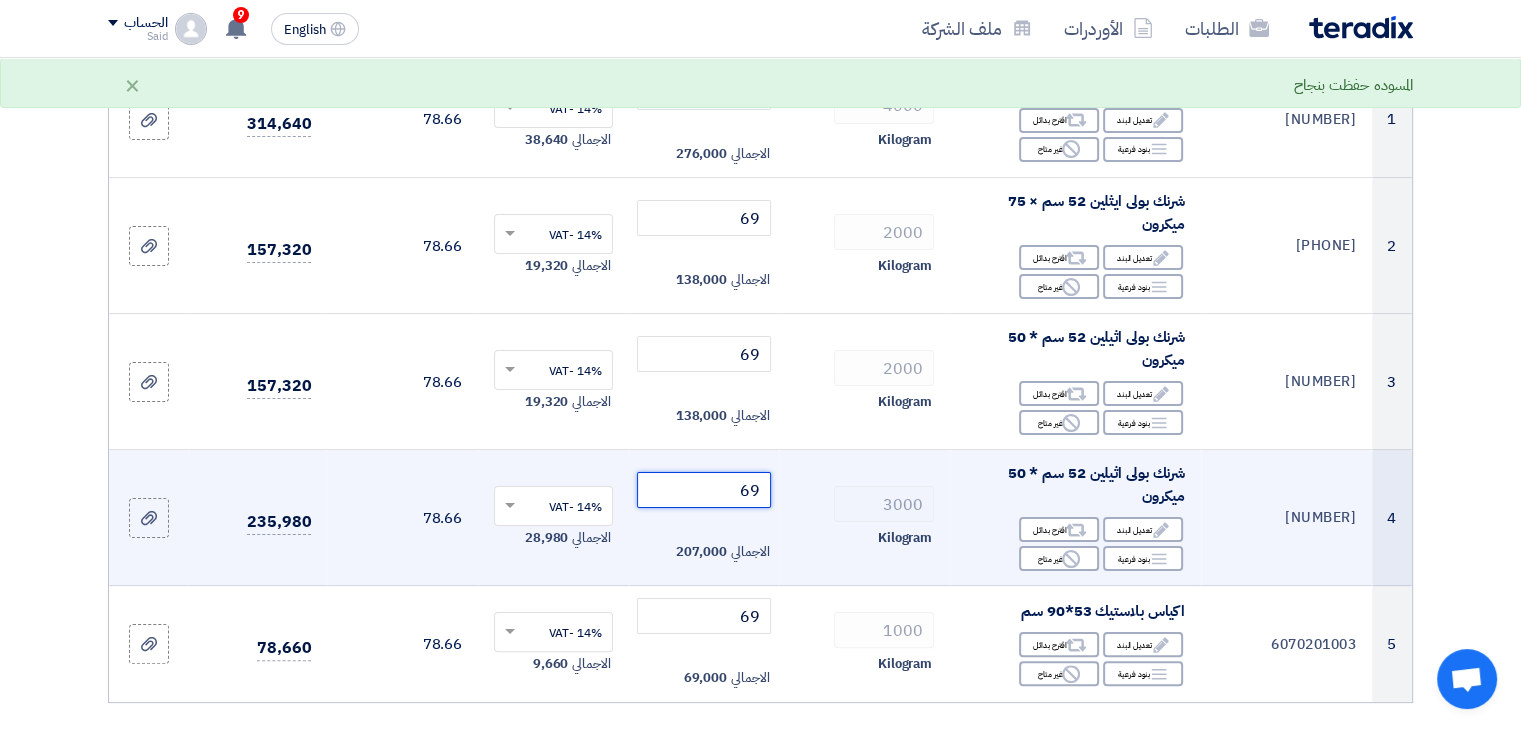 scroll, scrollTop: 499, scrollLeft: 0, axis: vertical 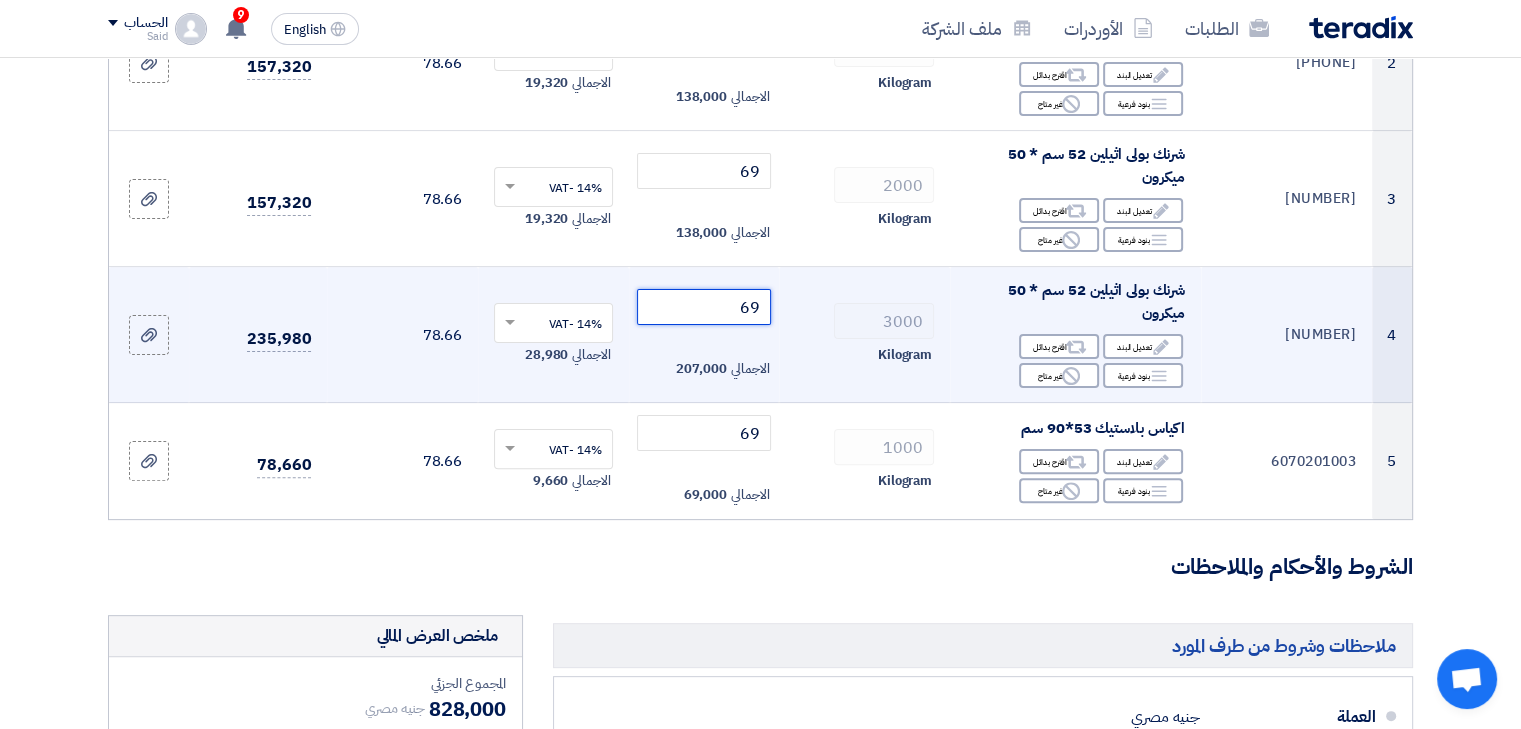 type on "69" 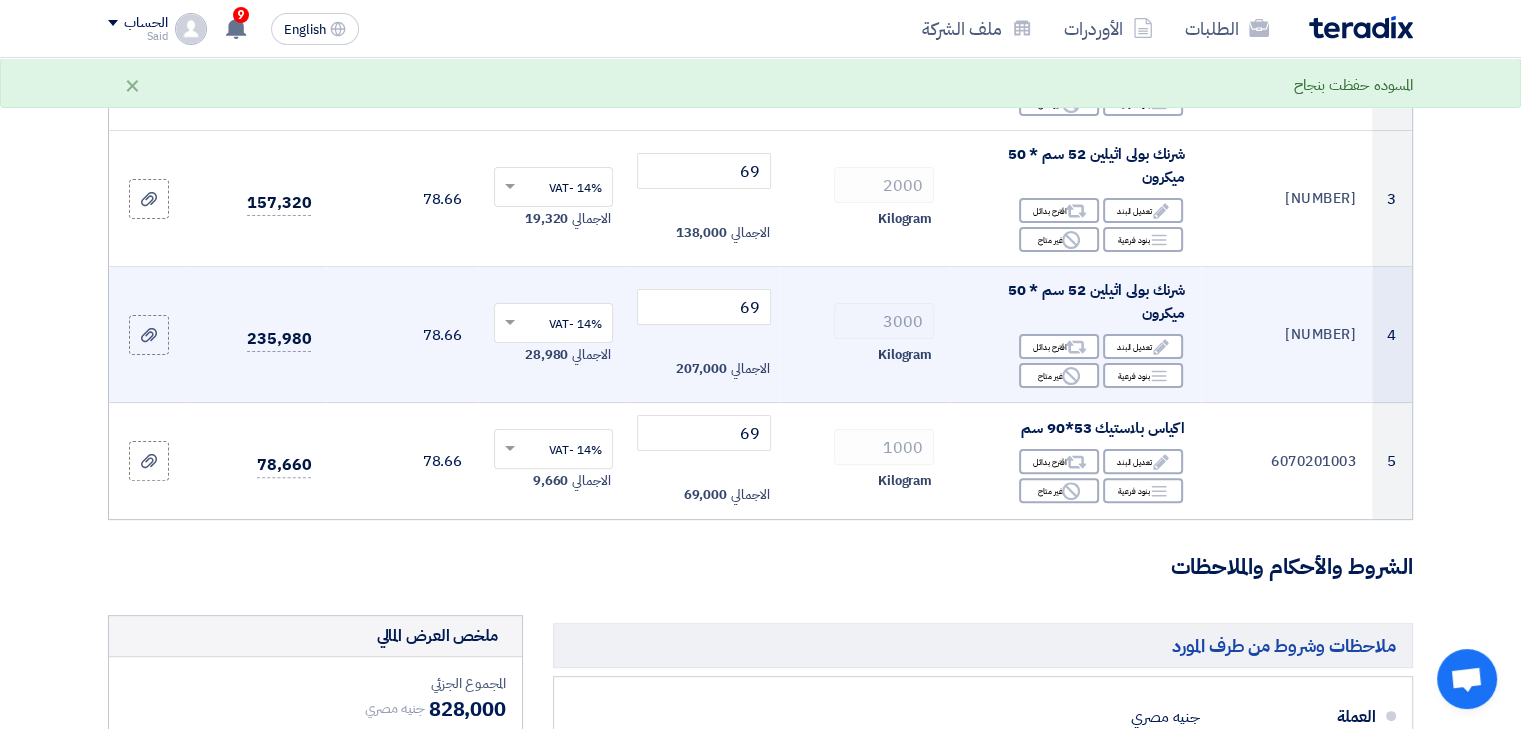 click on "3000
Kilogram" 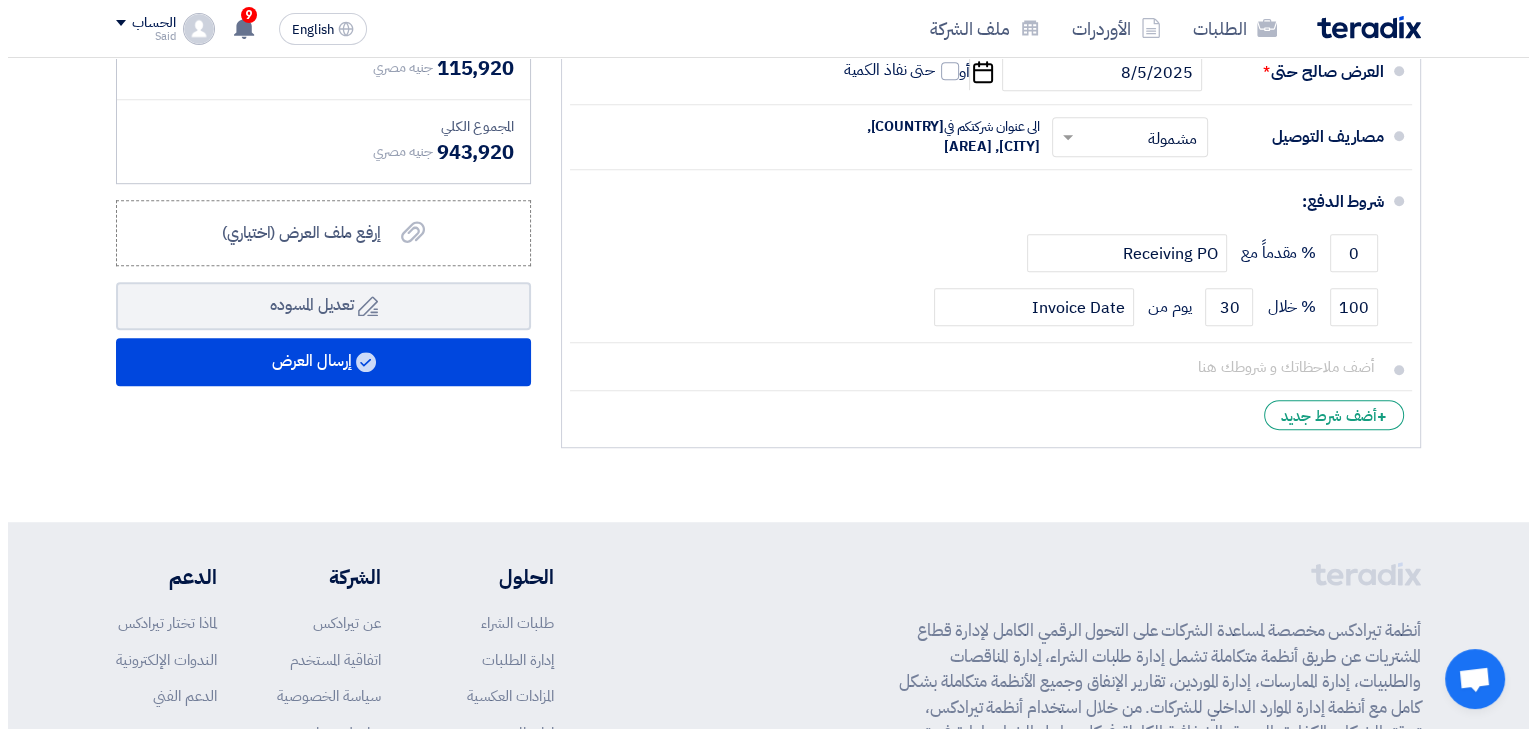 scroll, scrollTop: 1285, scrollLeft: 0, axis: vertical 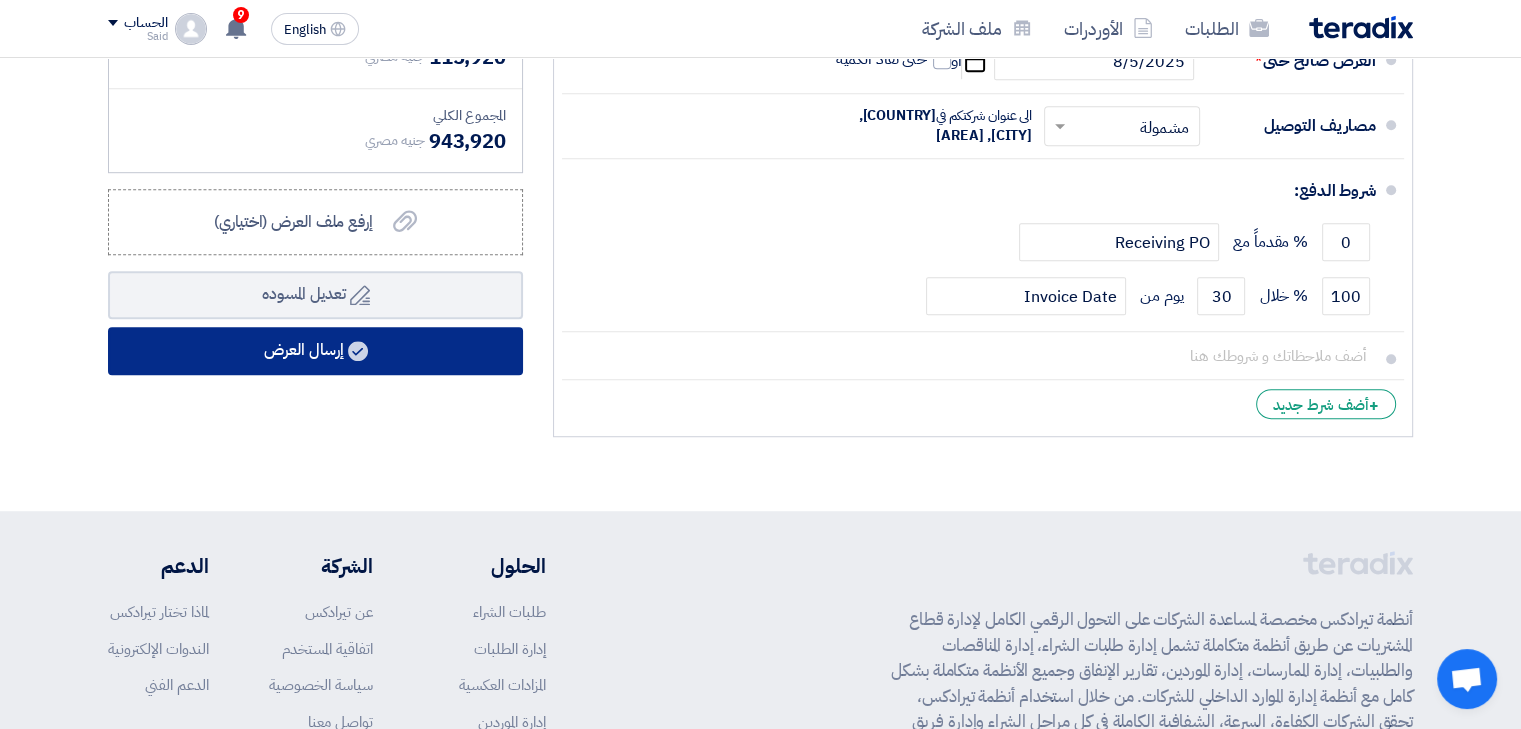 click on "إرسال العرض" 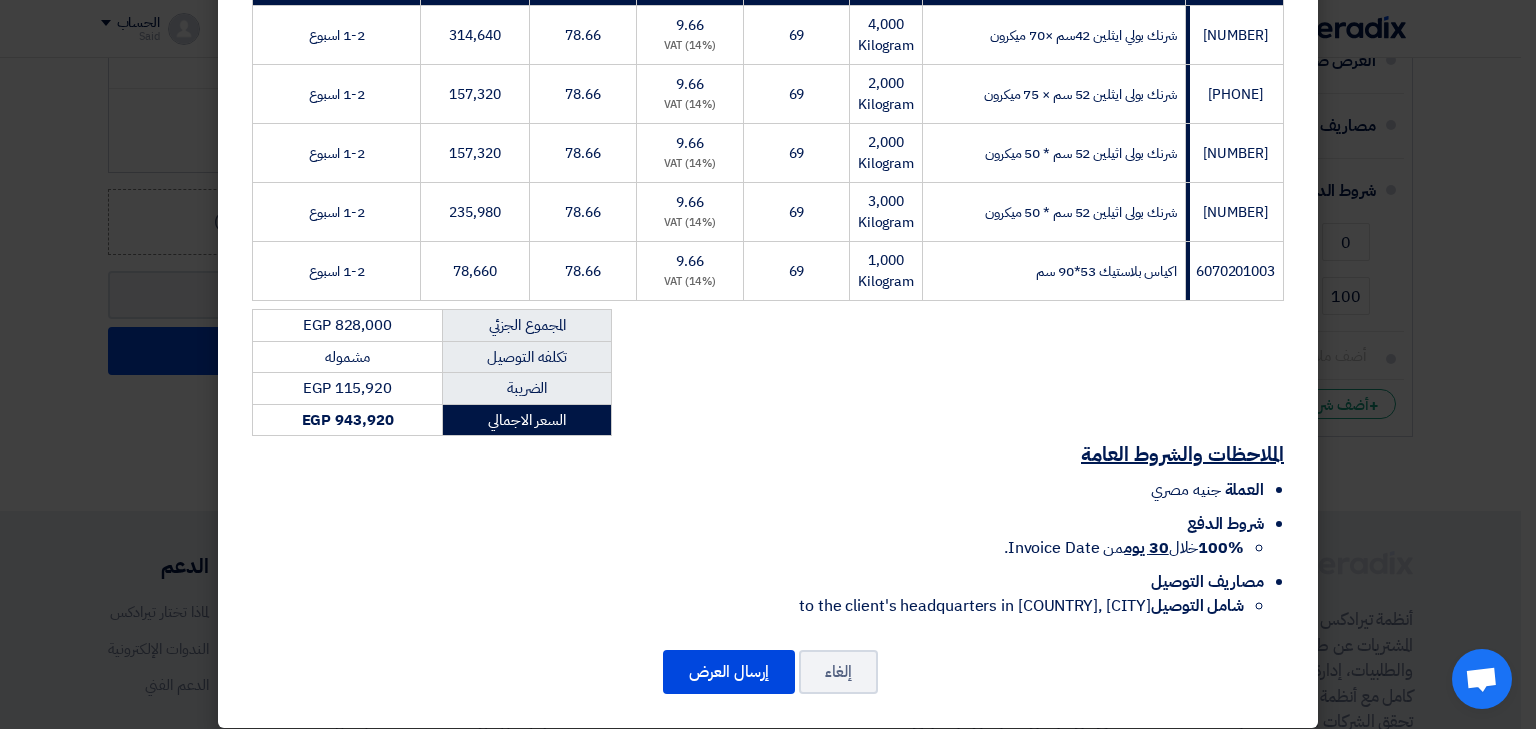scroll, scrollTop: 387, scrollLeft: 0, axis: vertical 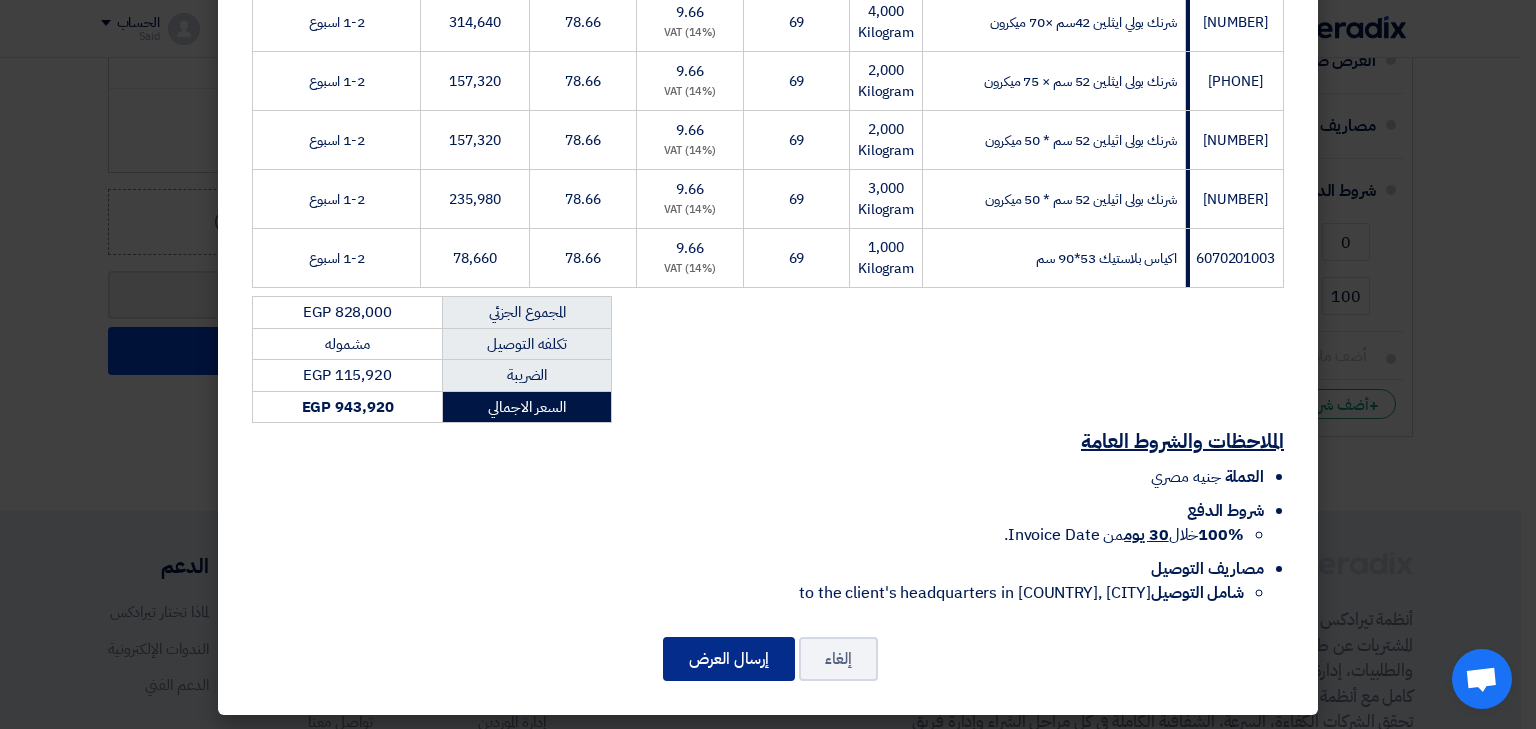 click on "إرسال العرض" 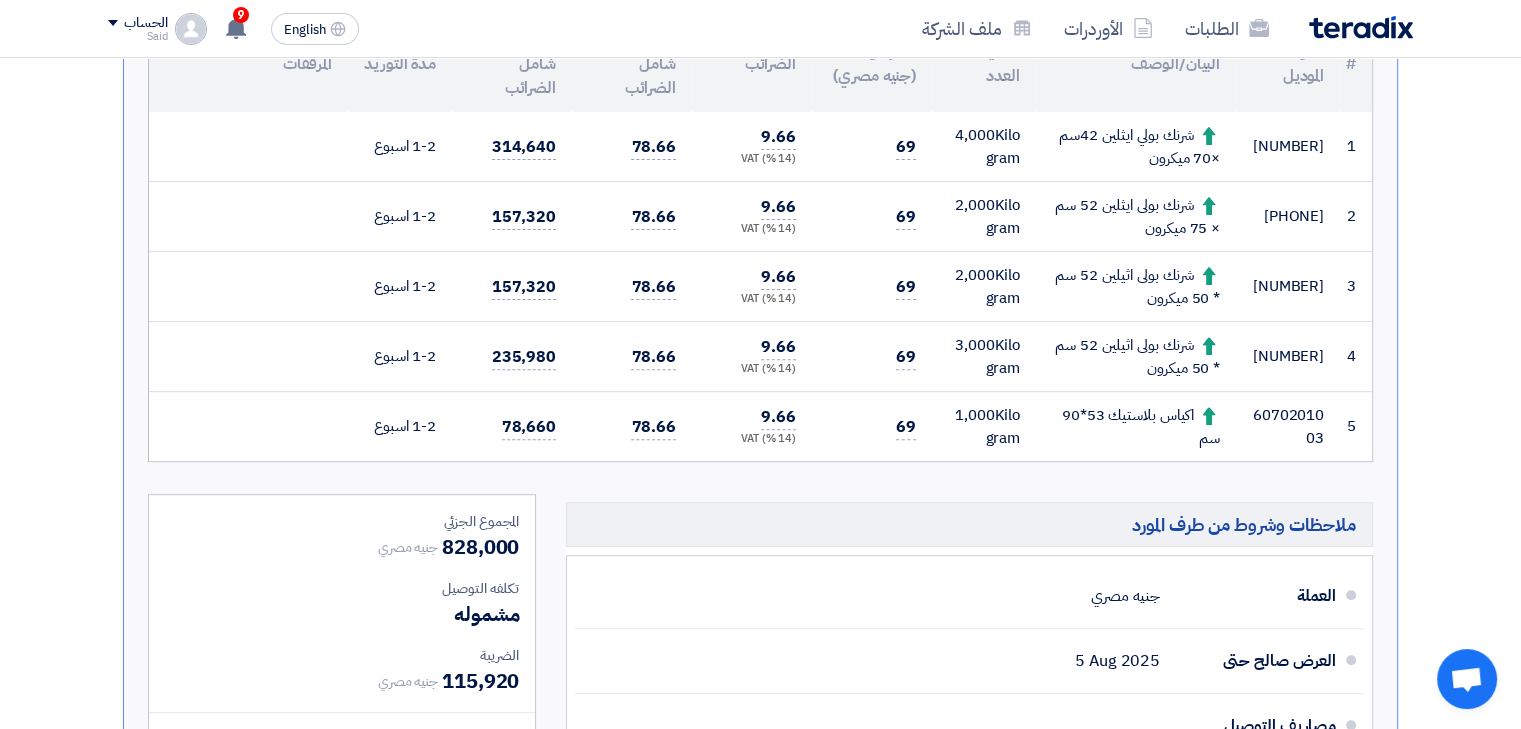 scroll, scrollTop: 644, scrollLeft: 0, axis: vertical 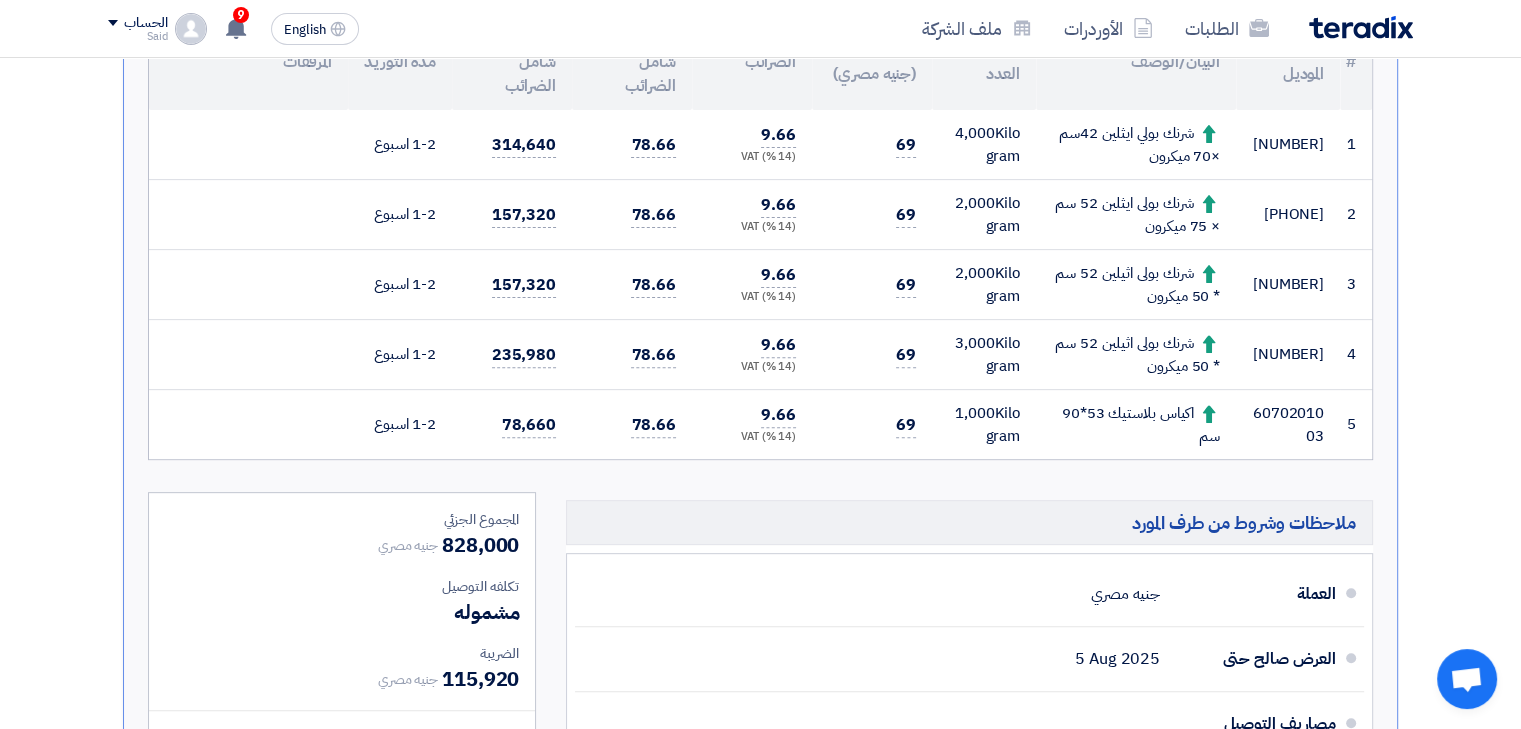 click on "9.66
(14 %)
VAT" at bounding box center (752, 425) 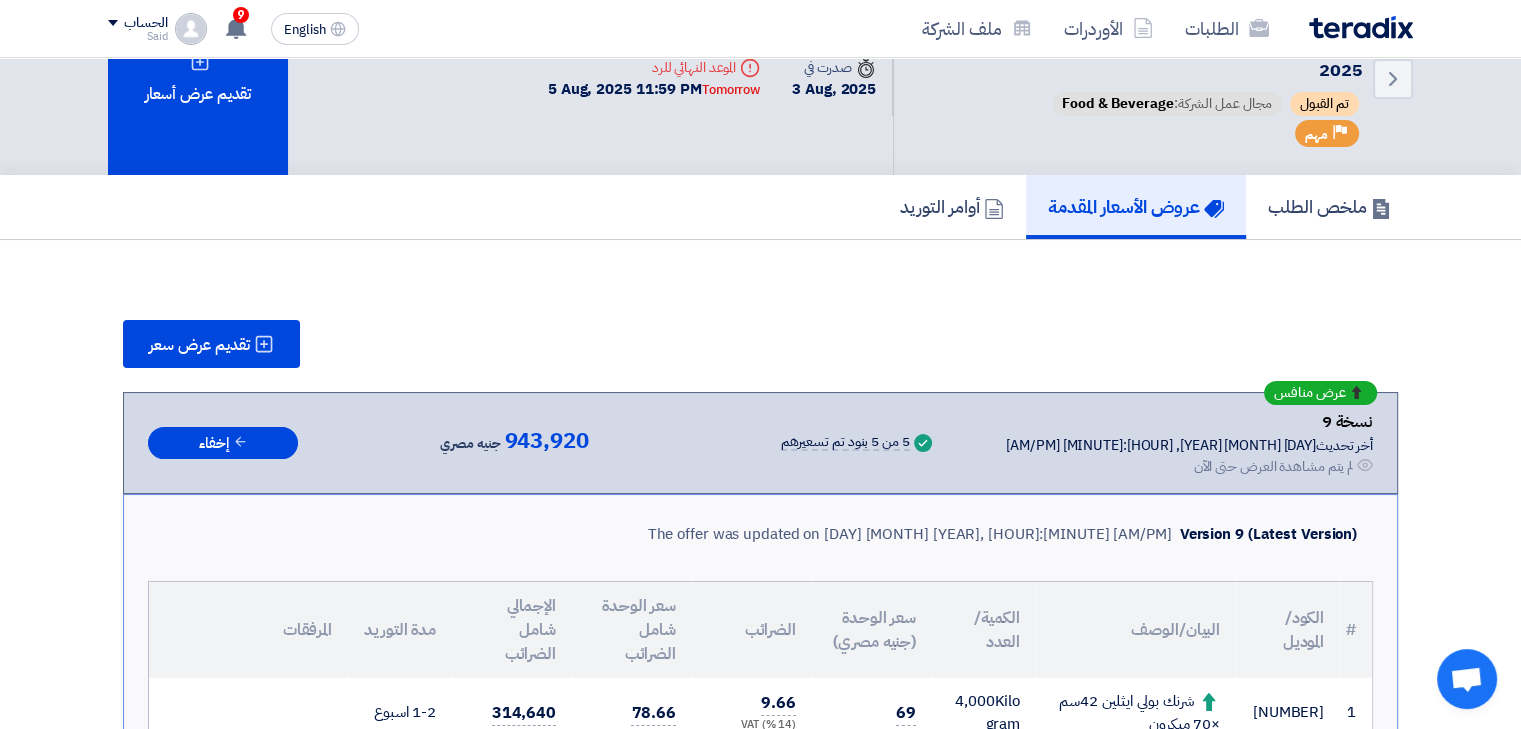 scroll, scrollTop: 74, scrollLeft: 0, axis: vertical 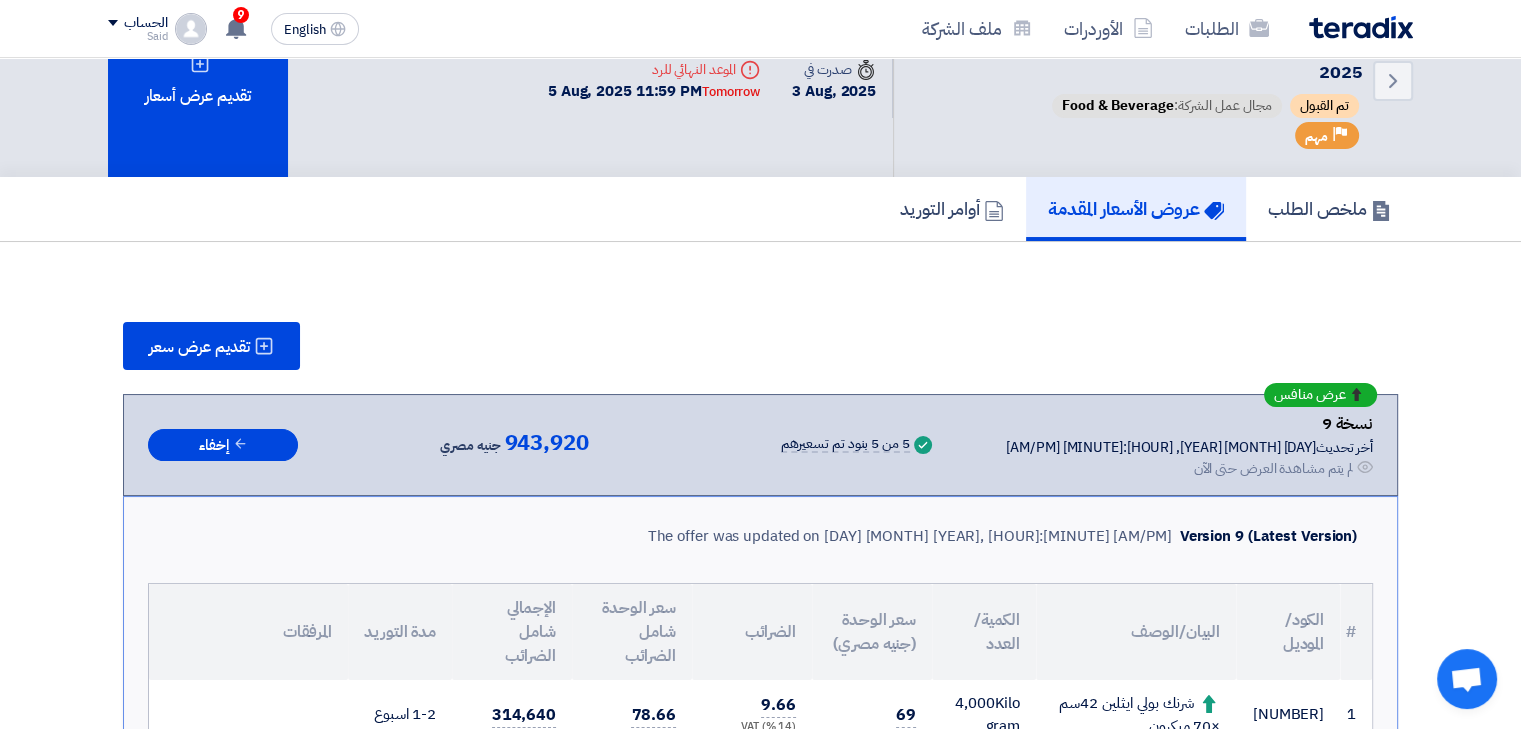 click on "تقديم عرض سعر" 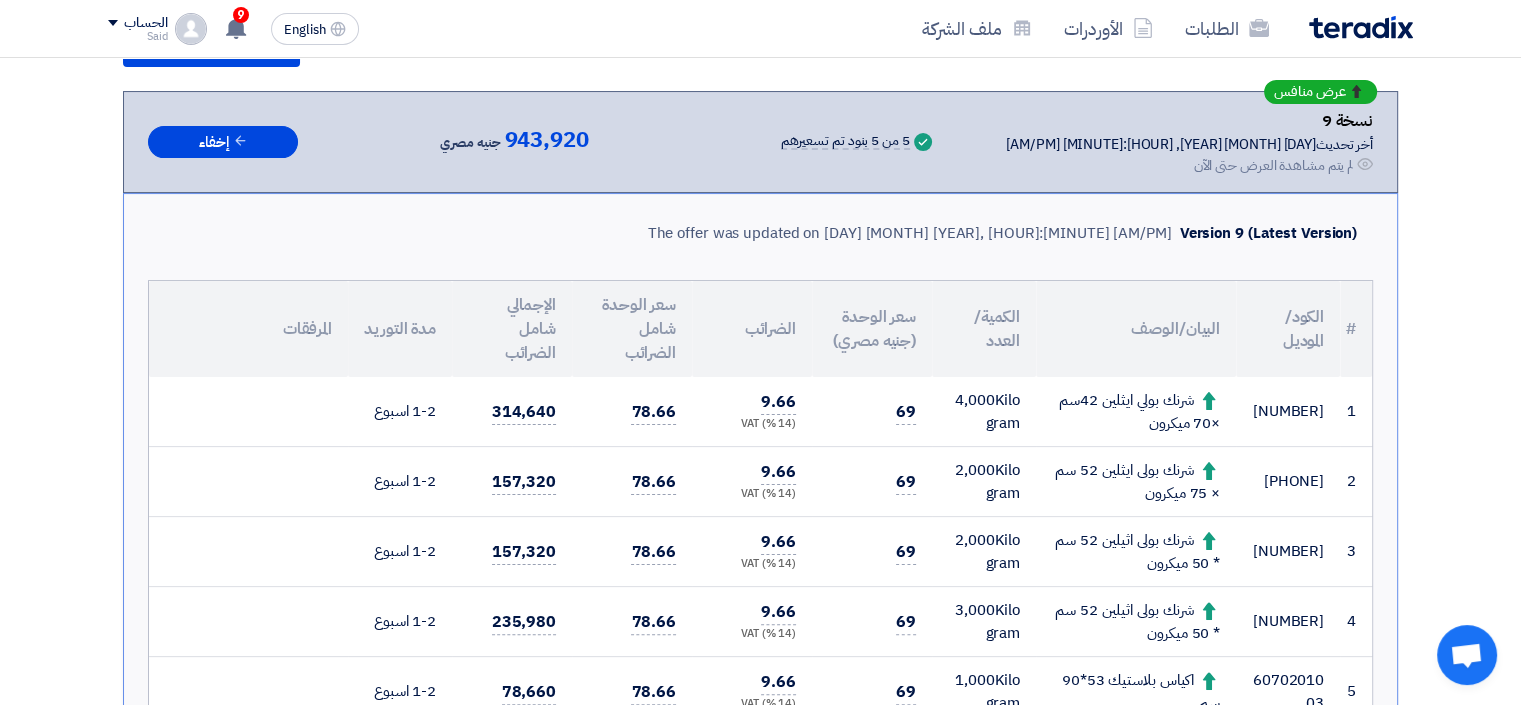 scroll, scrollTop: 378, scrollLeft: 0, axis: vertical 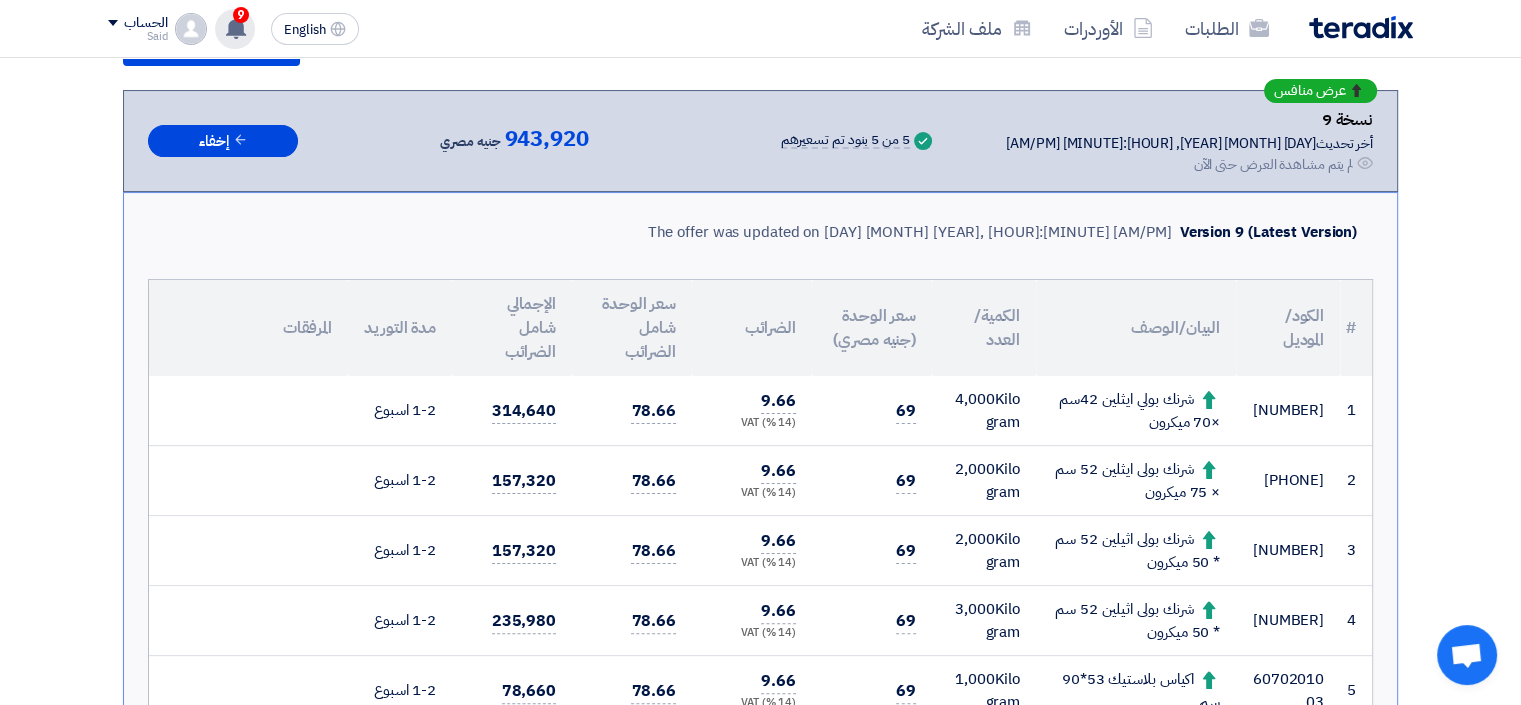 click 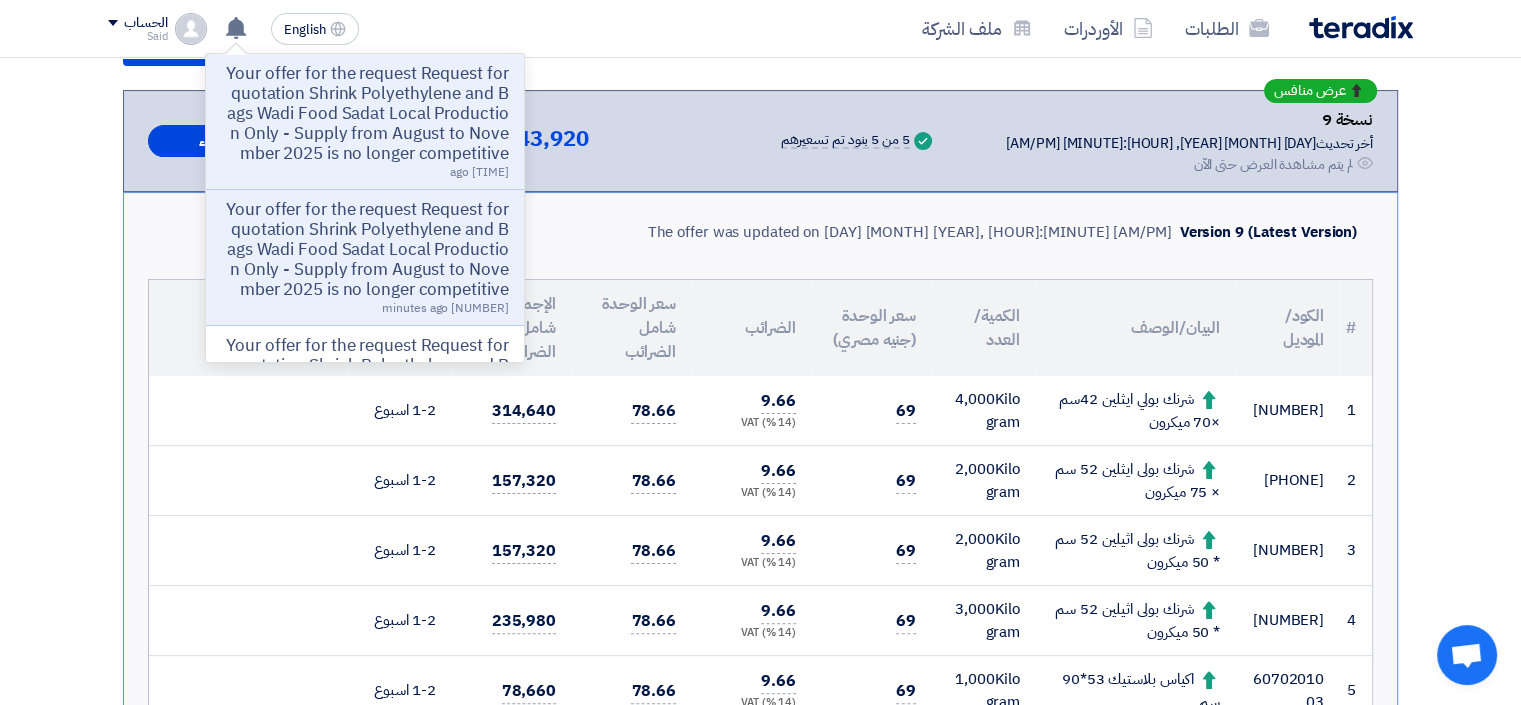 click on "الطلبات
الأوردرات
ملف الشركة
English
EN
15 minutes ago" 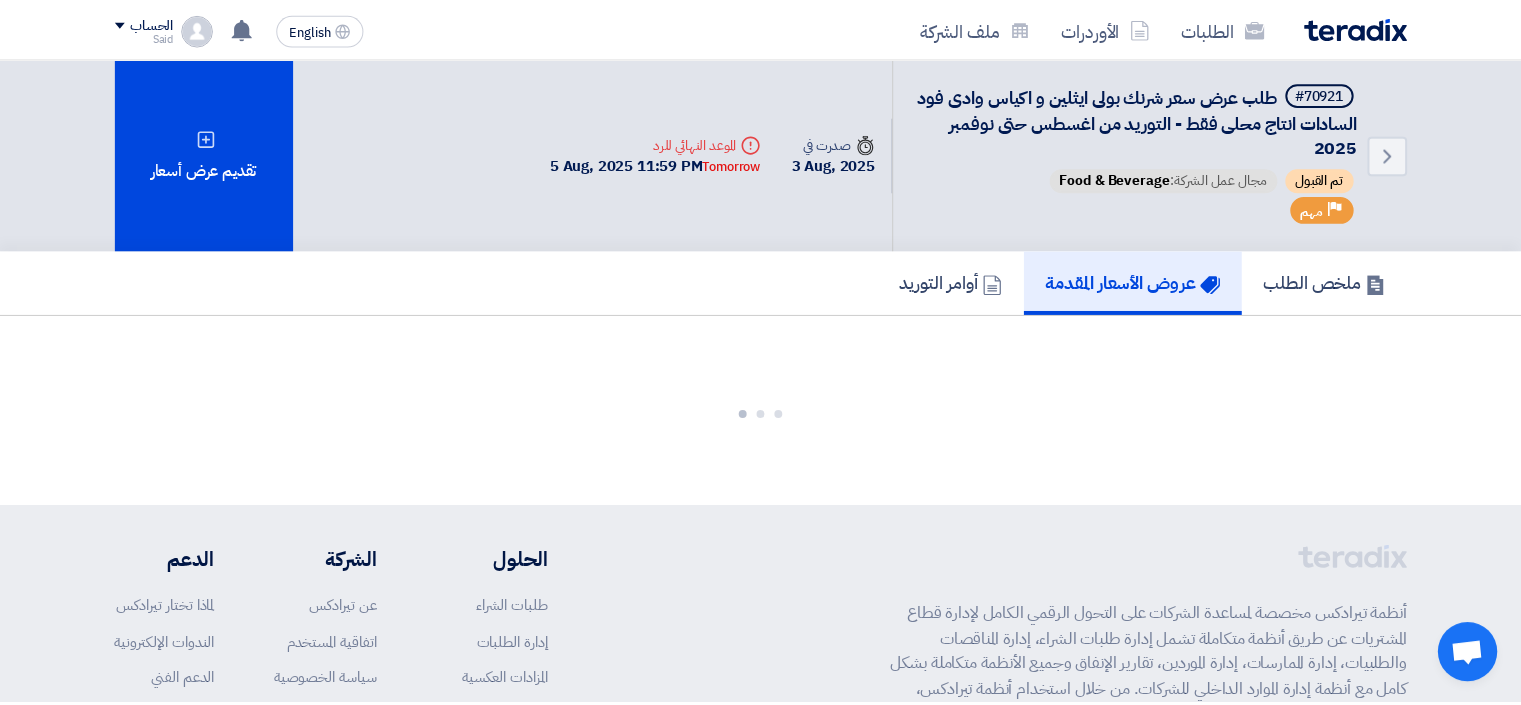 scroll, scrollTop: 0, scrollLeft: 0, axis: both 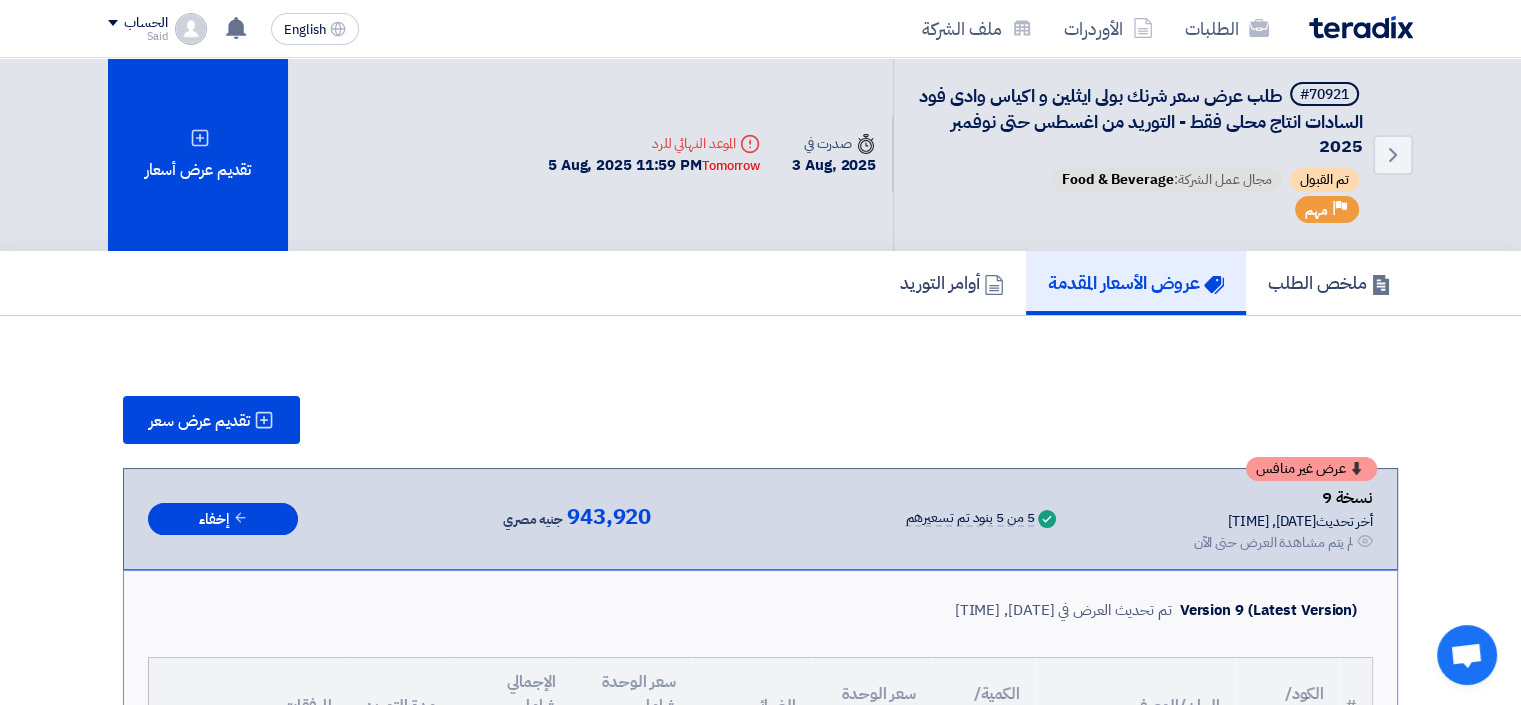 click on "تقديم عرض سعر" 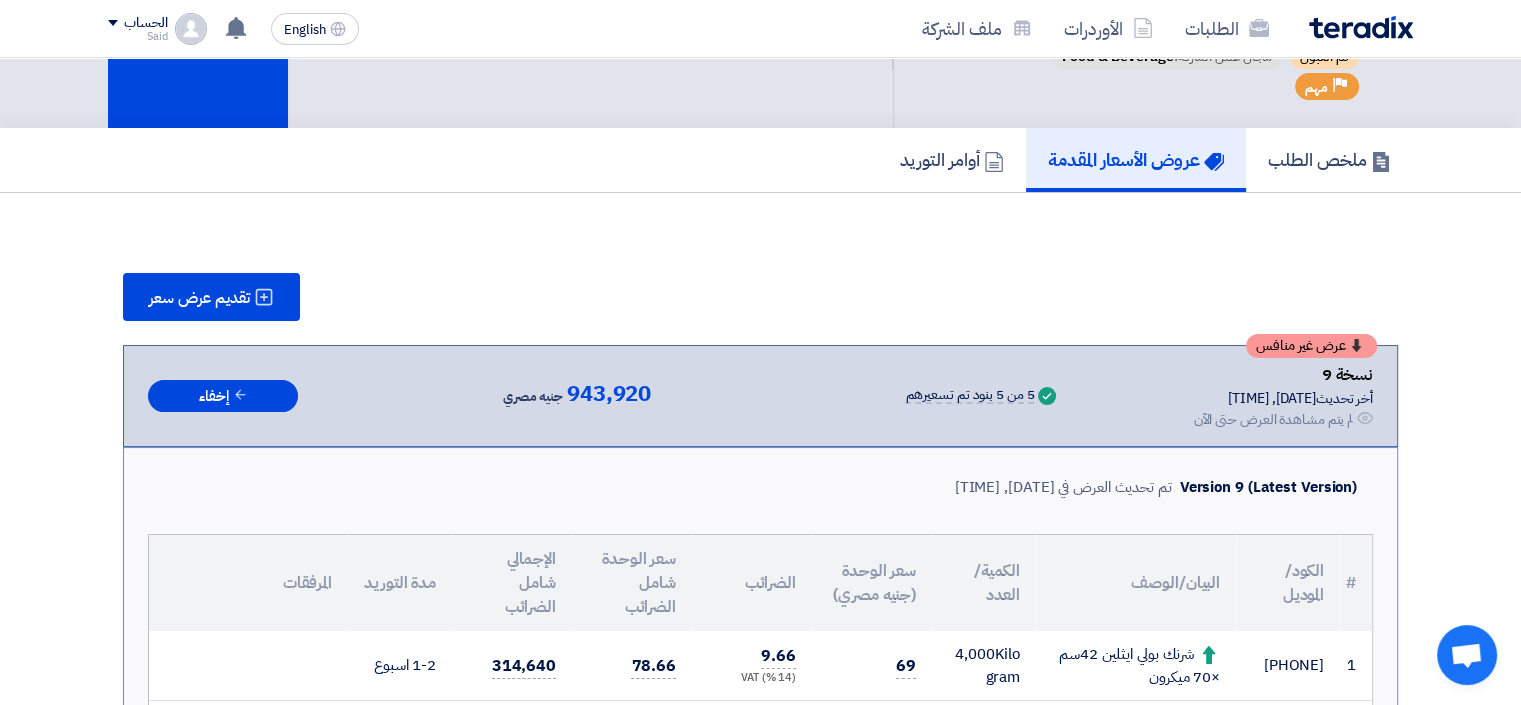 scroll, scrollTop: 138, scrollLeft: 0, axis: vertical 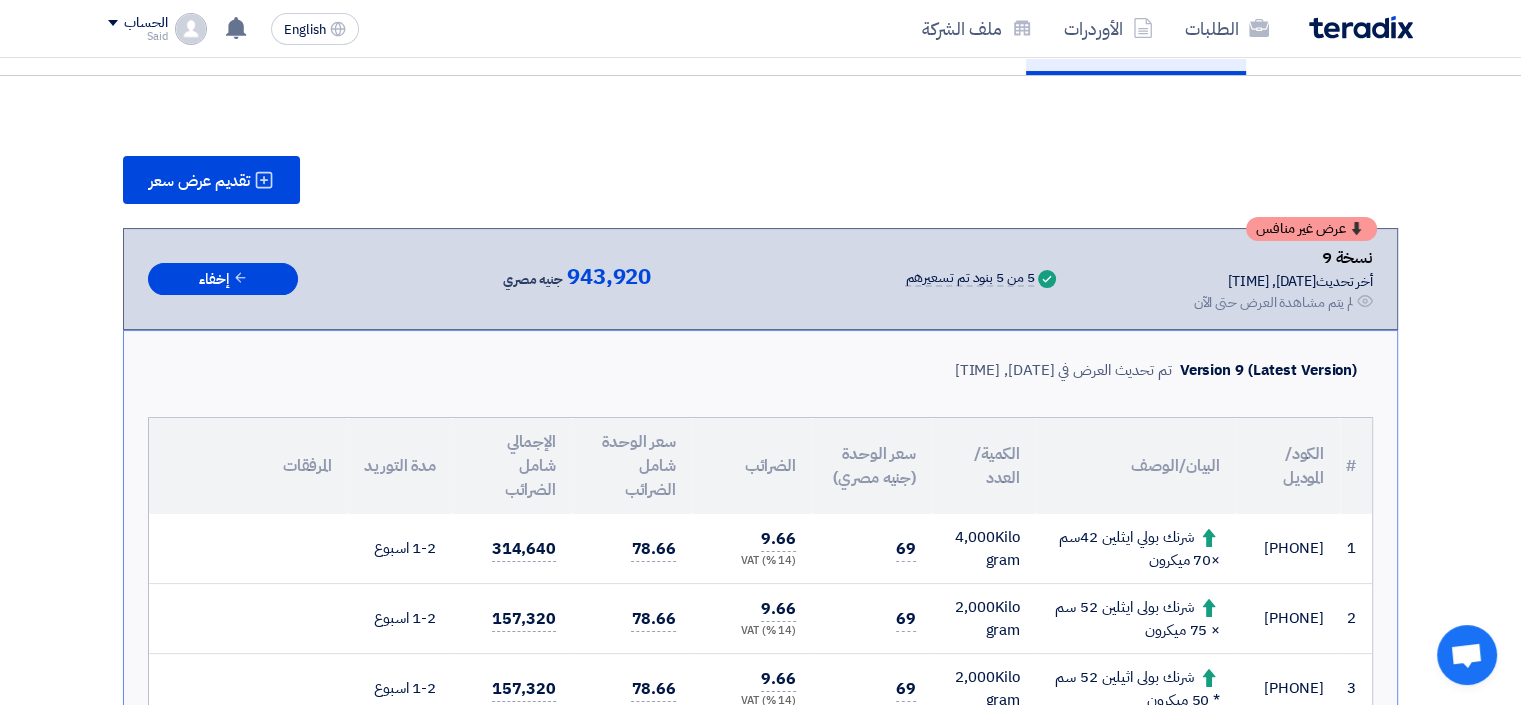 drag, startPoint x: 1170, startPoint y: 414, endPoint x: 822, endPoint y: 187, distance: 415.49127 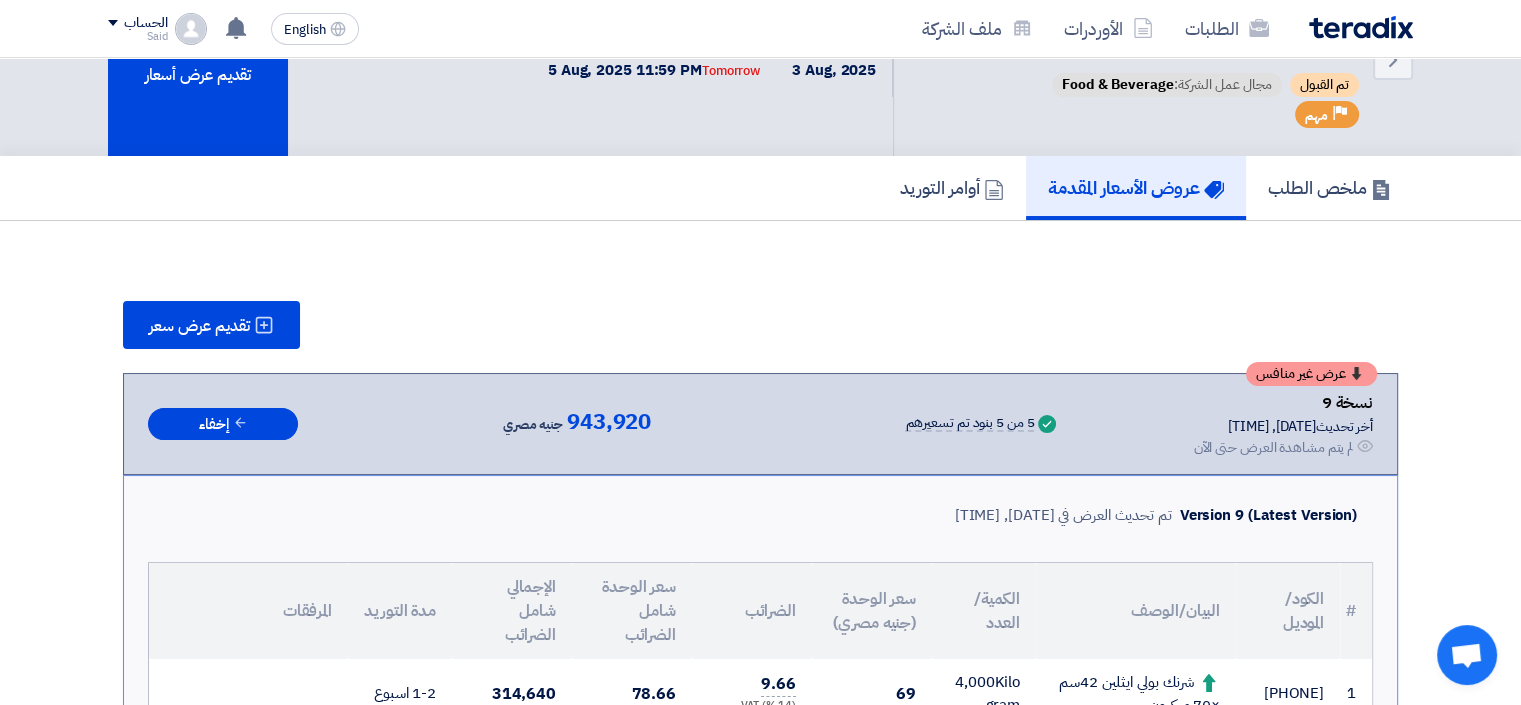 scroll, scrollTop: 90, scrollLeft: 0, axis: vertical 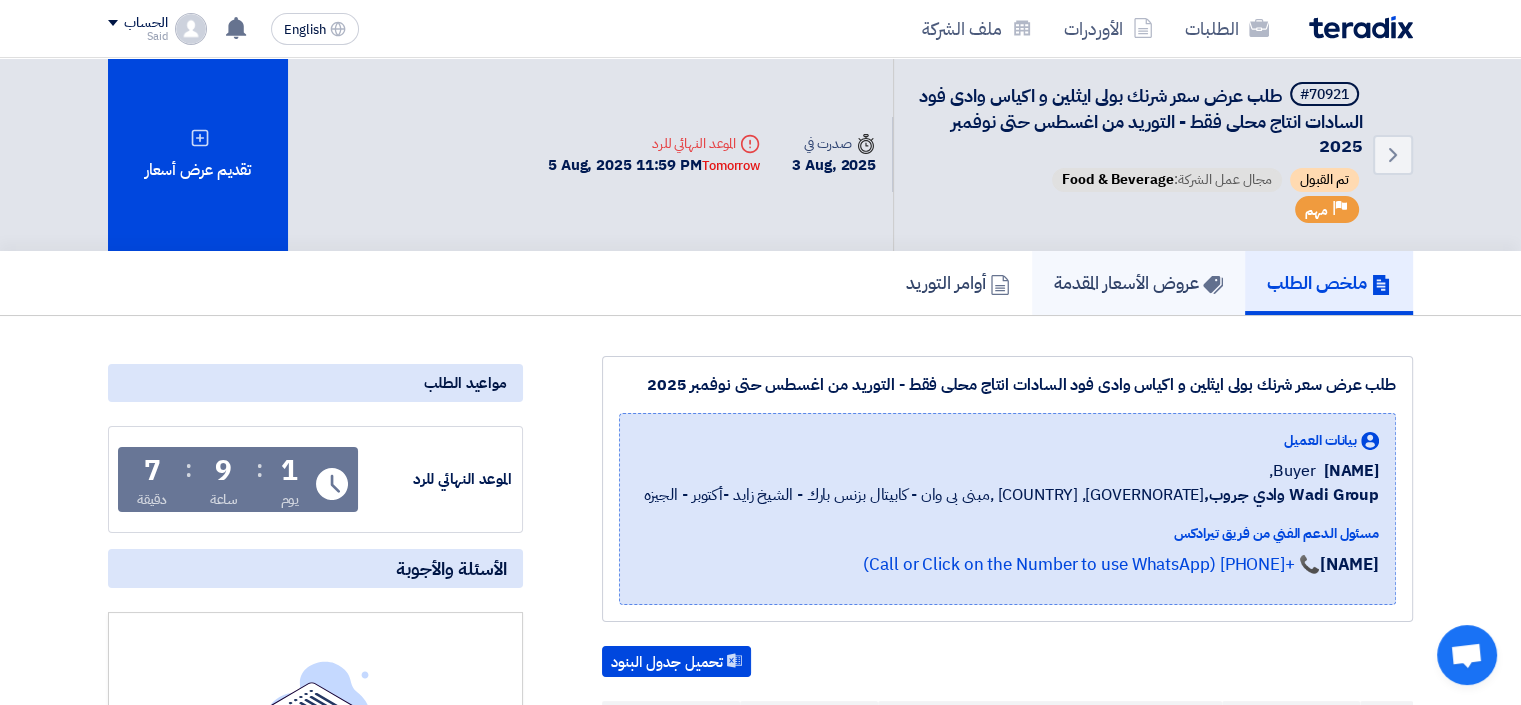 click on "عروض الأسعار المقدمة" 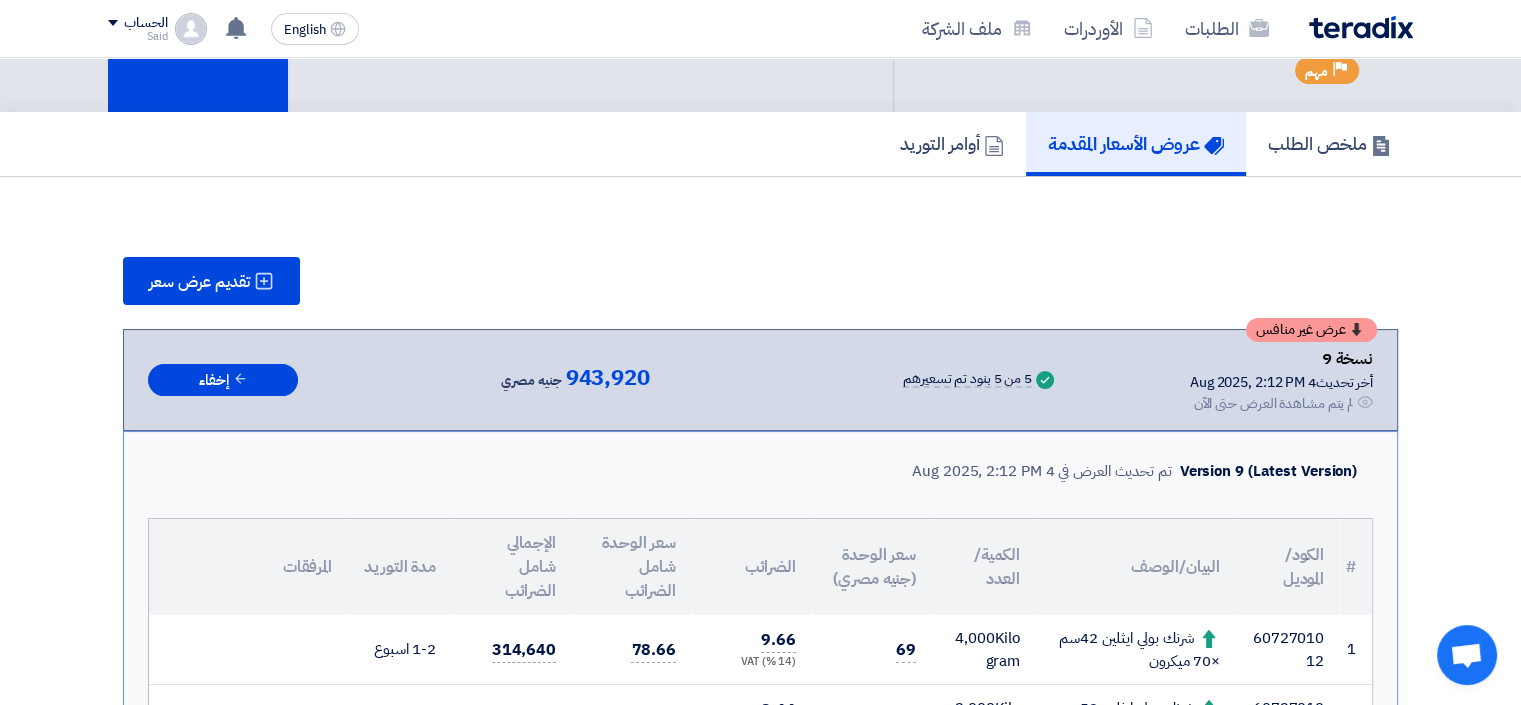 scroll, scrollTop: 135, scrollLeft: 0, axis: vertical 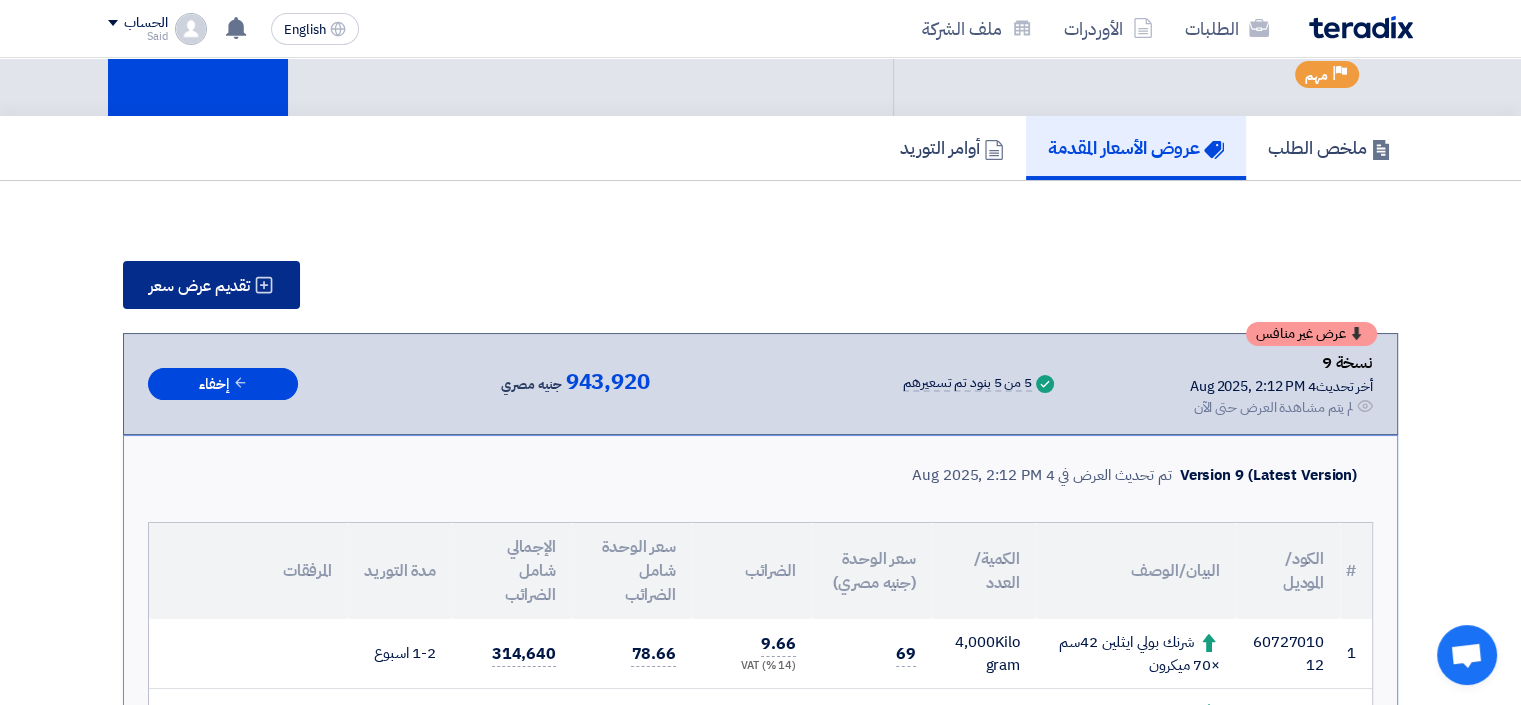 click on "تقديم عرض سعر" 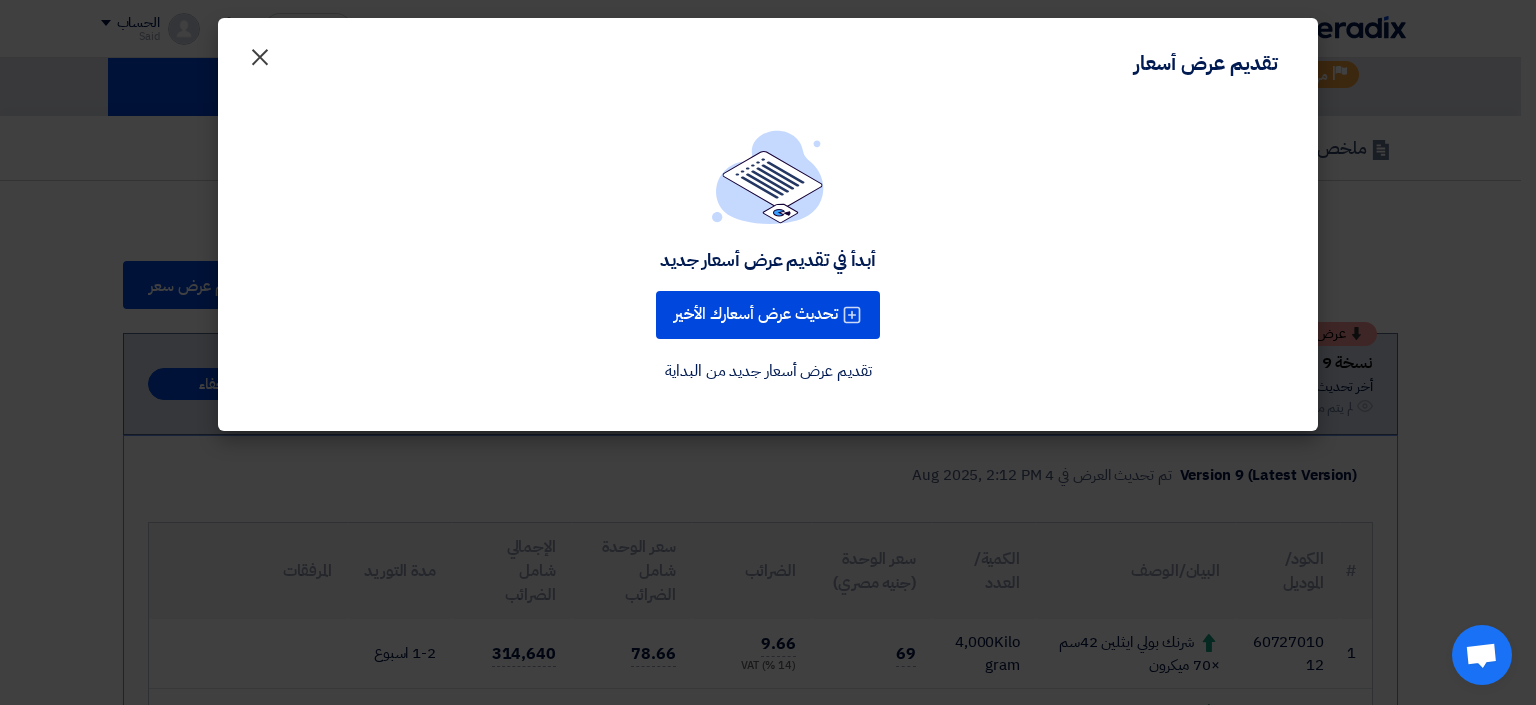 click on "×" 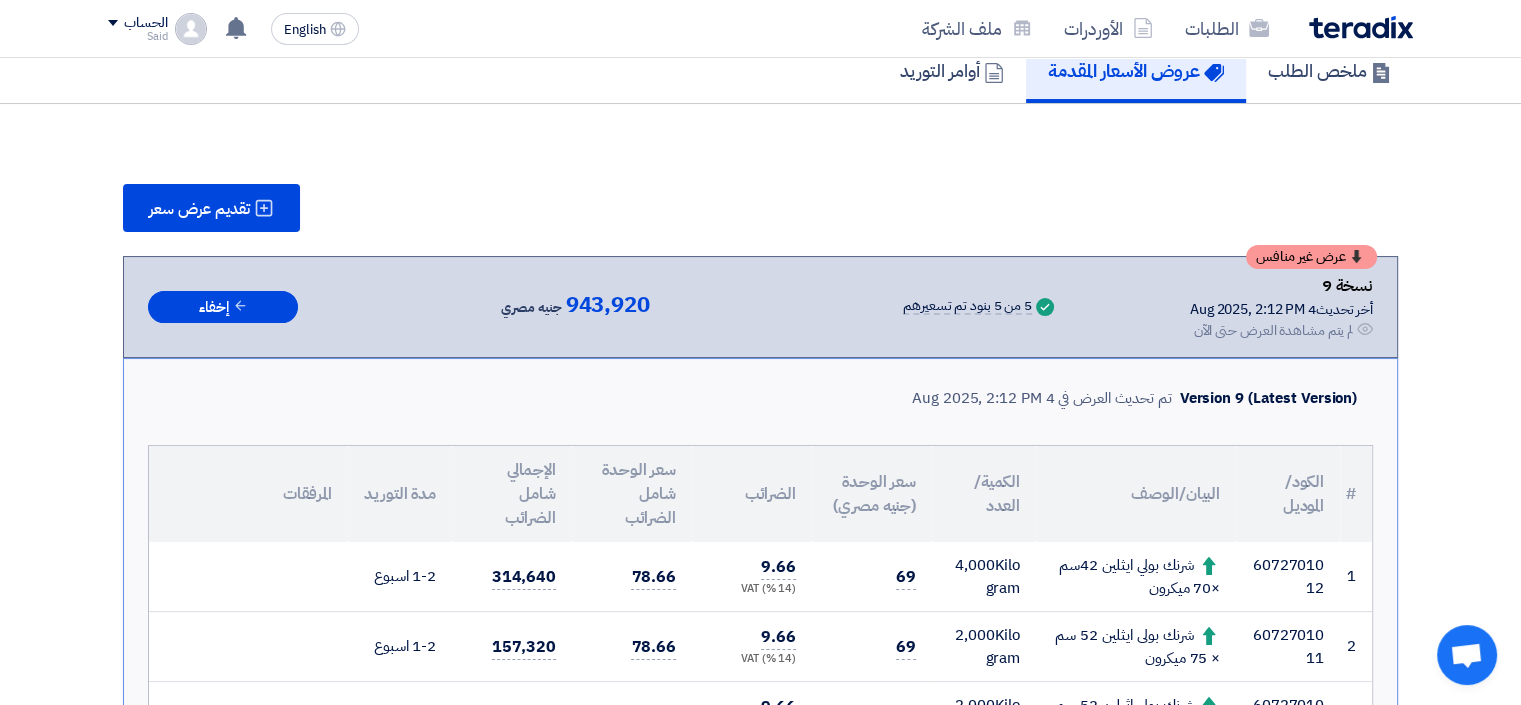 scroll, scrollTop: 0, scrollLeft: 0, axis: both 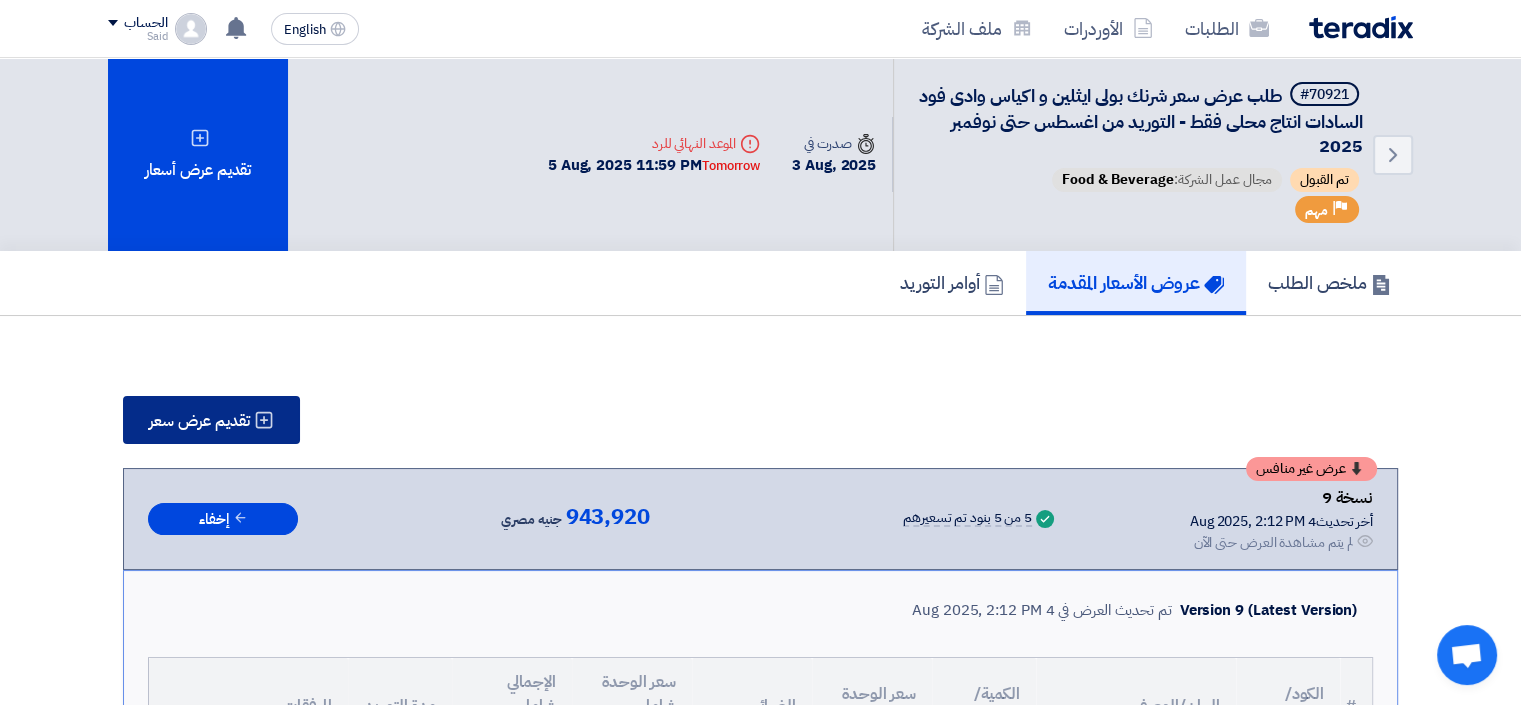 click on "تقديم عرض سعر" 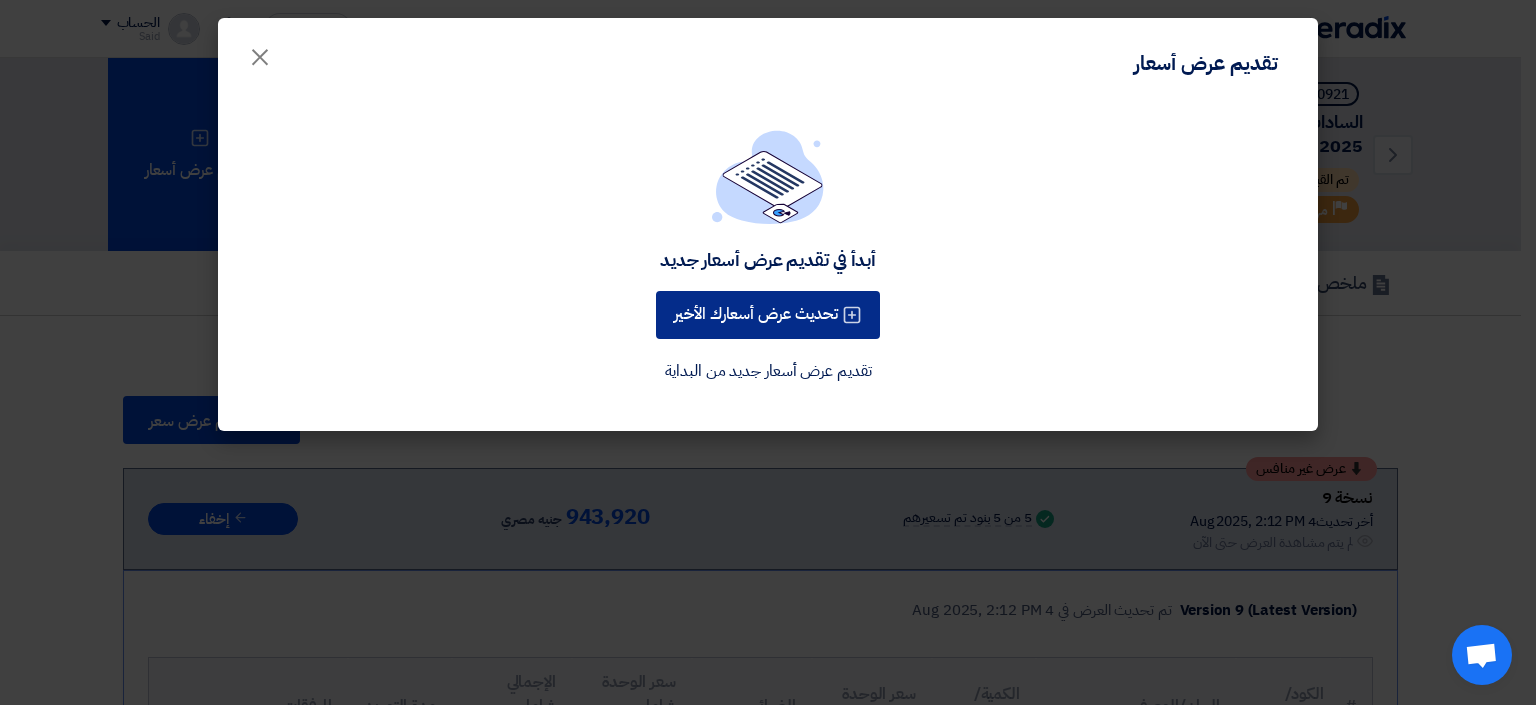 click on "تحديث عرض أسعارك الأخير" 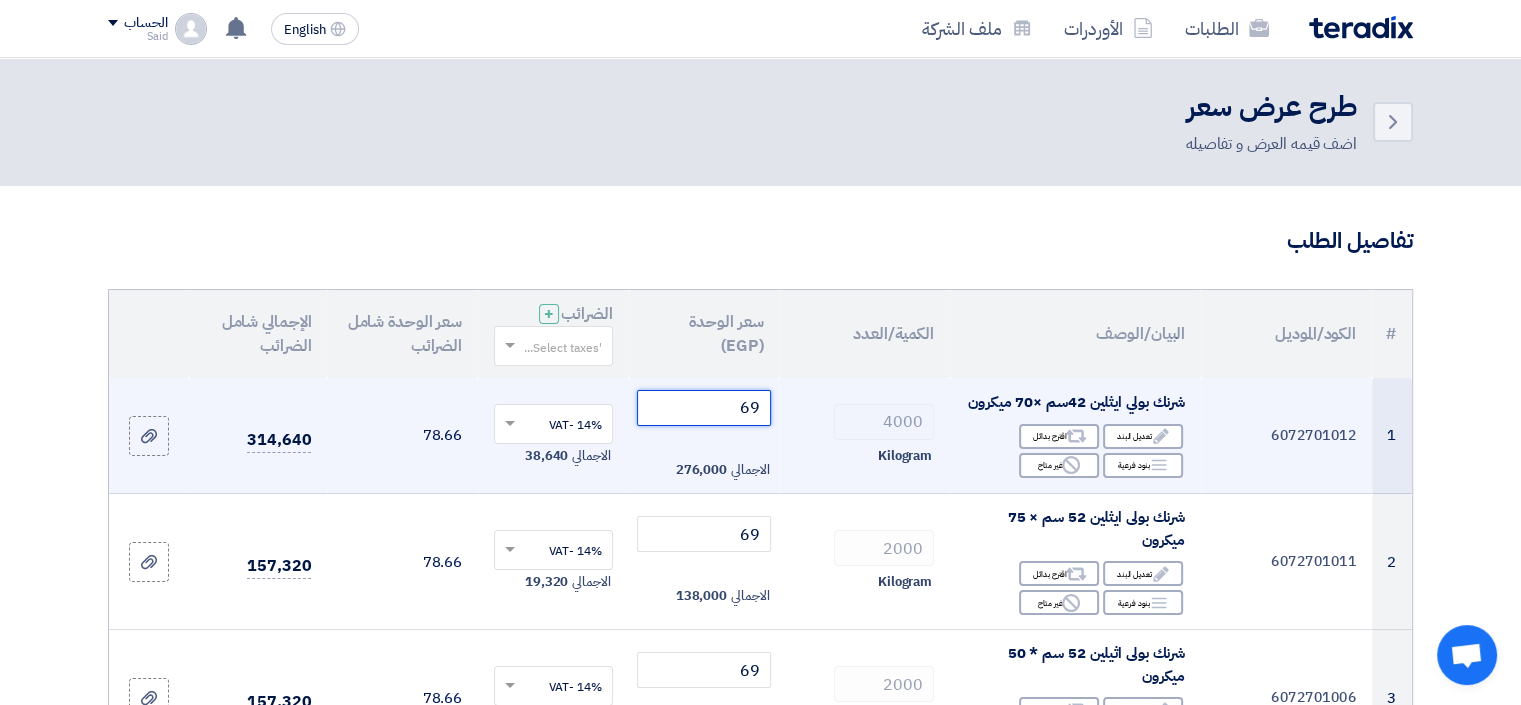 click on "69" 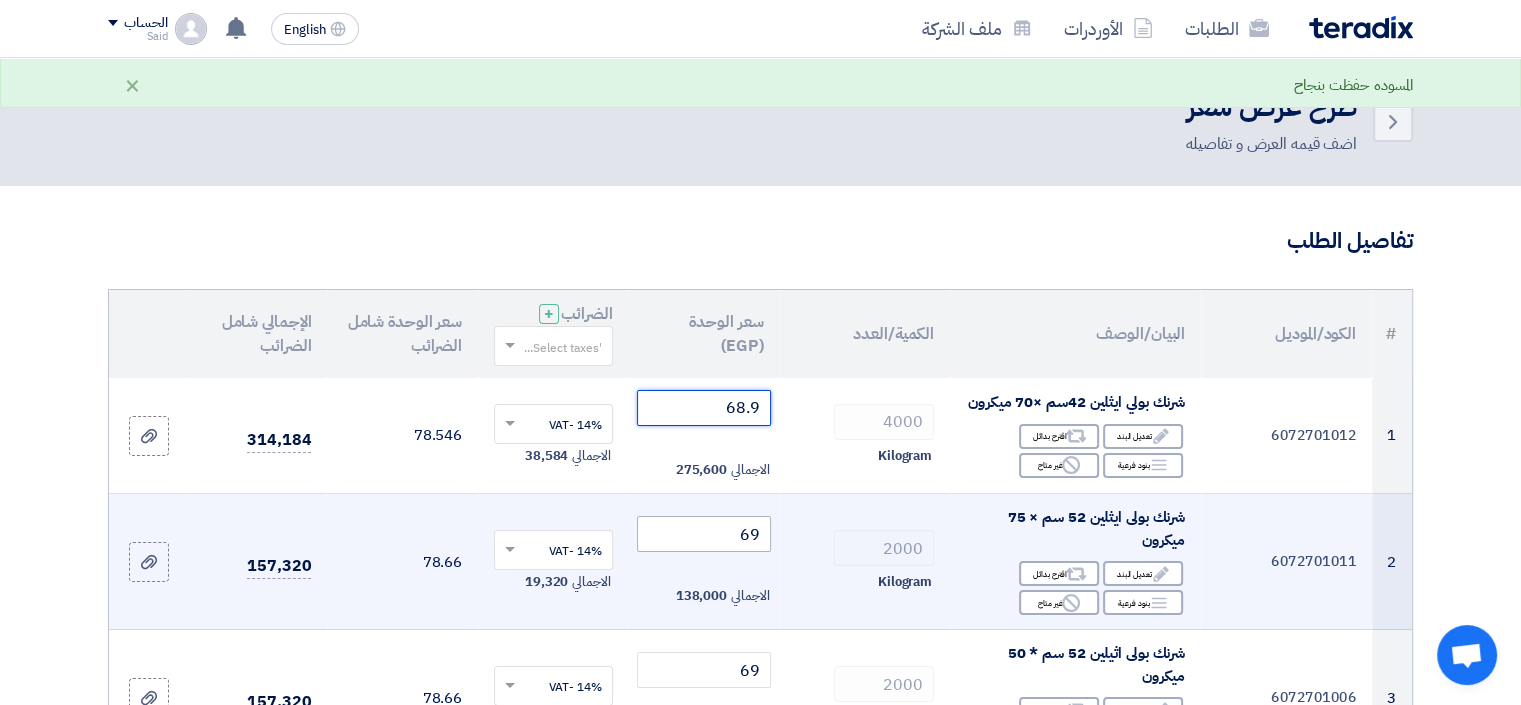 type on "68.9" 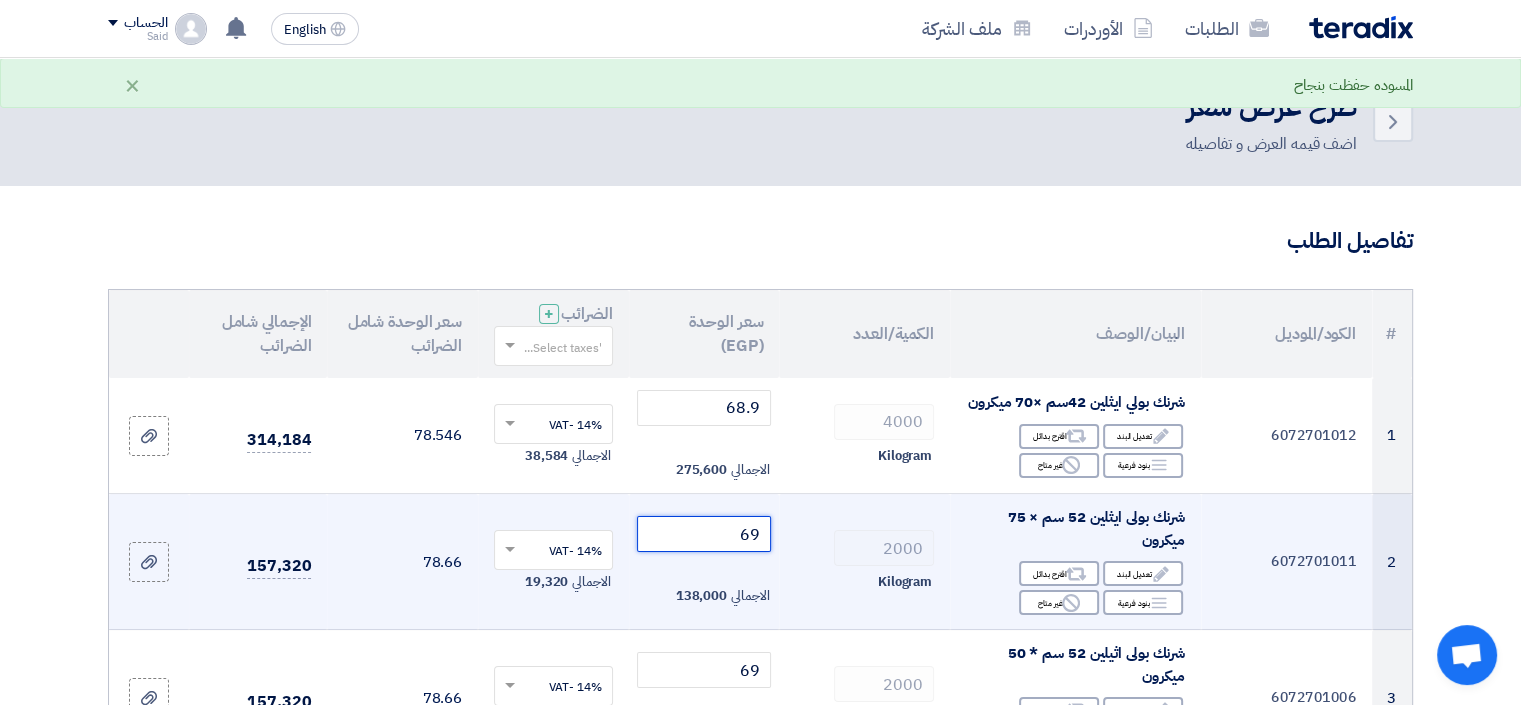 click on "69" 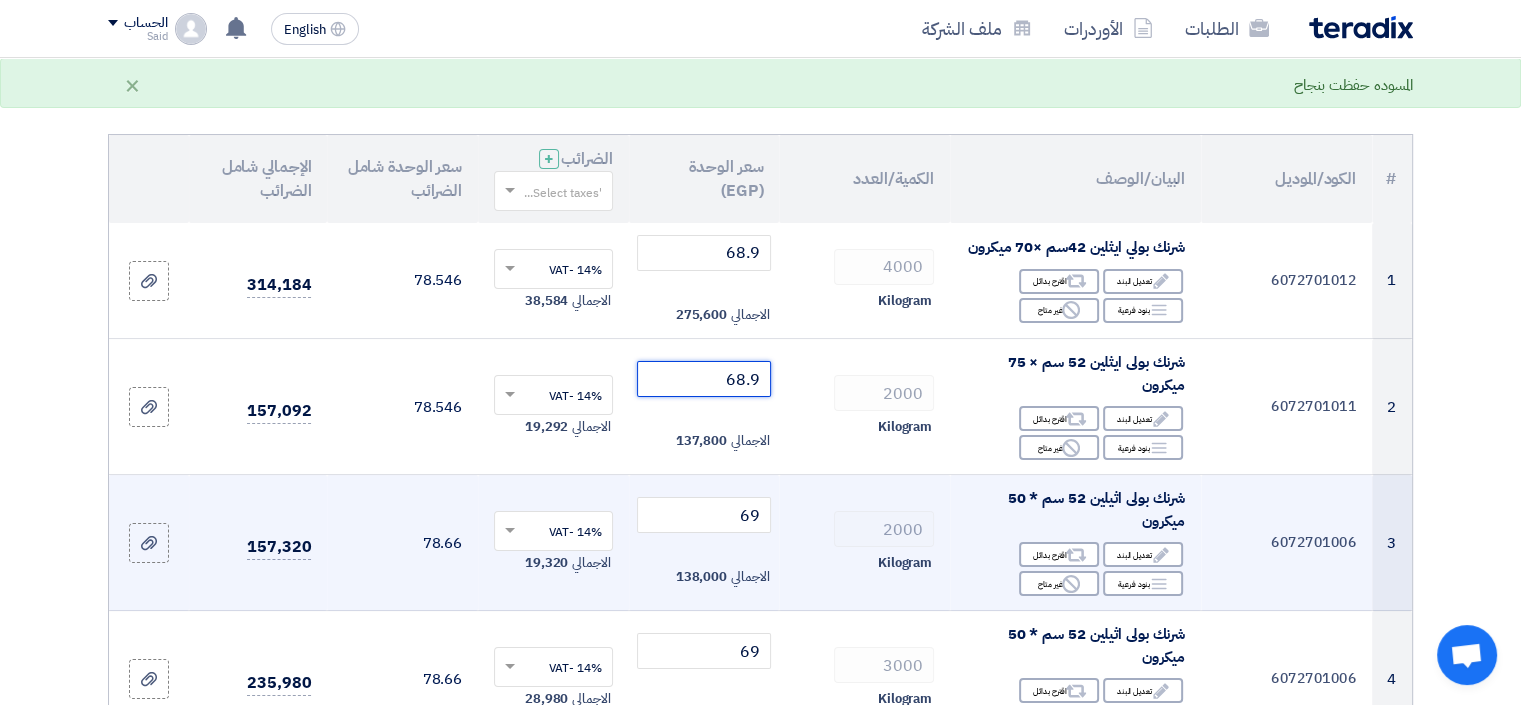 scroll, scrollTop: 156, scrollLeft: 0, axis: vertical 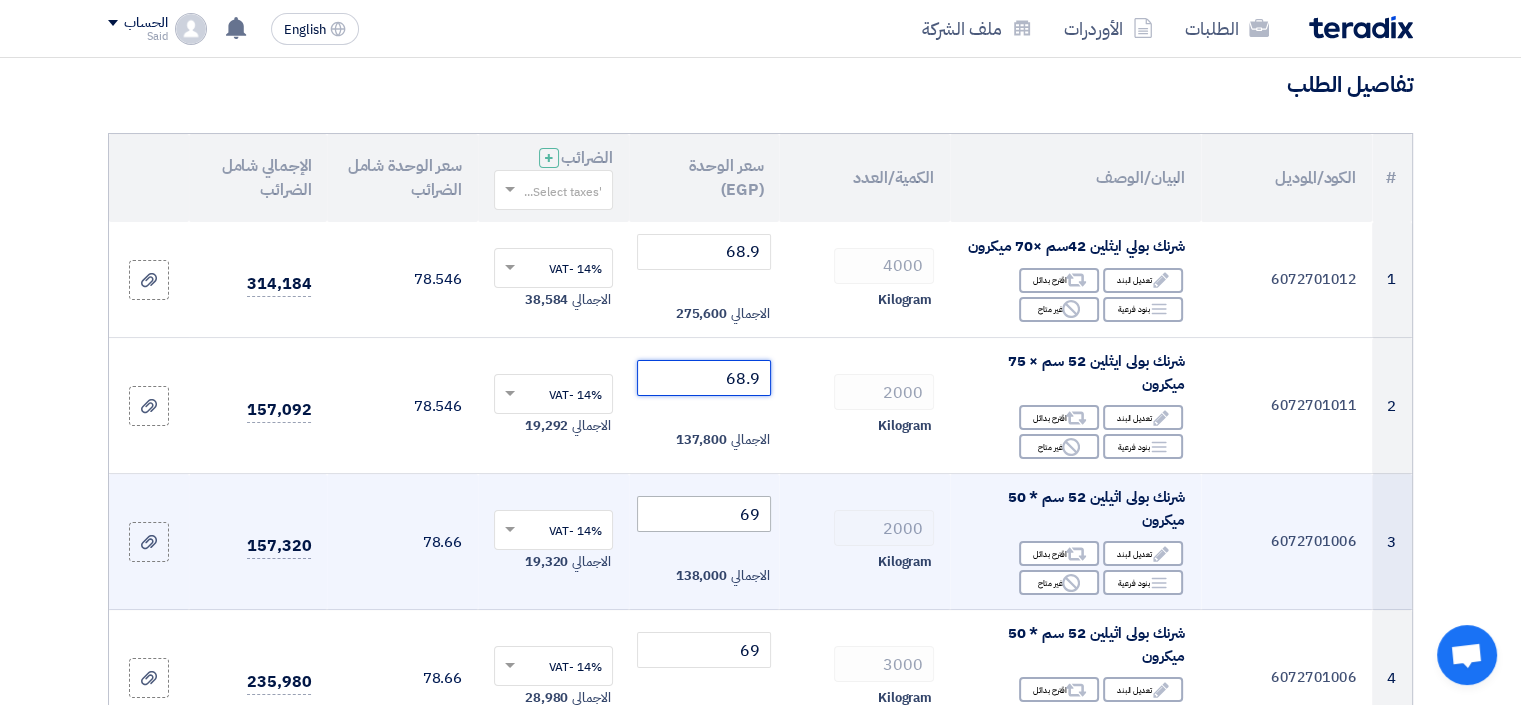type on "68.9" 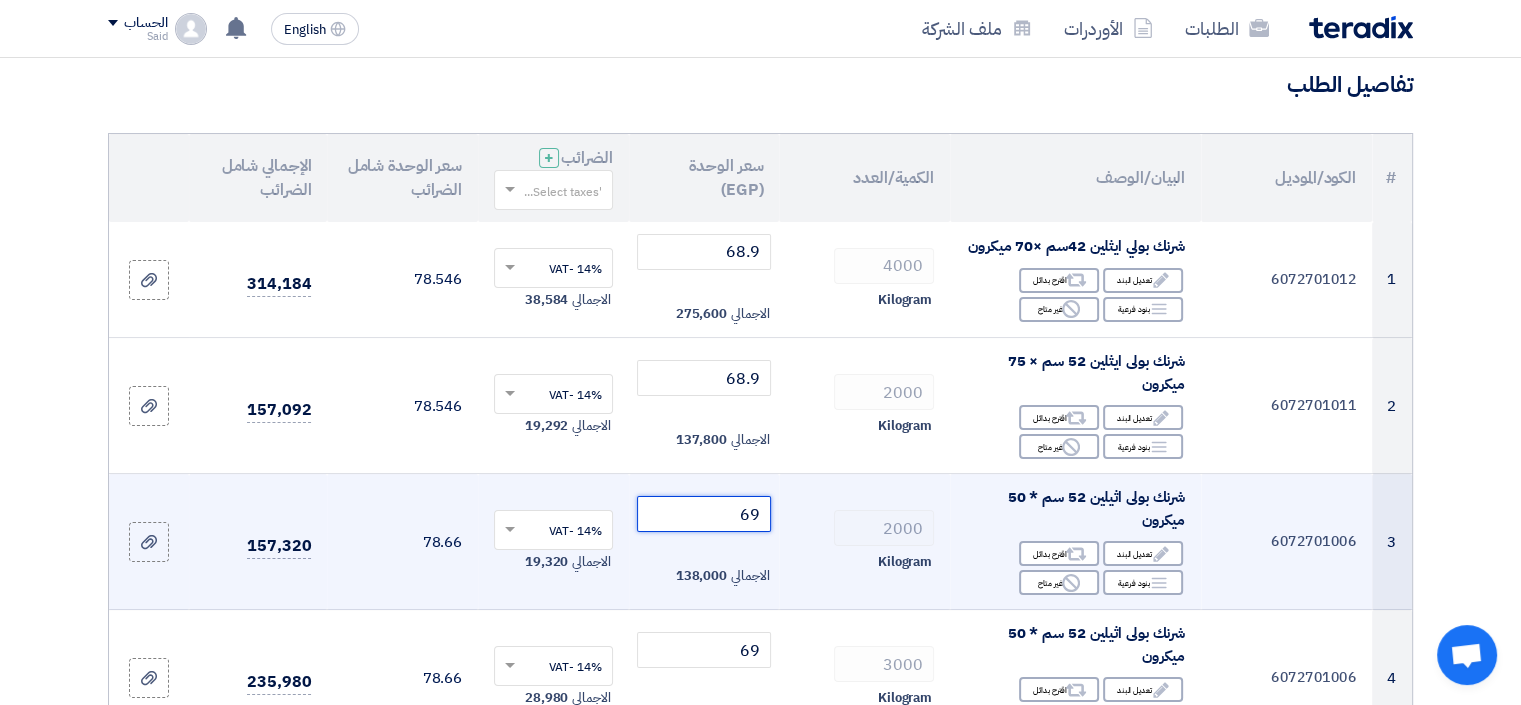 click on "69" 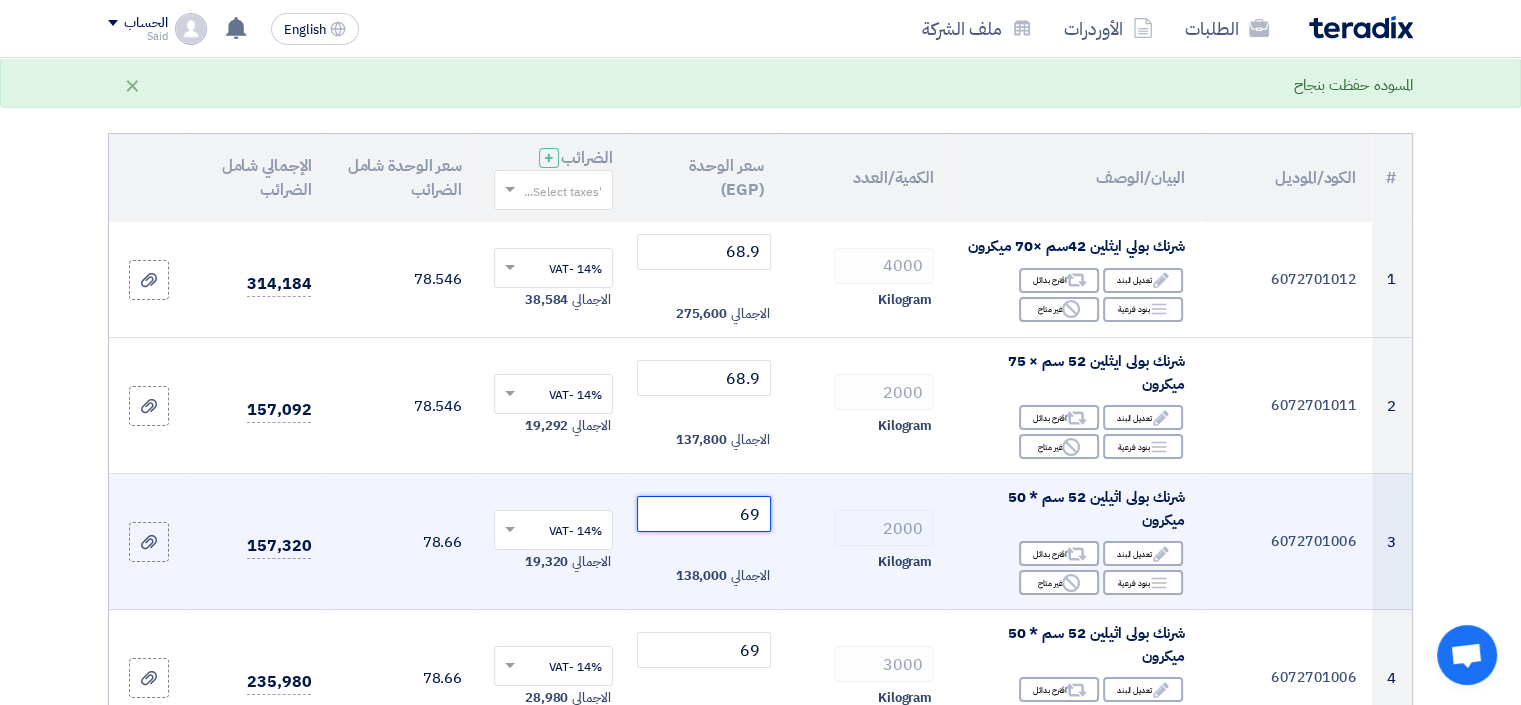 click on "69" 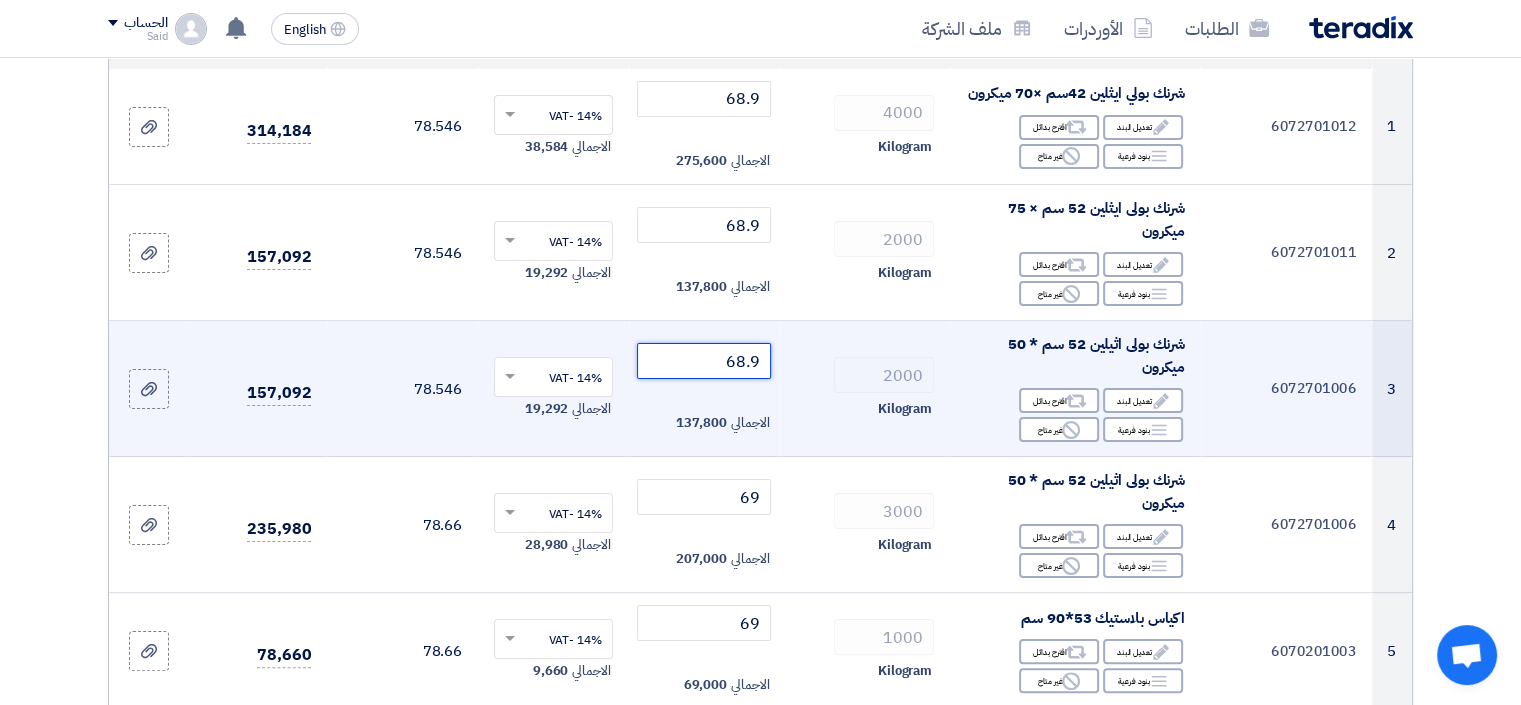 scroll, scrollTop: 334, scrollLeft: 0, axis: vertical 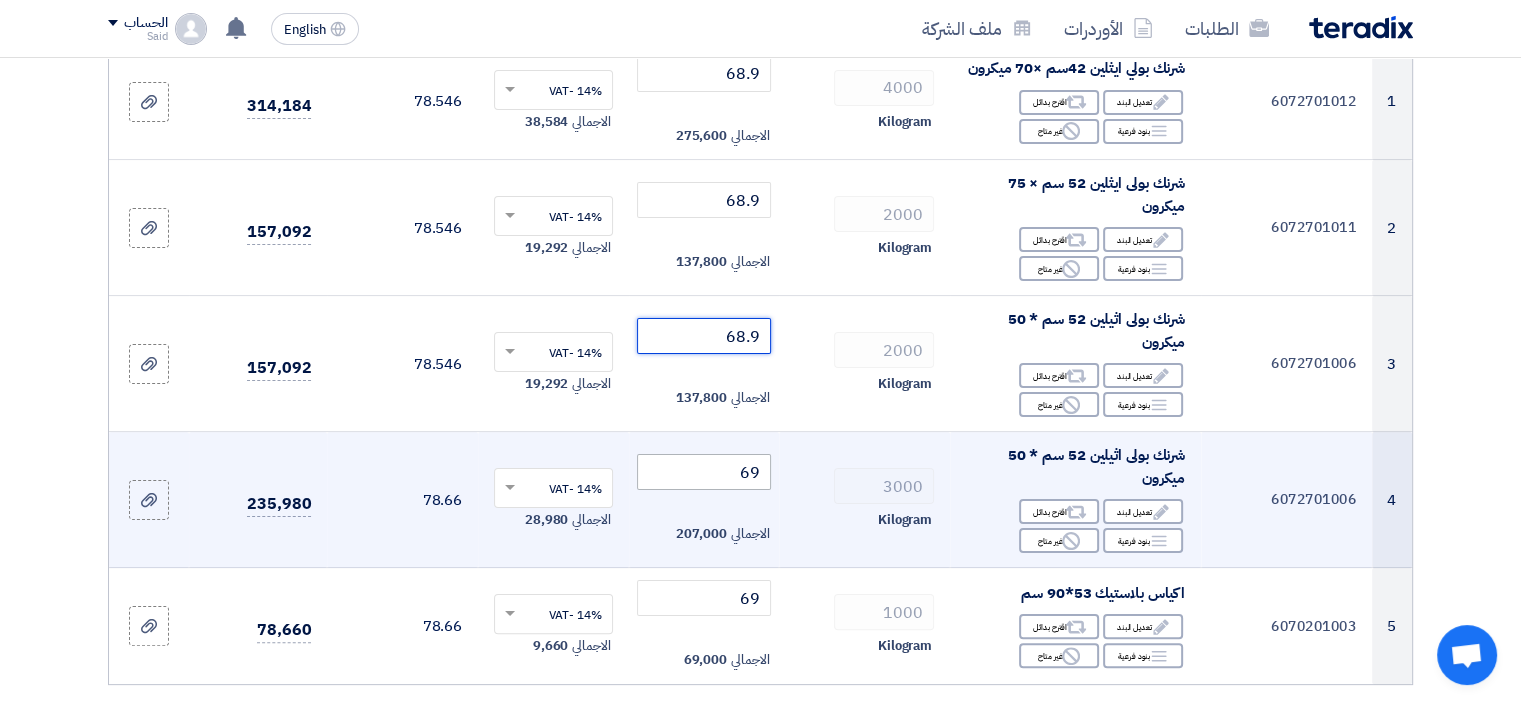 type on "68.9" 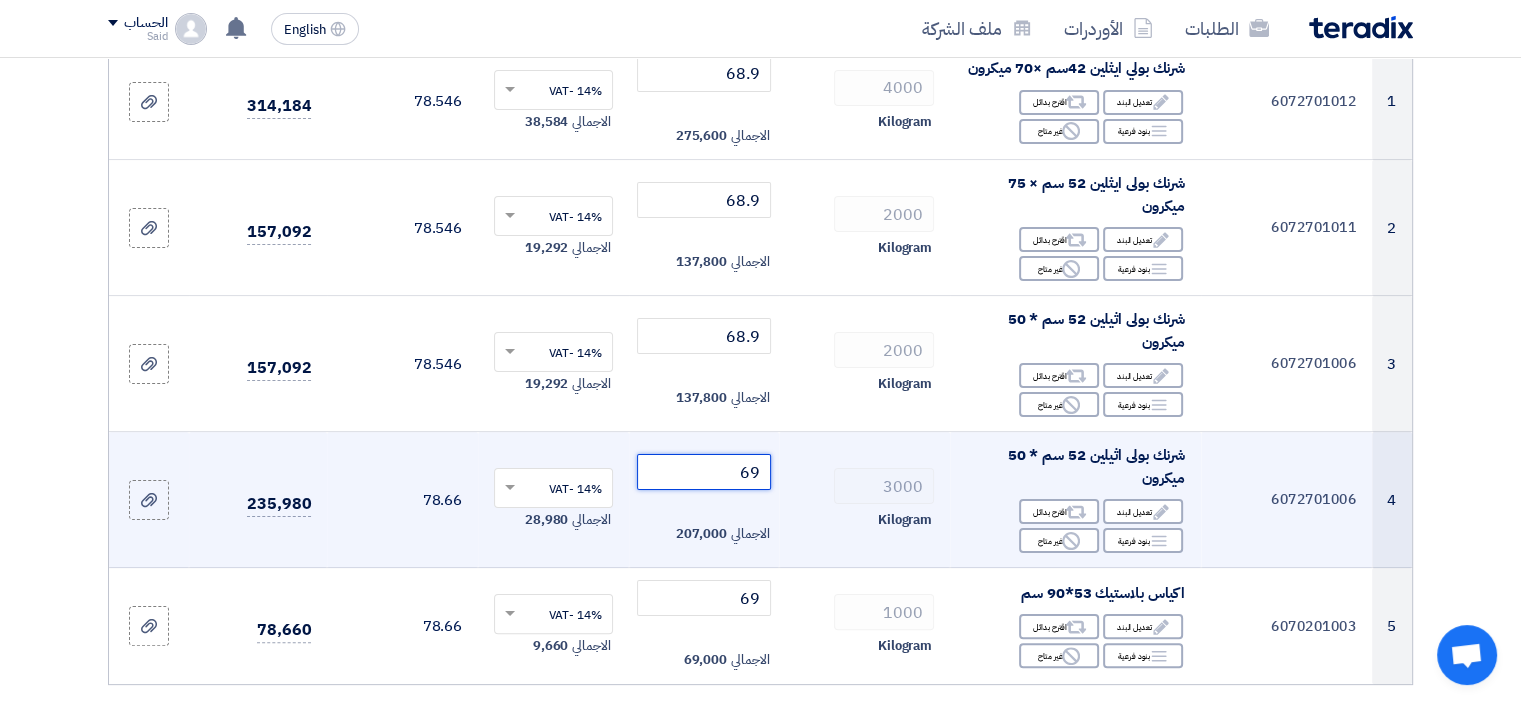 click on "69" 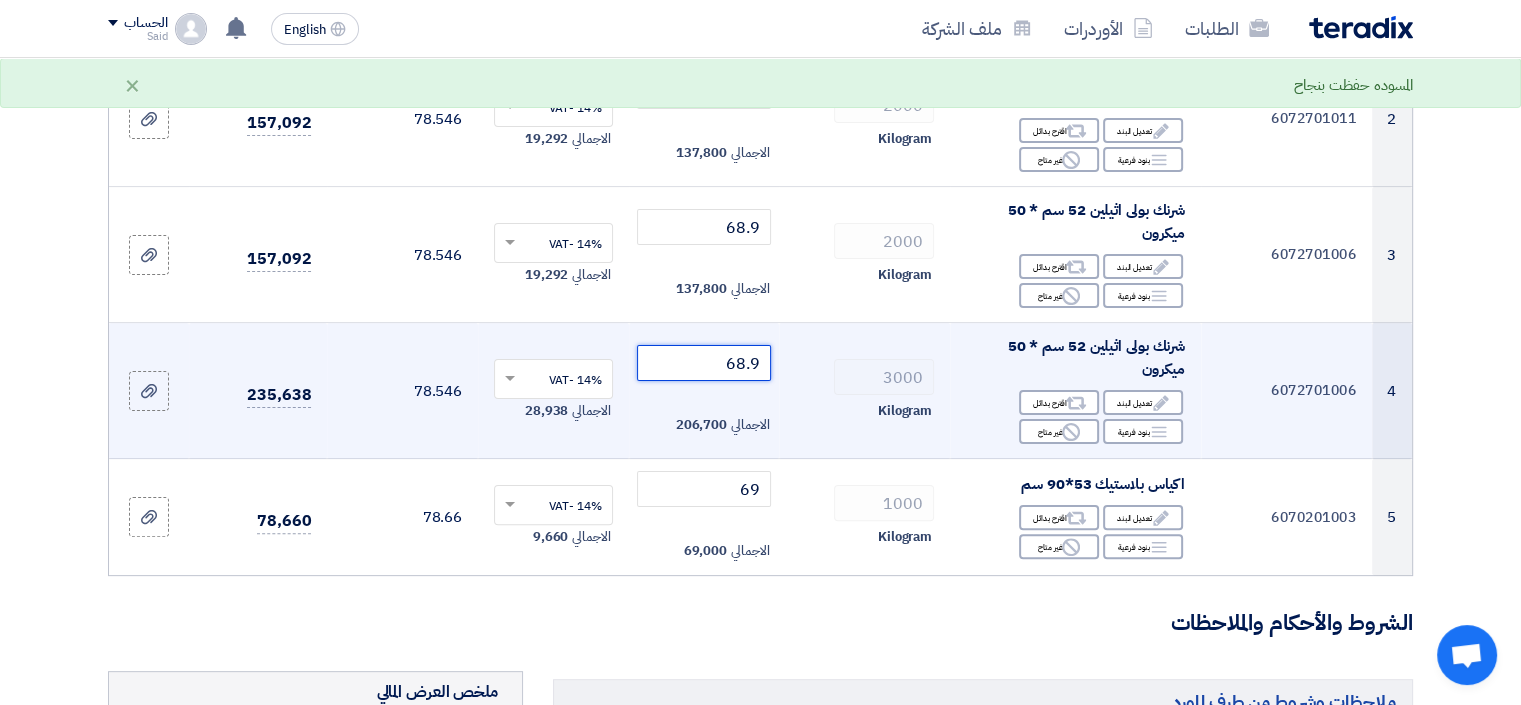 scroll, scrollTop: 461, scrollLeft: 0, axis: vertical 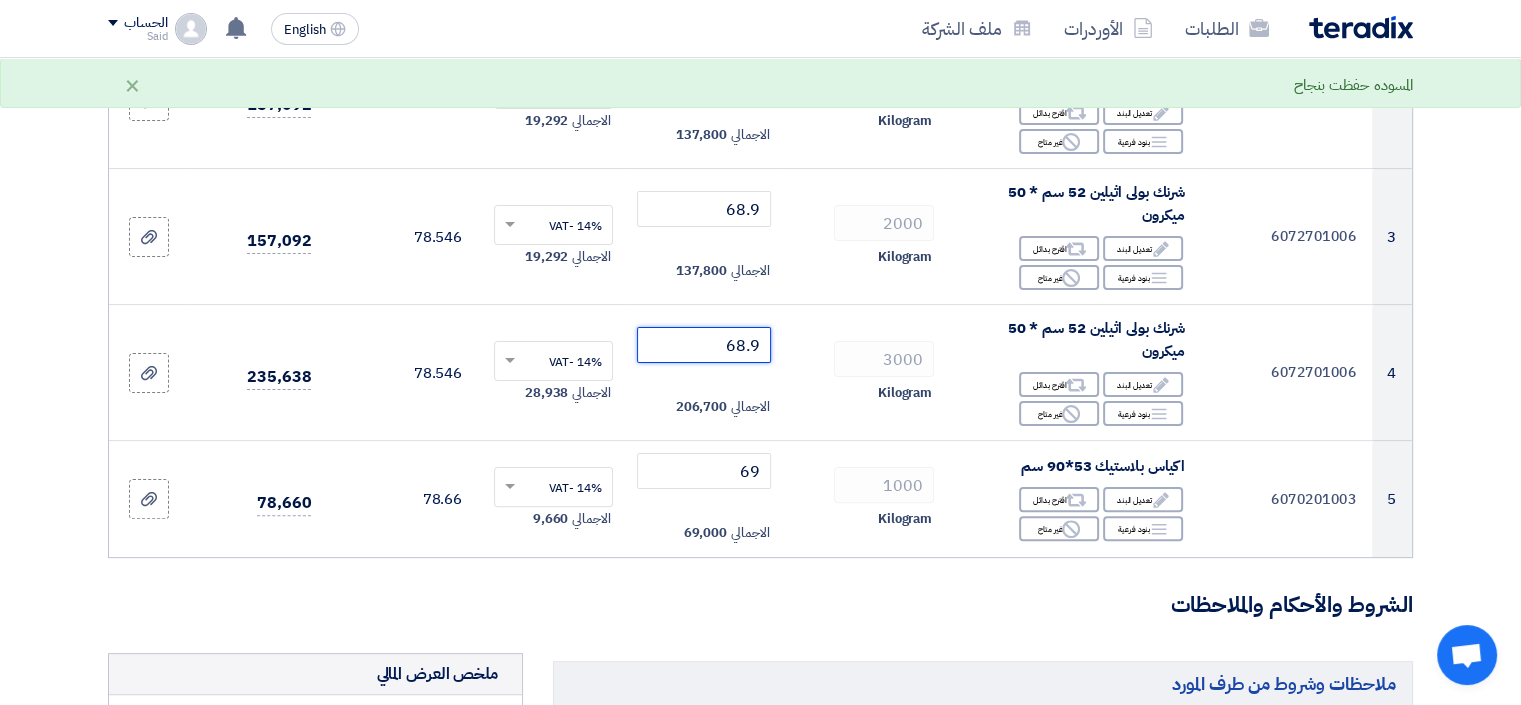 type on "68.9" 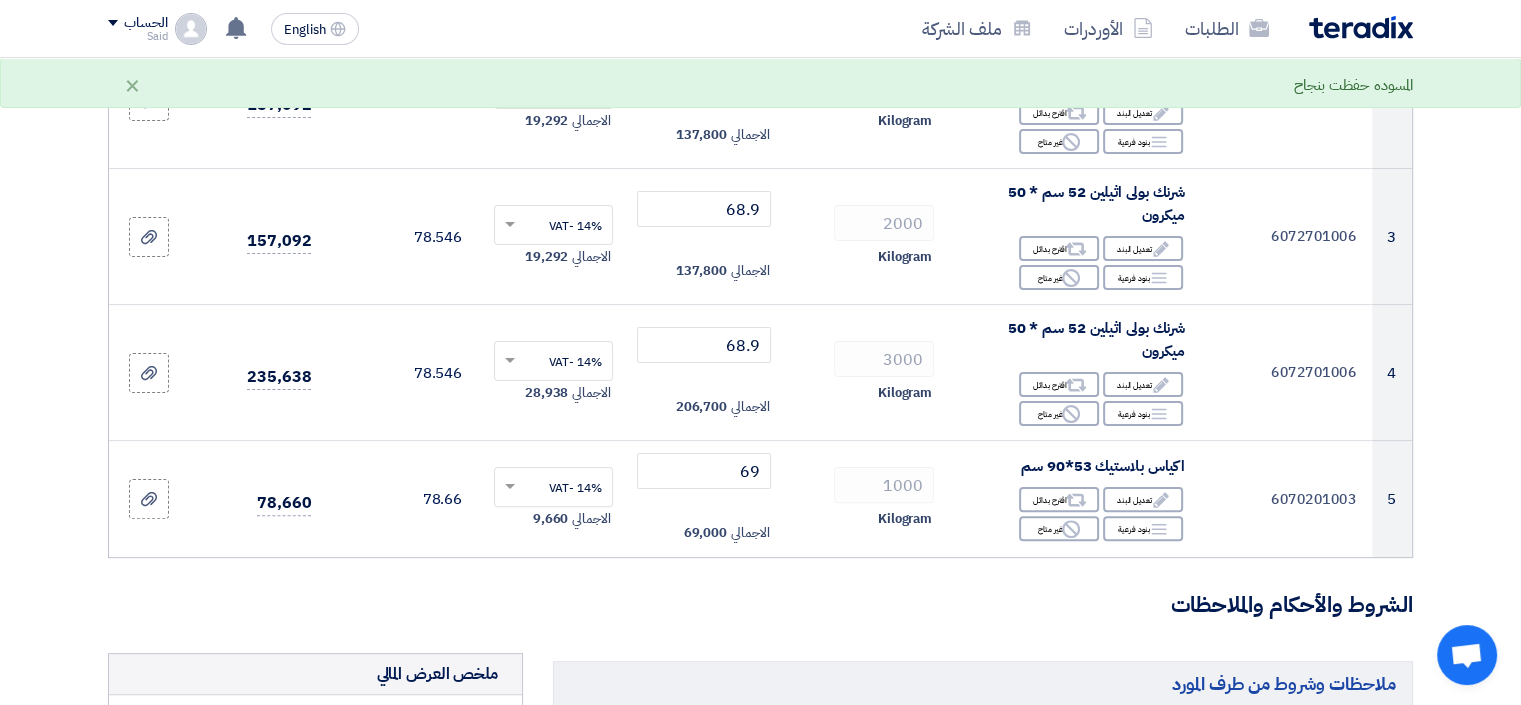 click on "تفاصيل الطلب
#
الكود/الموديل
البيان/الوصف
الكمية/العدد
سعر الوحدة (EGP)
الضرائب
+
'Select taxes...
سعر الوحدة شامل الضرائب
1 Edit Reject" 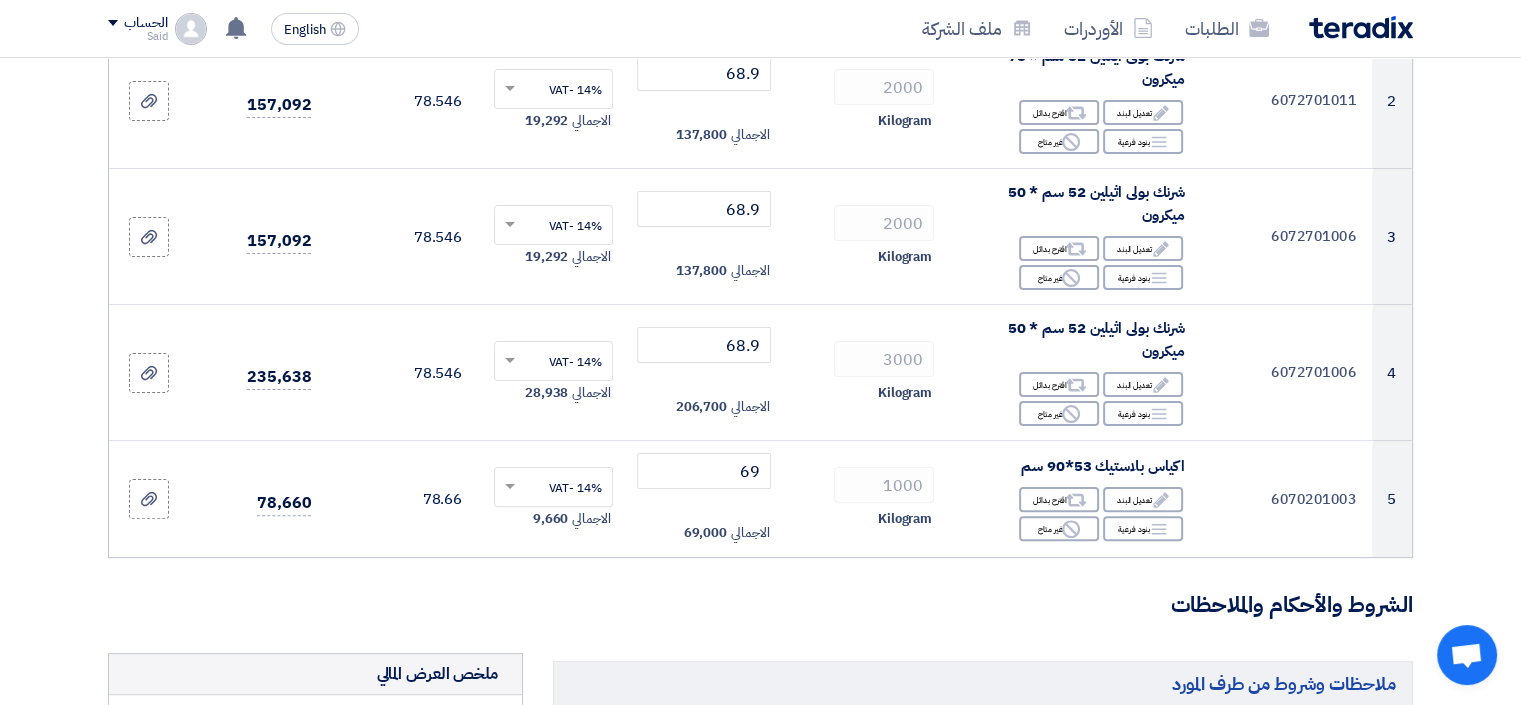 click on "الشروط والأحكام والملاحظات" 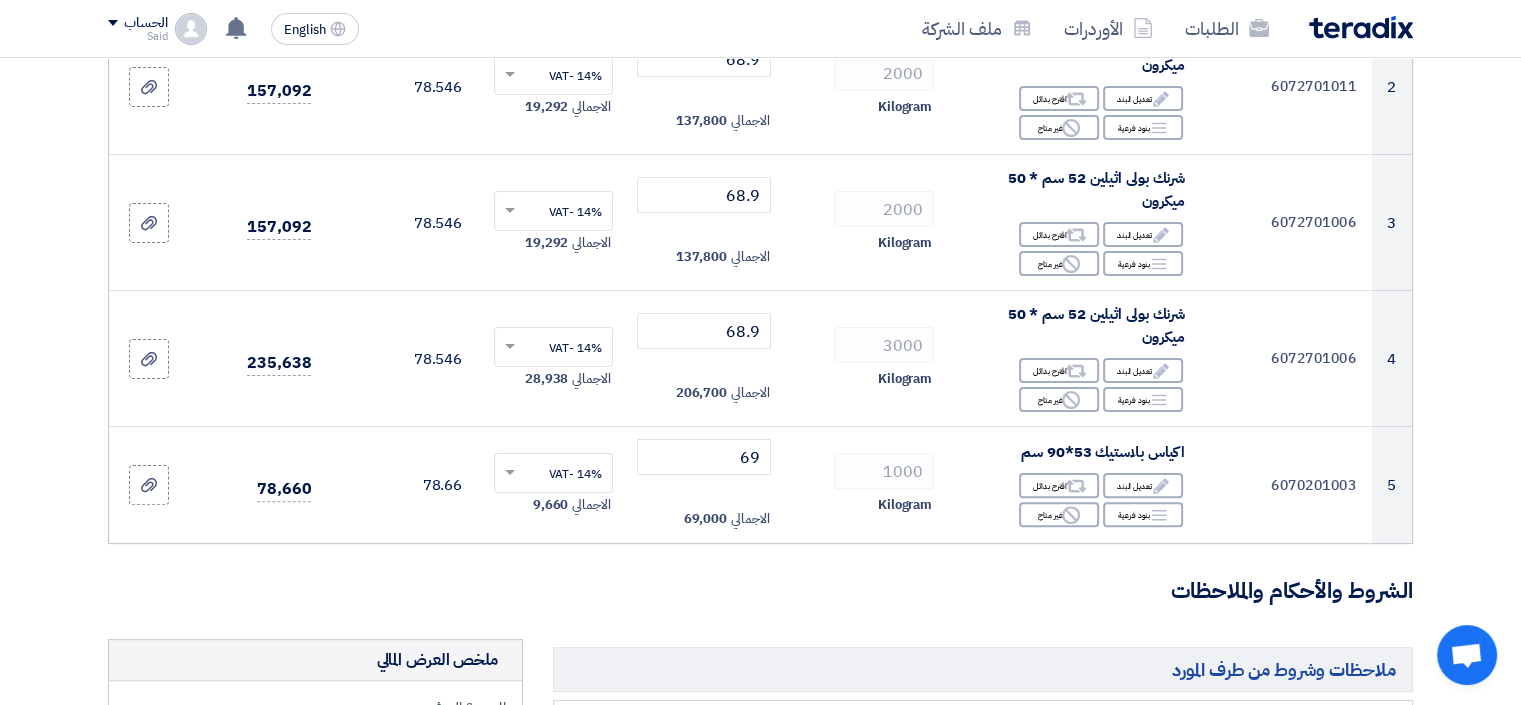 scroll, scrollTop: 481, scrollLeft: 0, axis: vertical 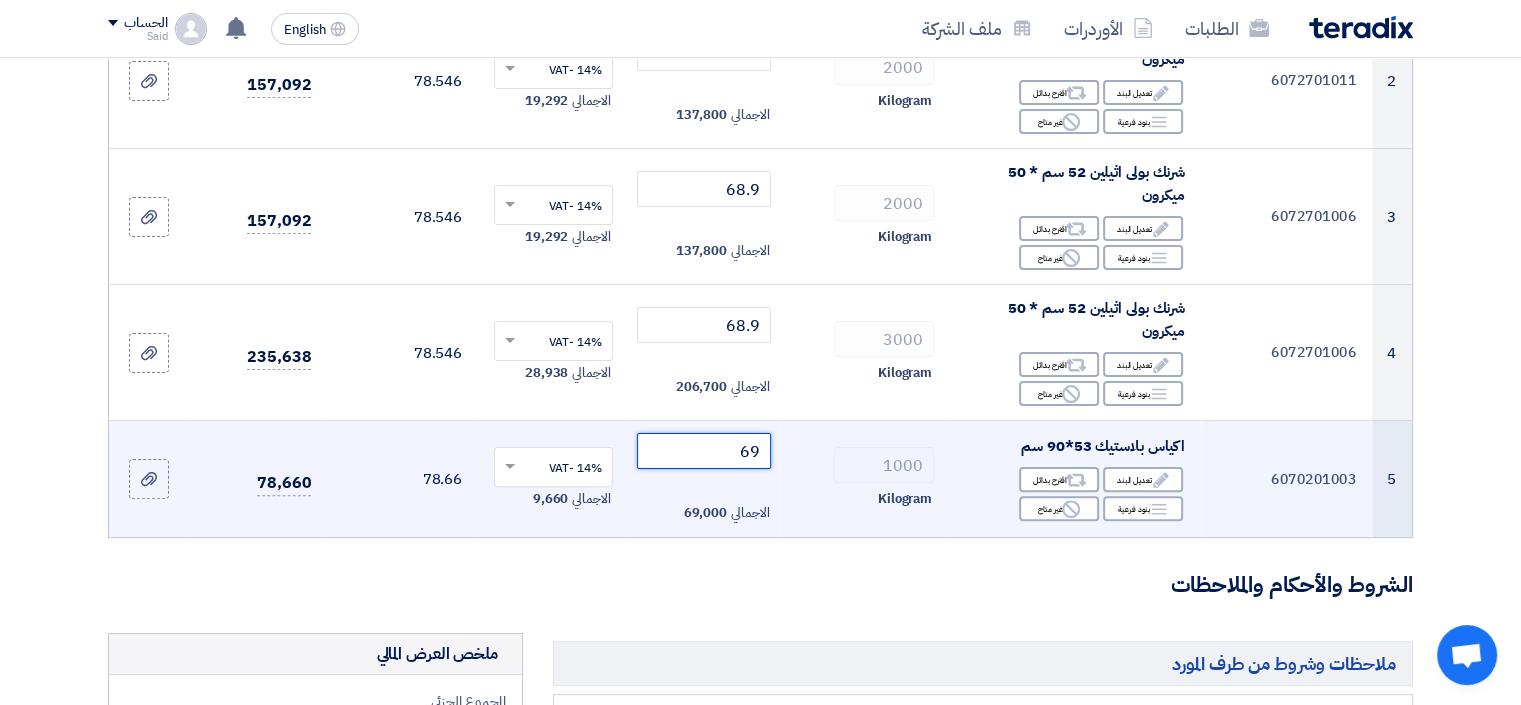 click on "69" 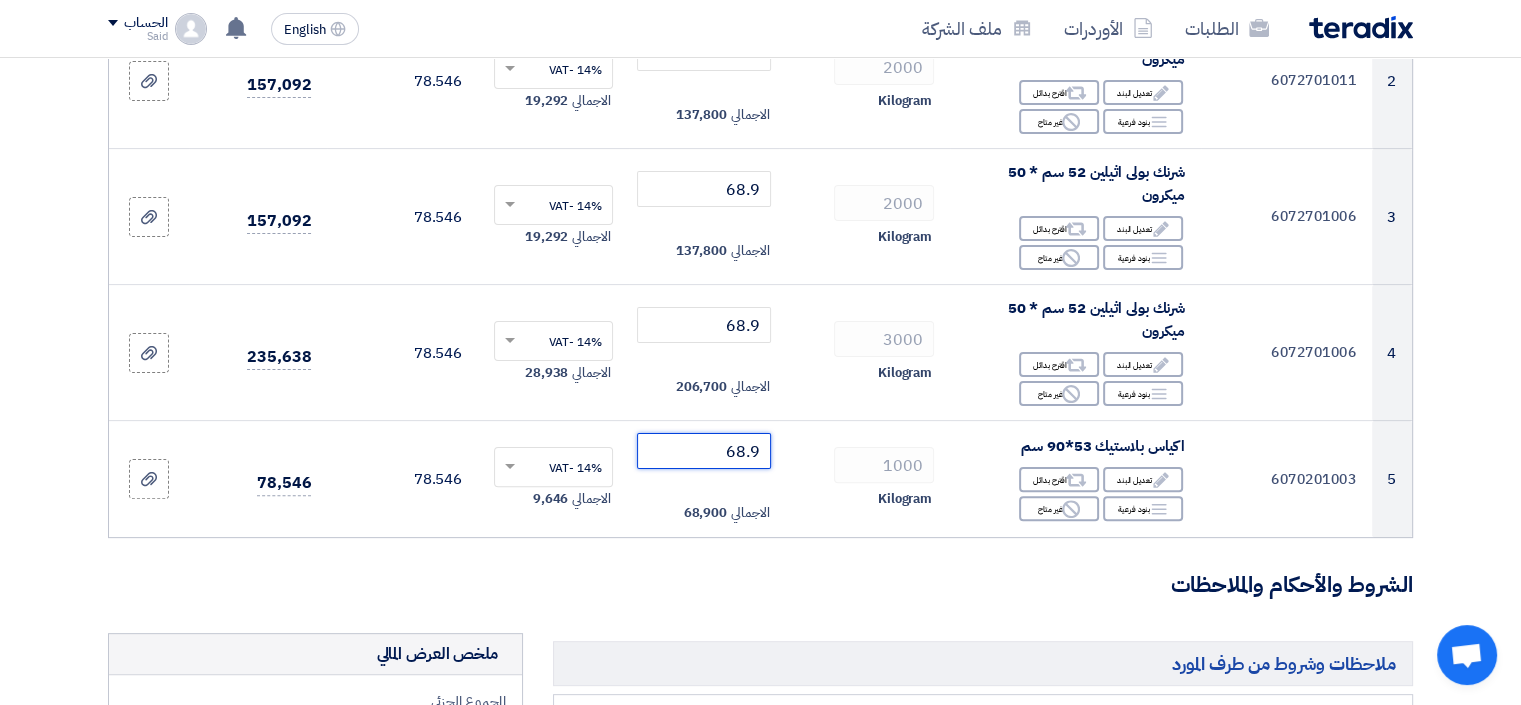 type on "68.9" 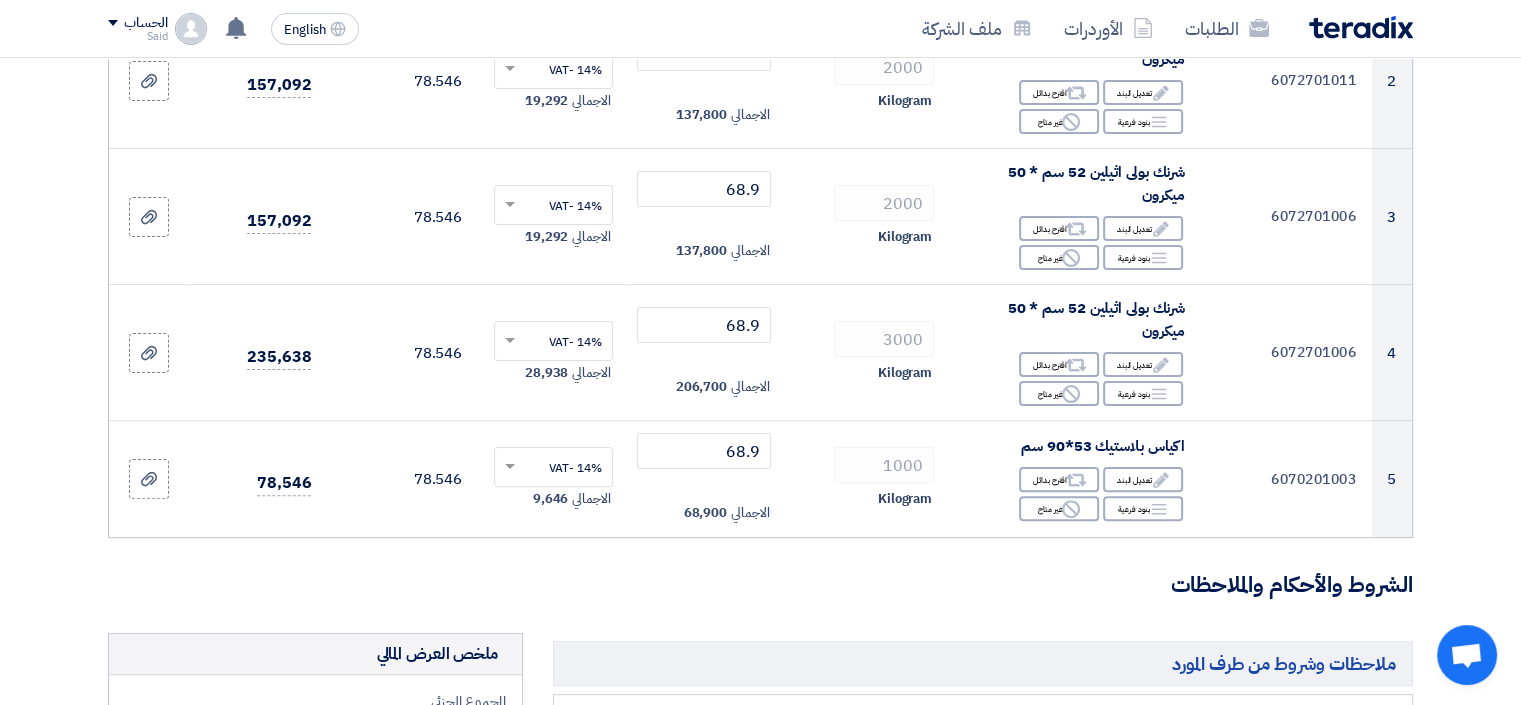 click on "تفاصيل الطلب
#
الكود/الموديل
البيان/الوصف
الكمية/العدد
سعر الوحدة (EGP)
الضرائب
+
'Select taxes...
سعر الوحدة شامل الضرائب
1 Edit Reject" 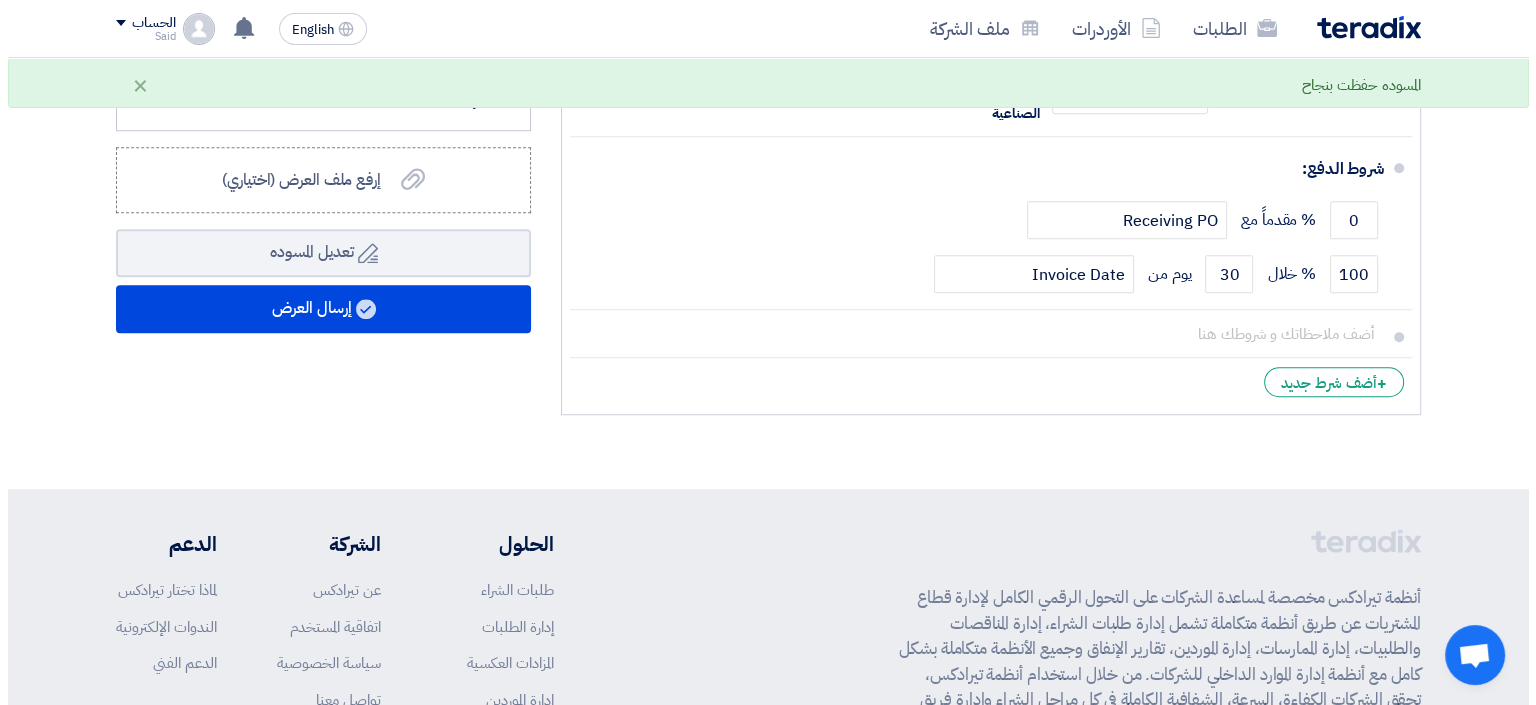 scroll, scrollTop: 1330, scrollLeft: 0, axis: vertical 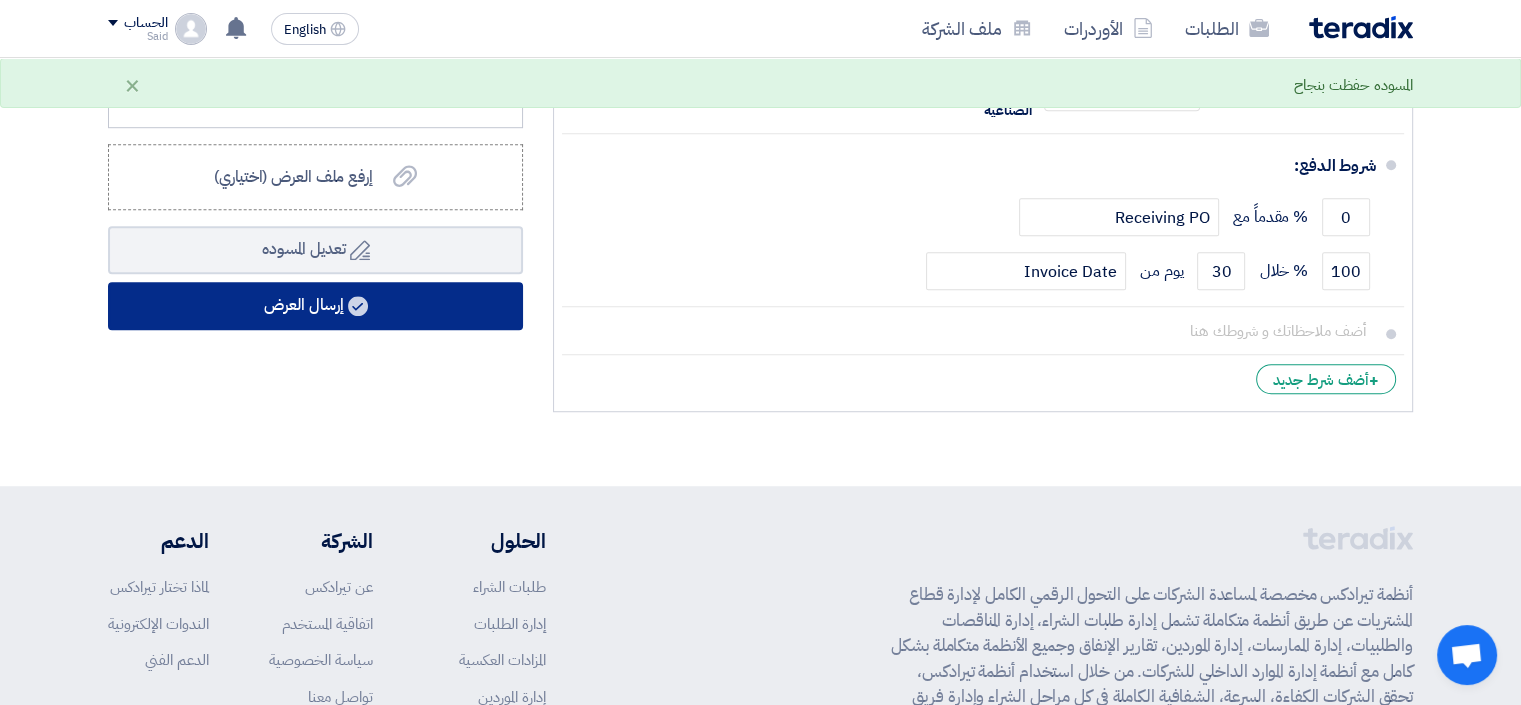 click on "إرسال العرض" 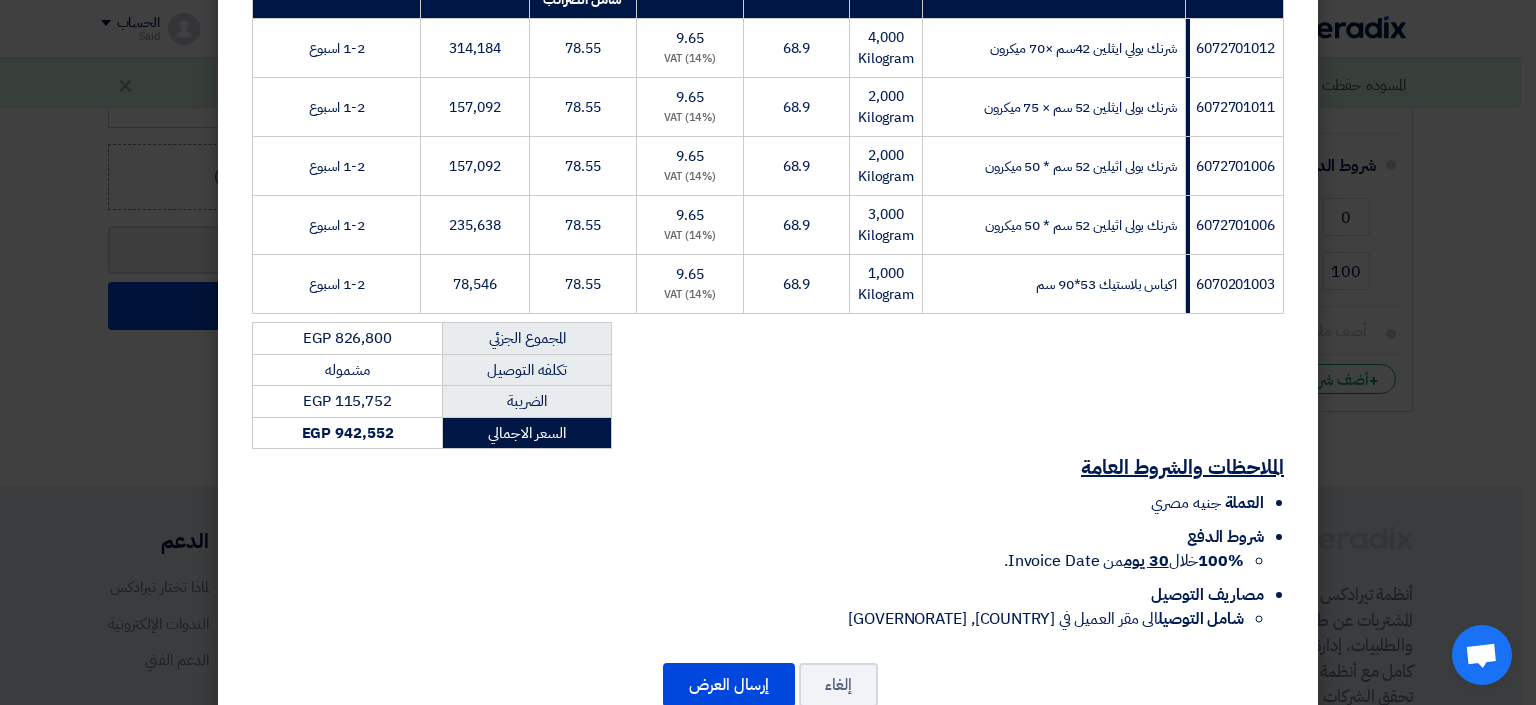 scroll, scrollTop: 411, scrollLeft: 0, axis: vertical 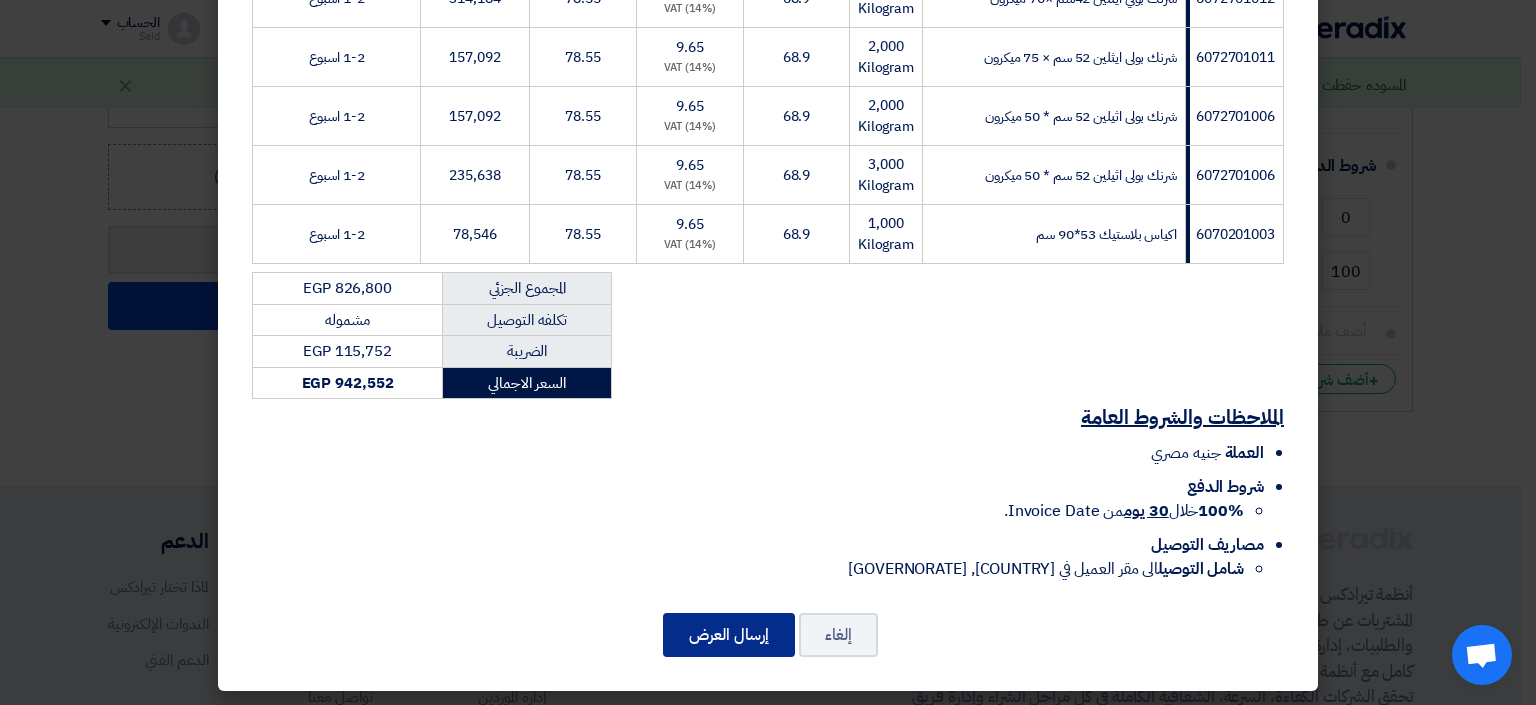 click on "إرسال العرض" 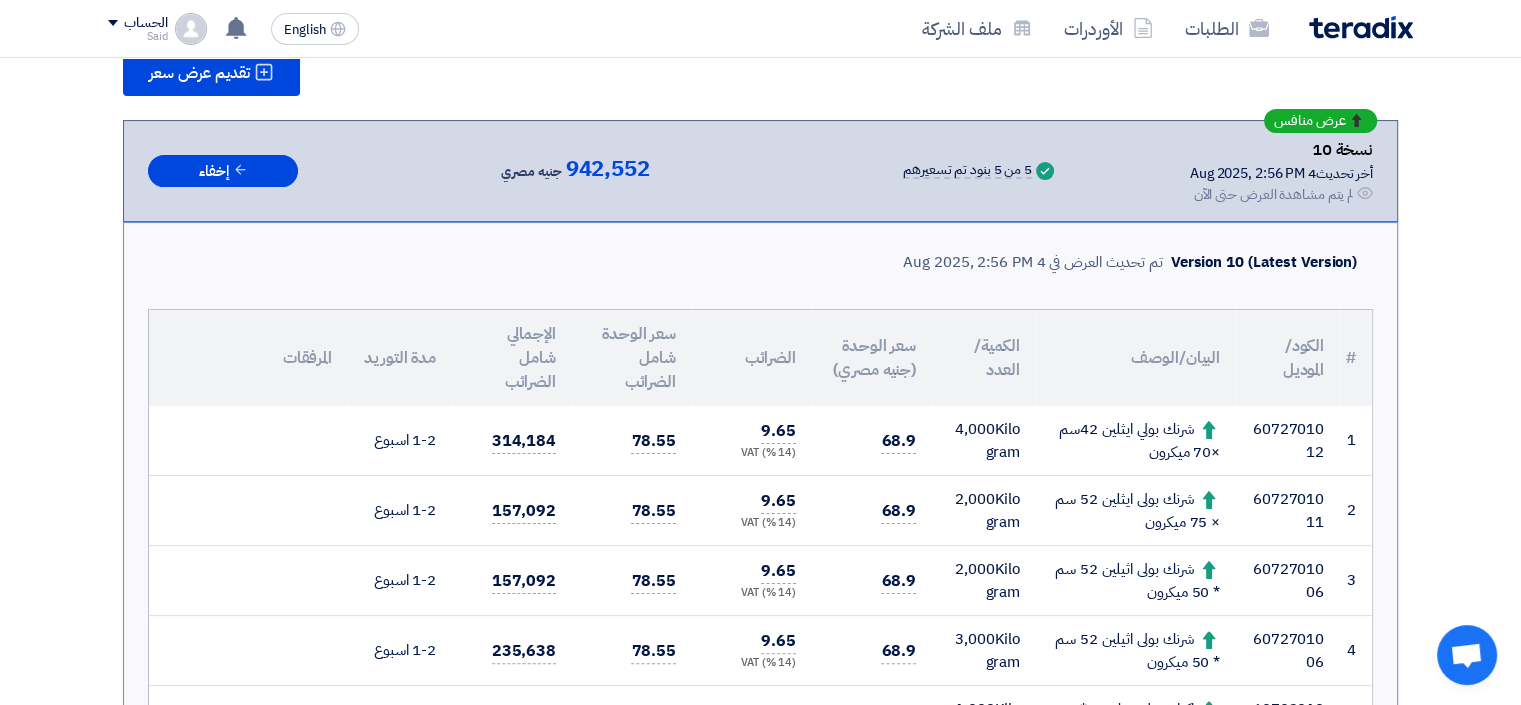 scroll, scrollTop: 0, scrollLeft: 0, axis: both 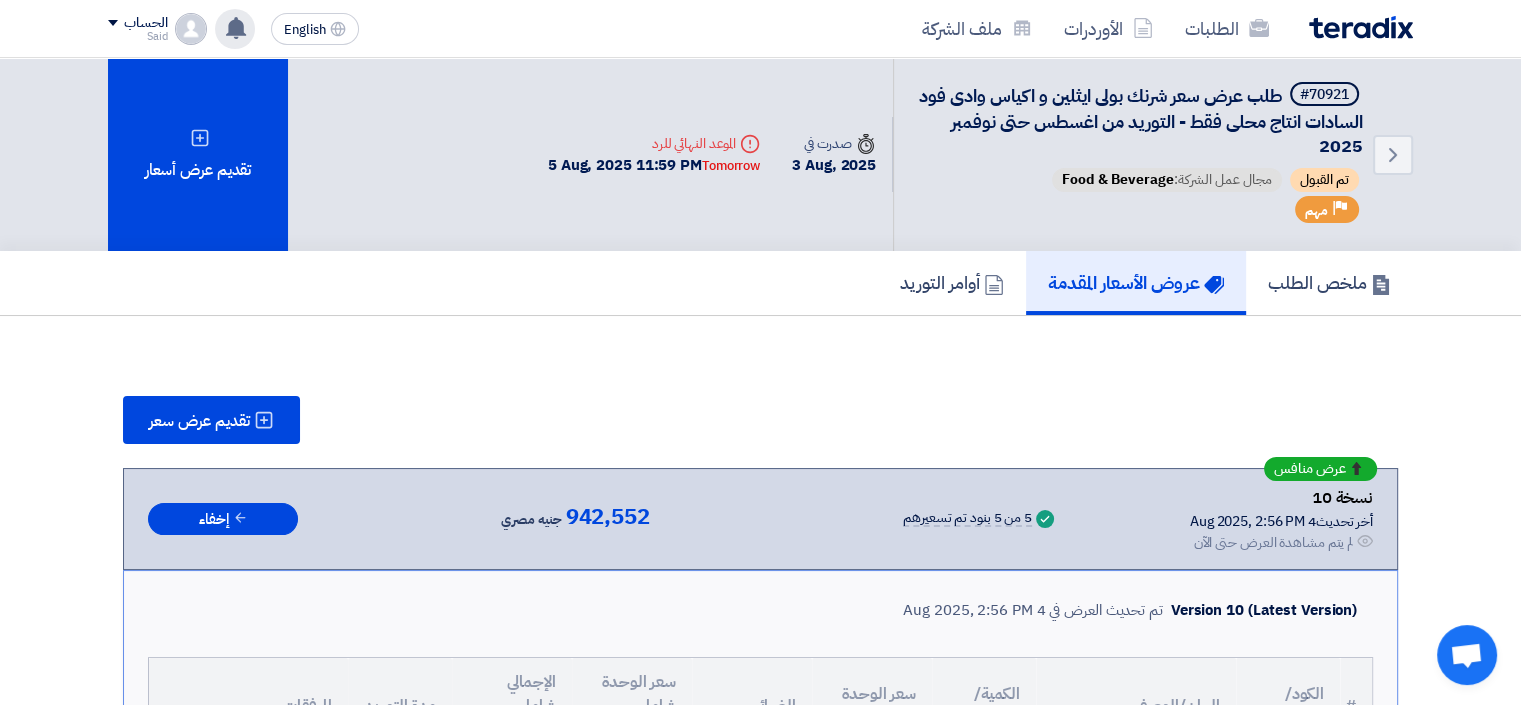 click 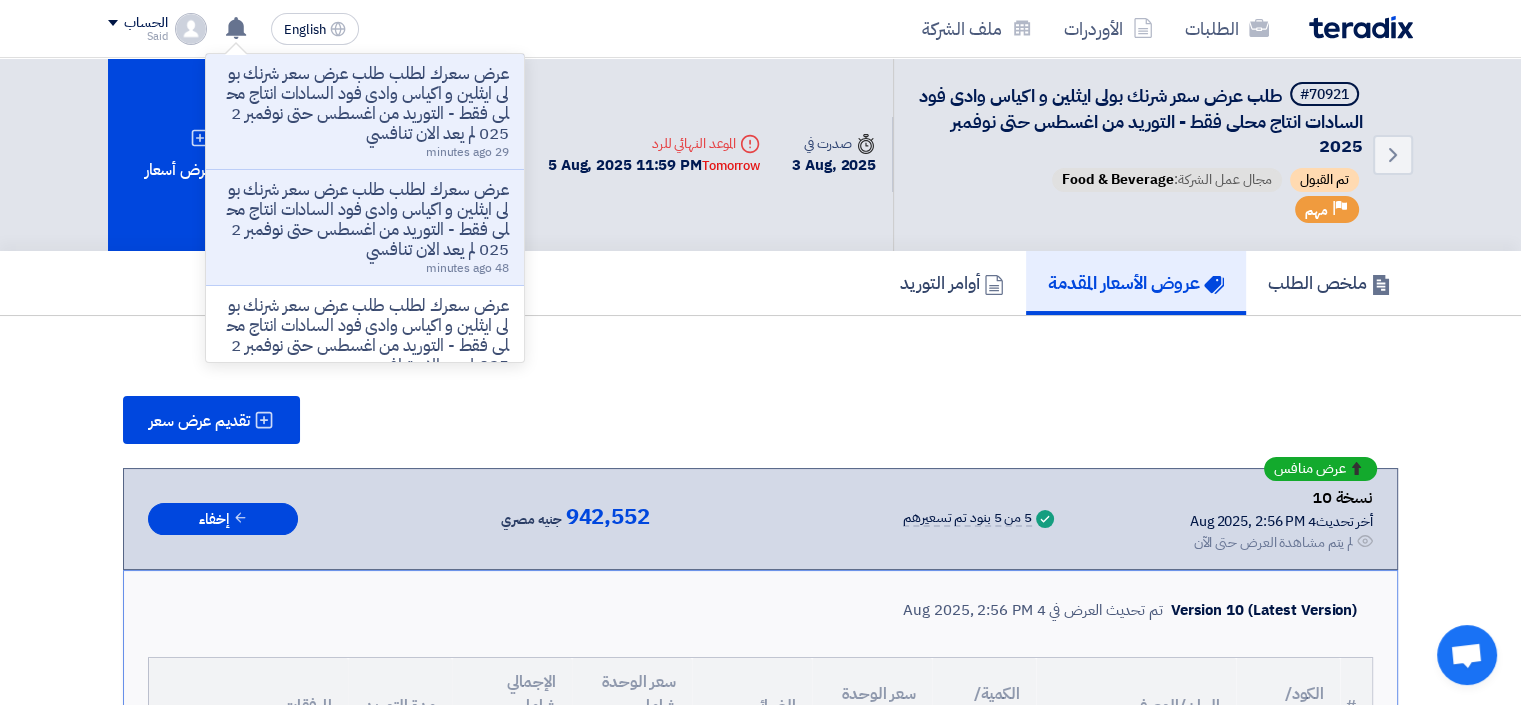 click on "الطلبات
الأوردرات
ملف الشركة" 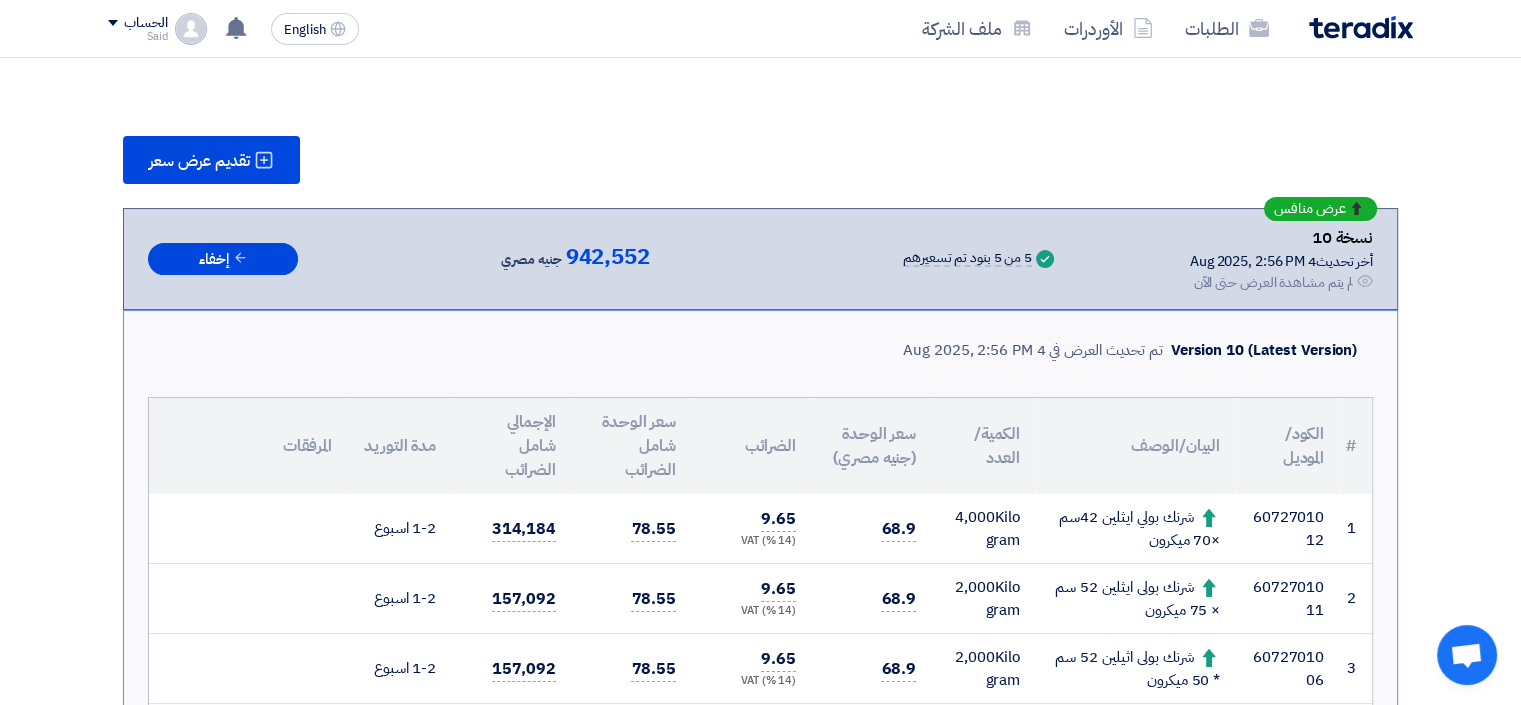 scroll, scrollTop: 0, scrollLeft: 0, axis: both 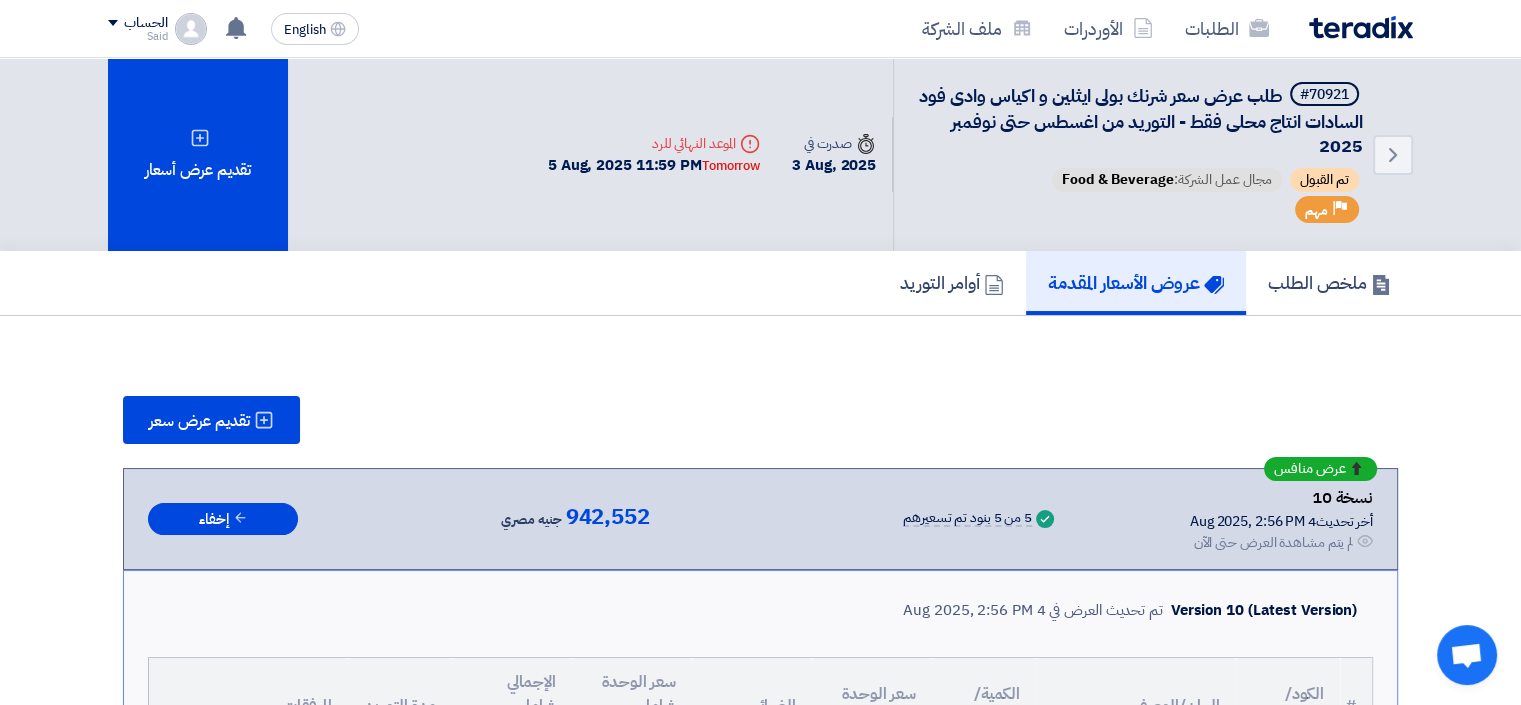 click on "Version 10 (Latest Version)
تم تحديث العرض في
4 Aug 2025, 2:56 PM
#
الكود/الموديل
البيان/الوصف
الكمية/العدد
سعر الوحدة (جنيه مصري)
الضرائب
سعر الوحدة شامل الضرائب
الإجمالي شامل الضرائب
1 4,000 2" at bounding box center (760, 1068) 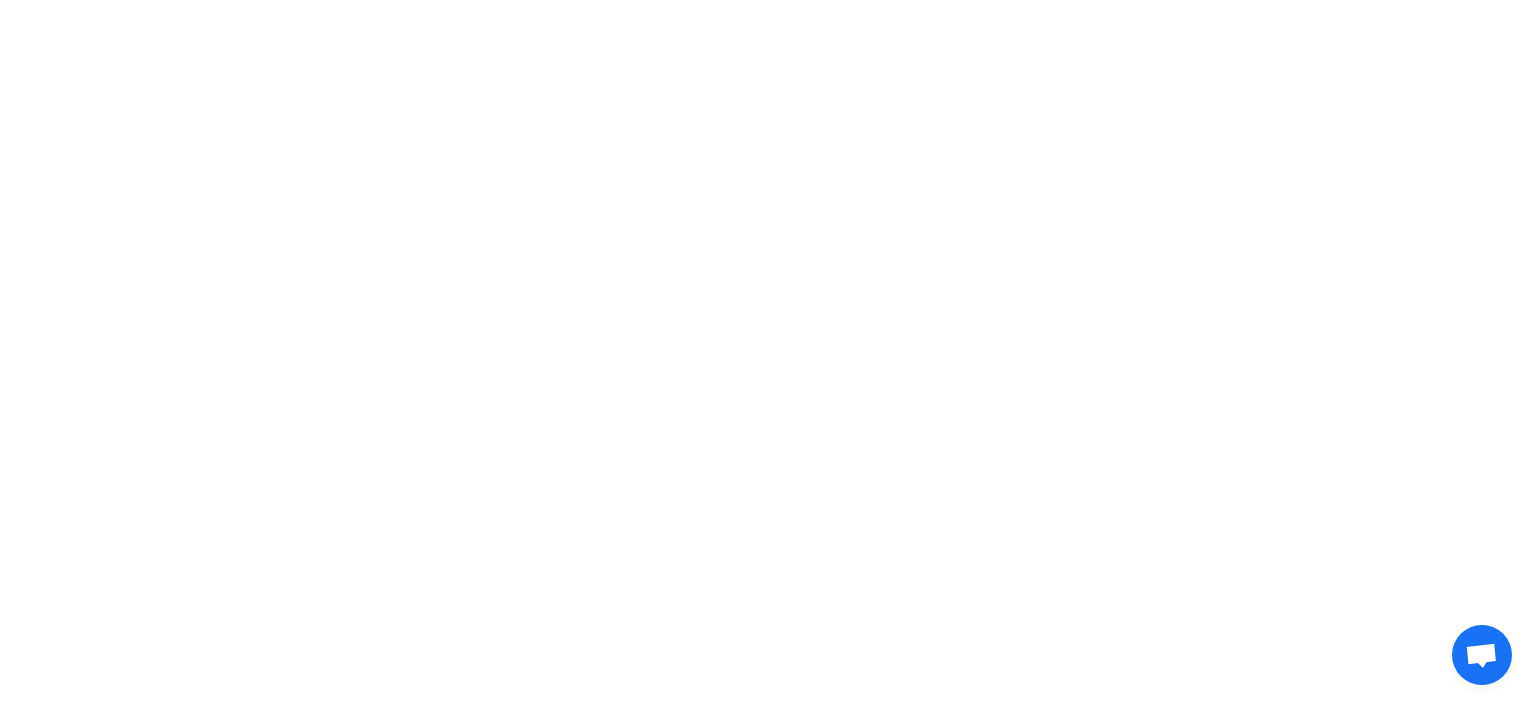 scroll, scrollTop: 0, scrollLeft: 0, axis: both 